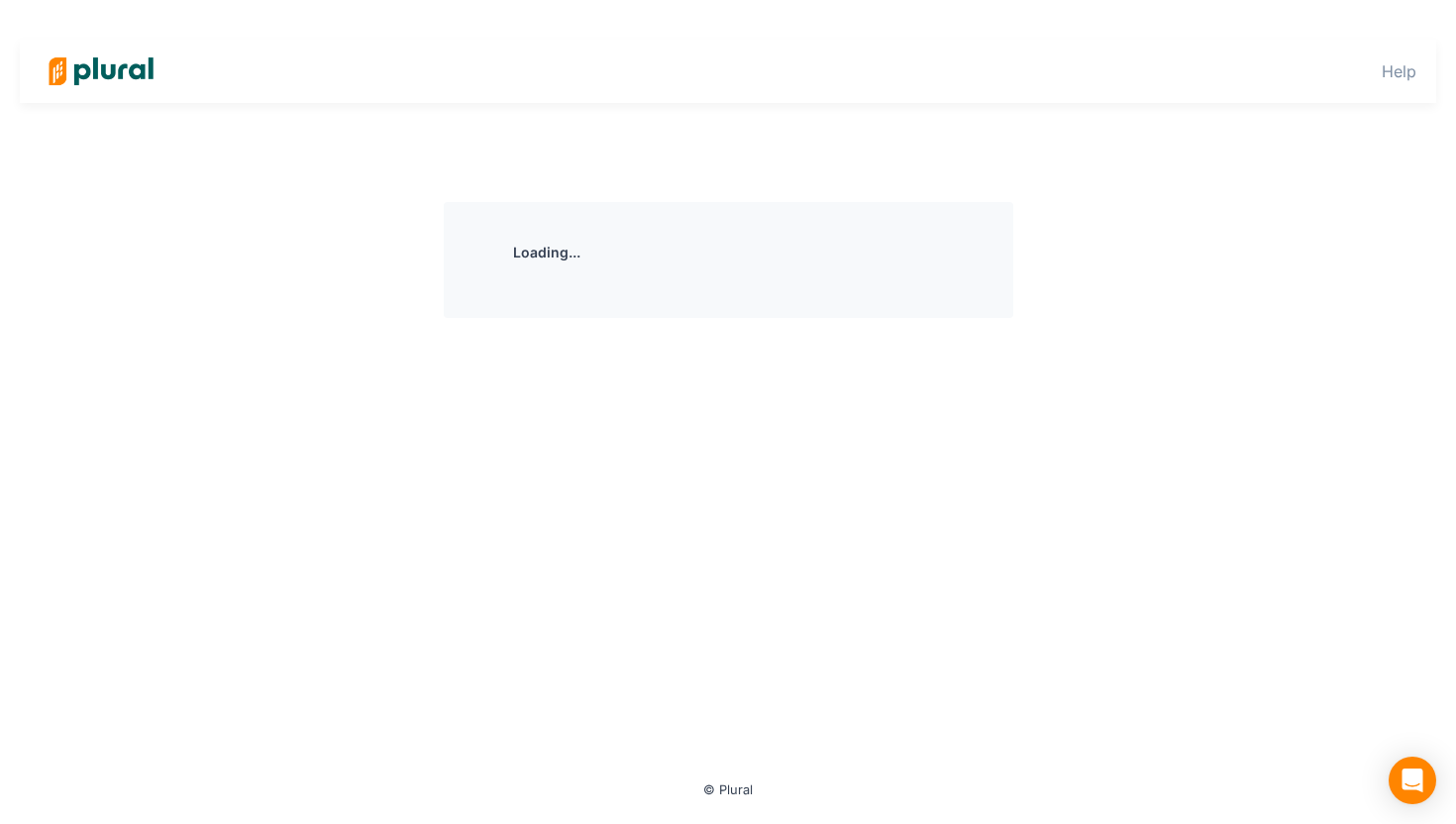 scroll, scrollTop: 0, scrollLeft: 0, axis: both 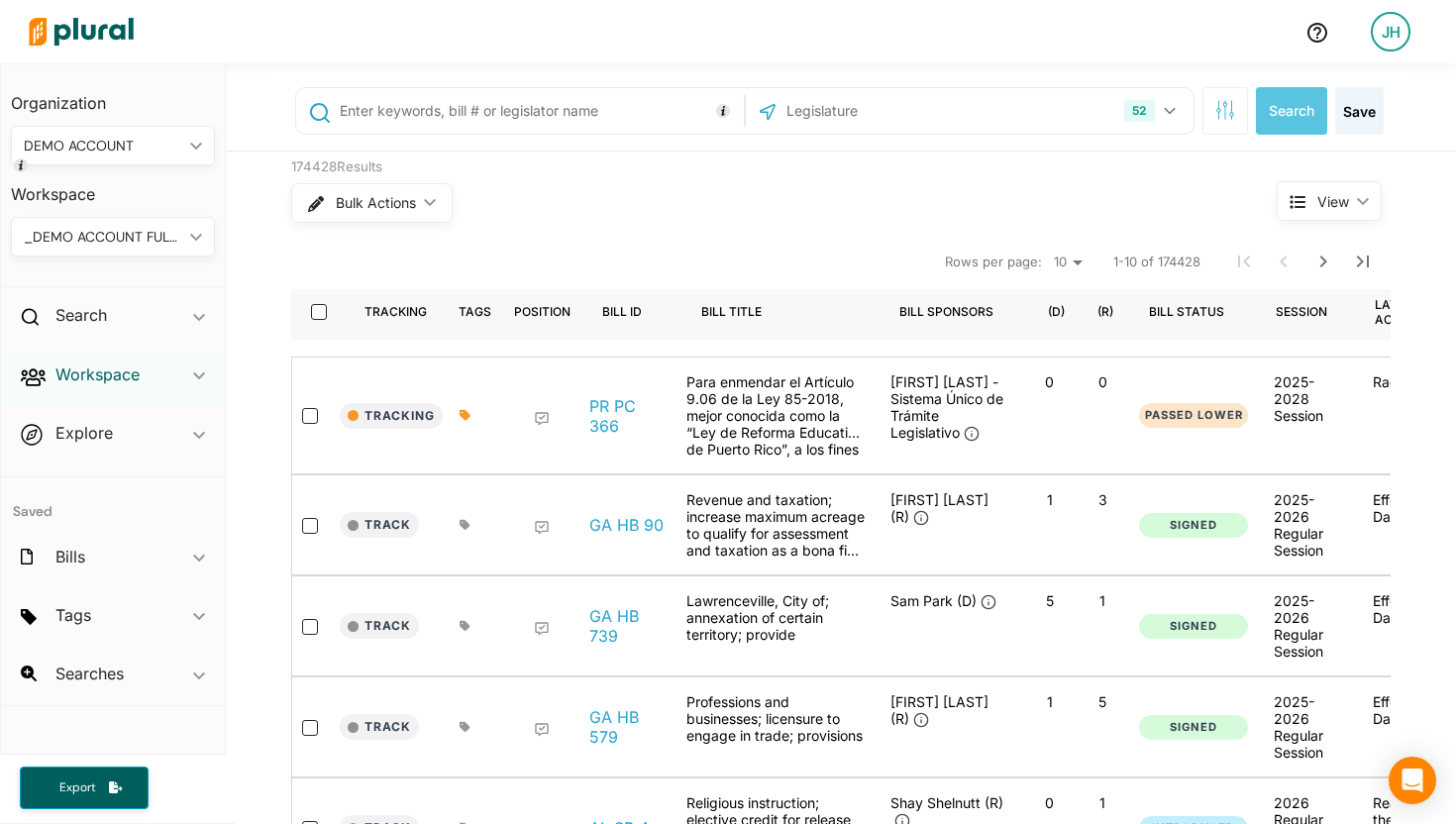 click on "Workspace" at bounding box center (97, 374) 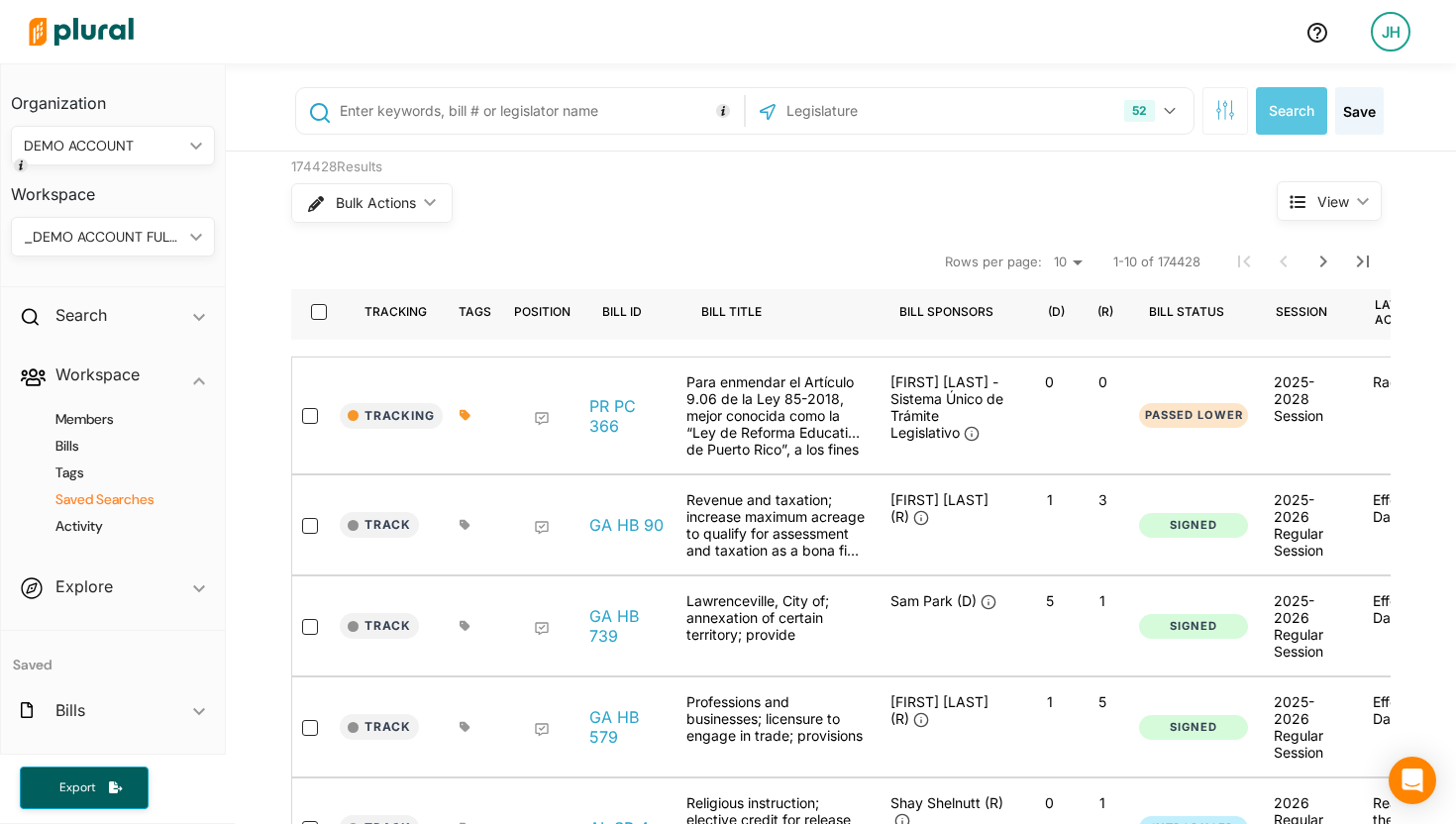 click on "Saved Searches" at bounding box center [118, 499] 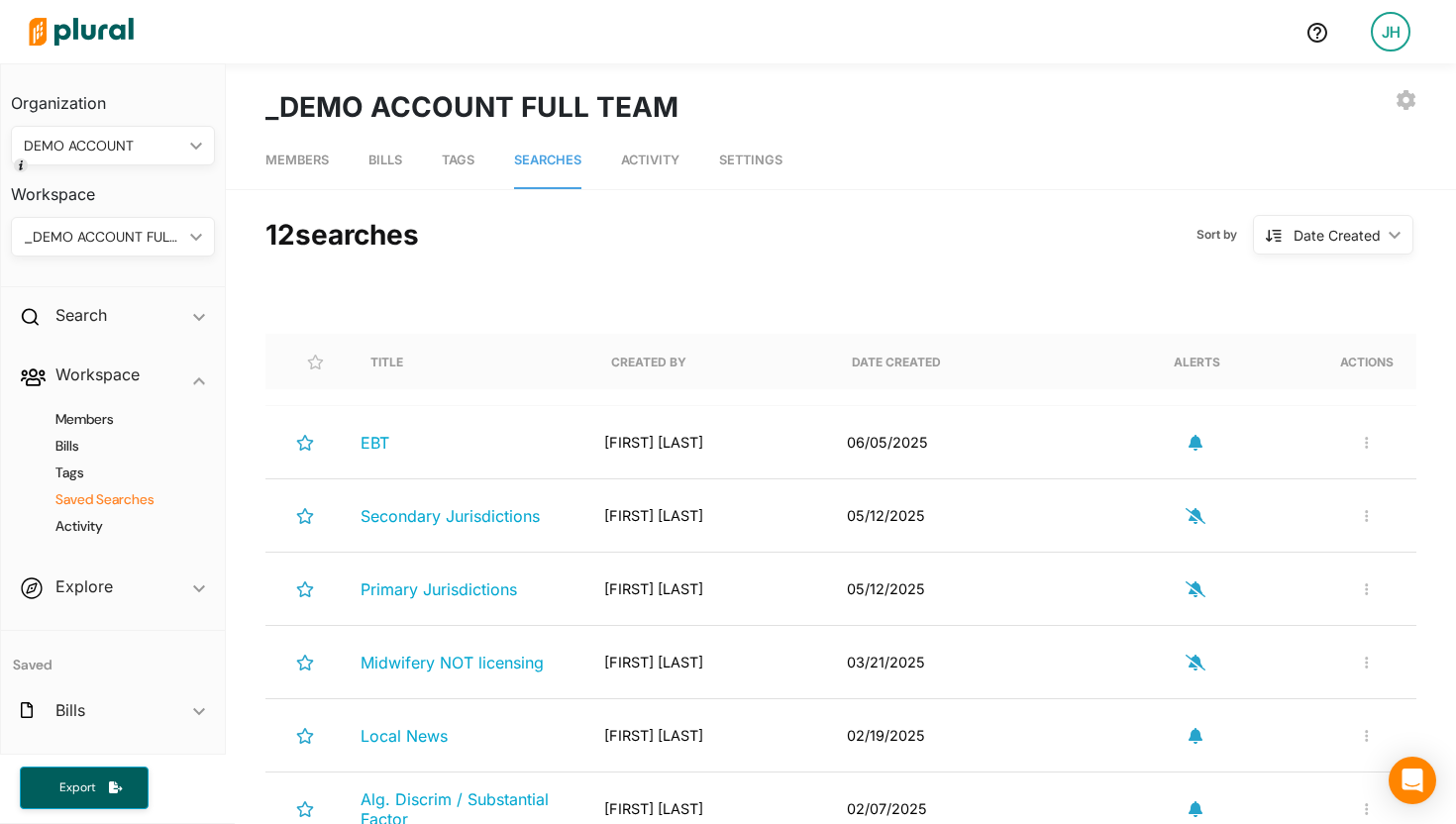 scroll, scrollTop: 0, scrollLeft: 0, axis: both 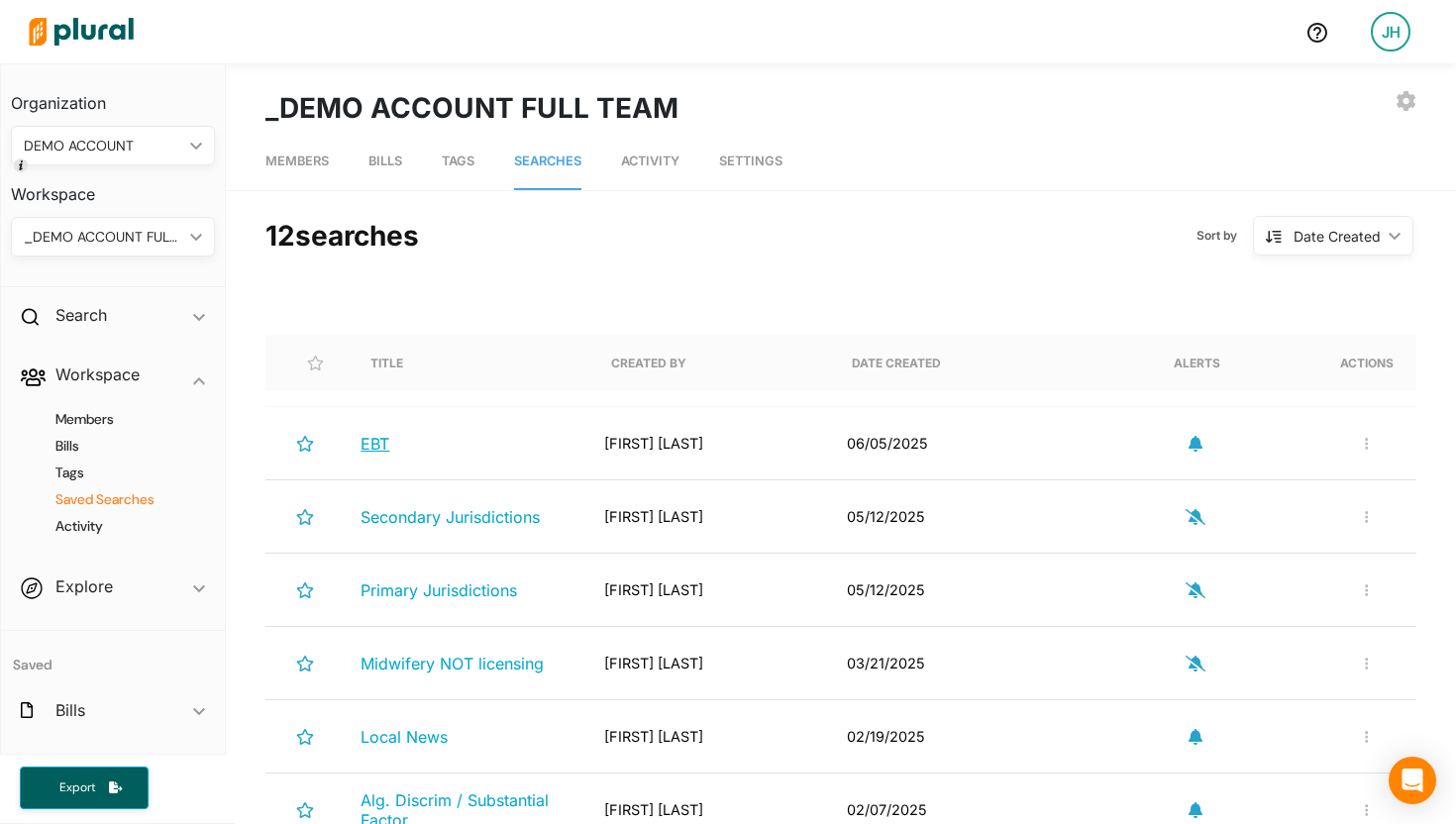 click on "EBT" at bounding box center [374, 444] 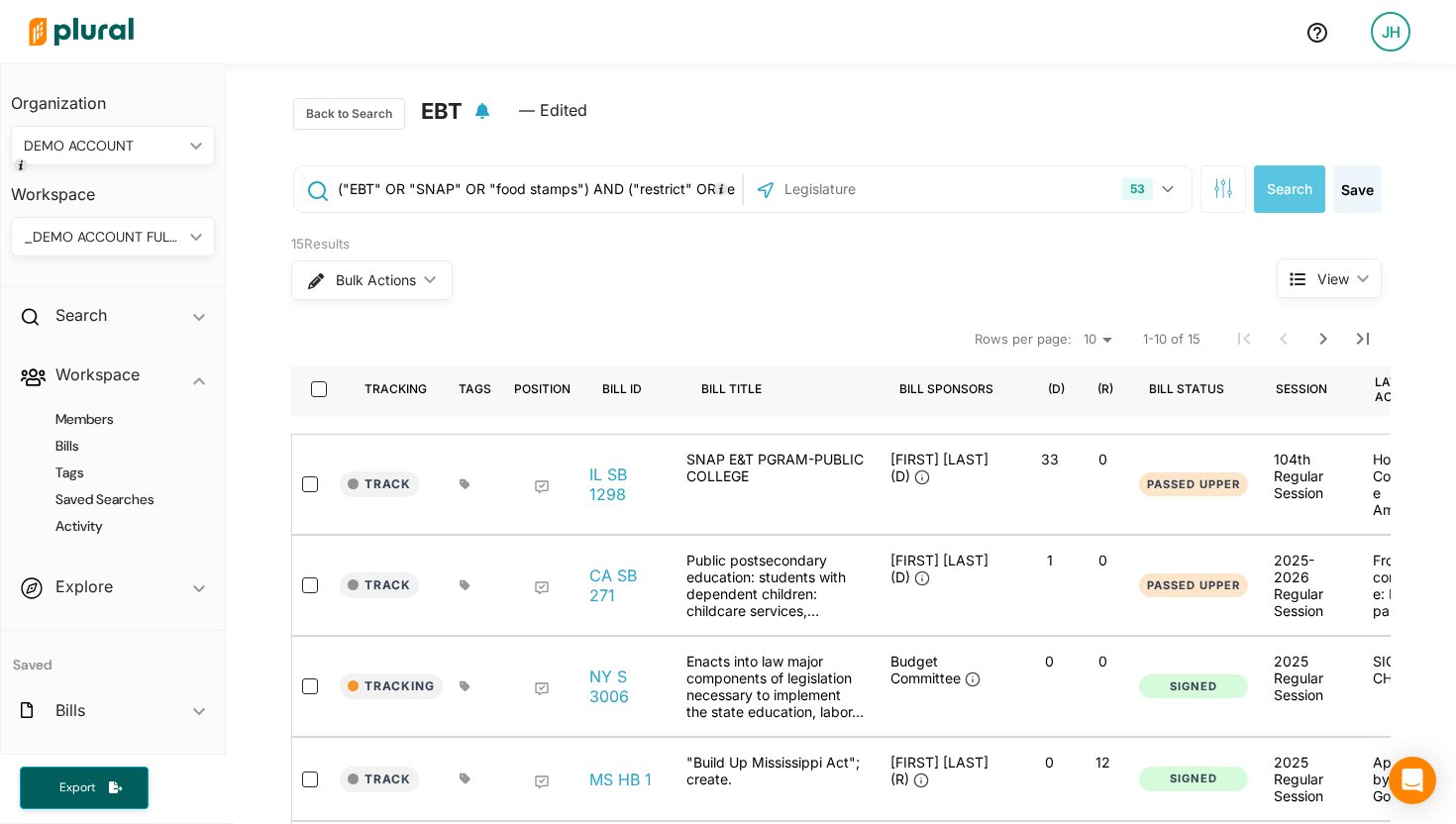 click on "("EBT" OR "SNAP" OR "food stamps") AND ("restrict" OR "eliminate")" at bounding box center (536, 189) 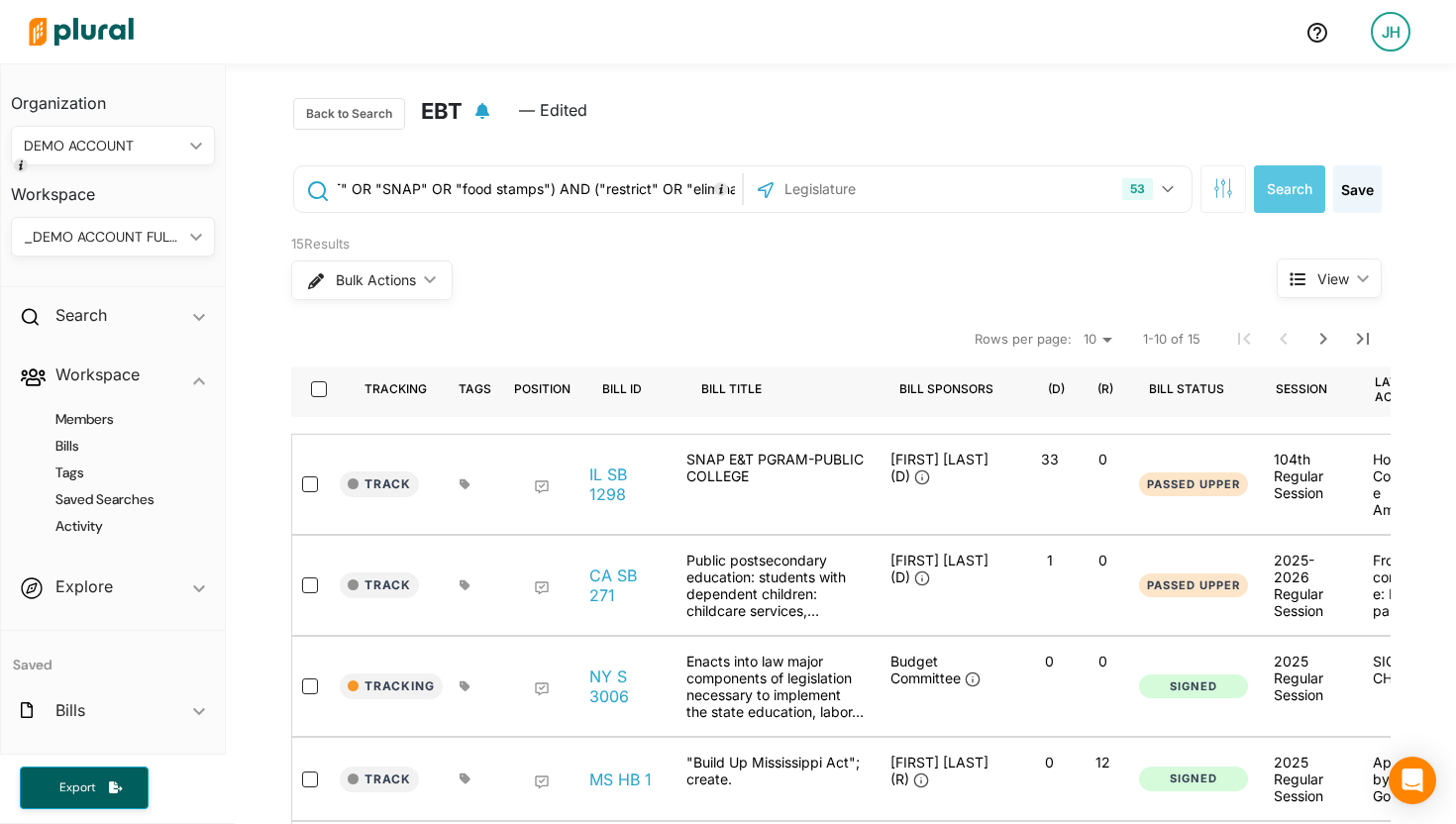 scroll, scrollTop: 0, scrollLeft: 0, axis: both 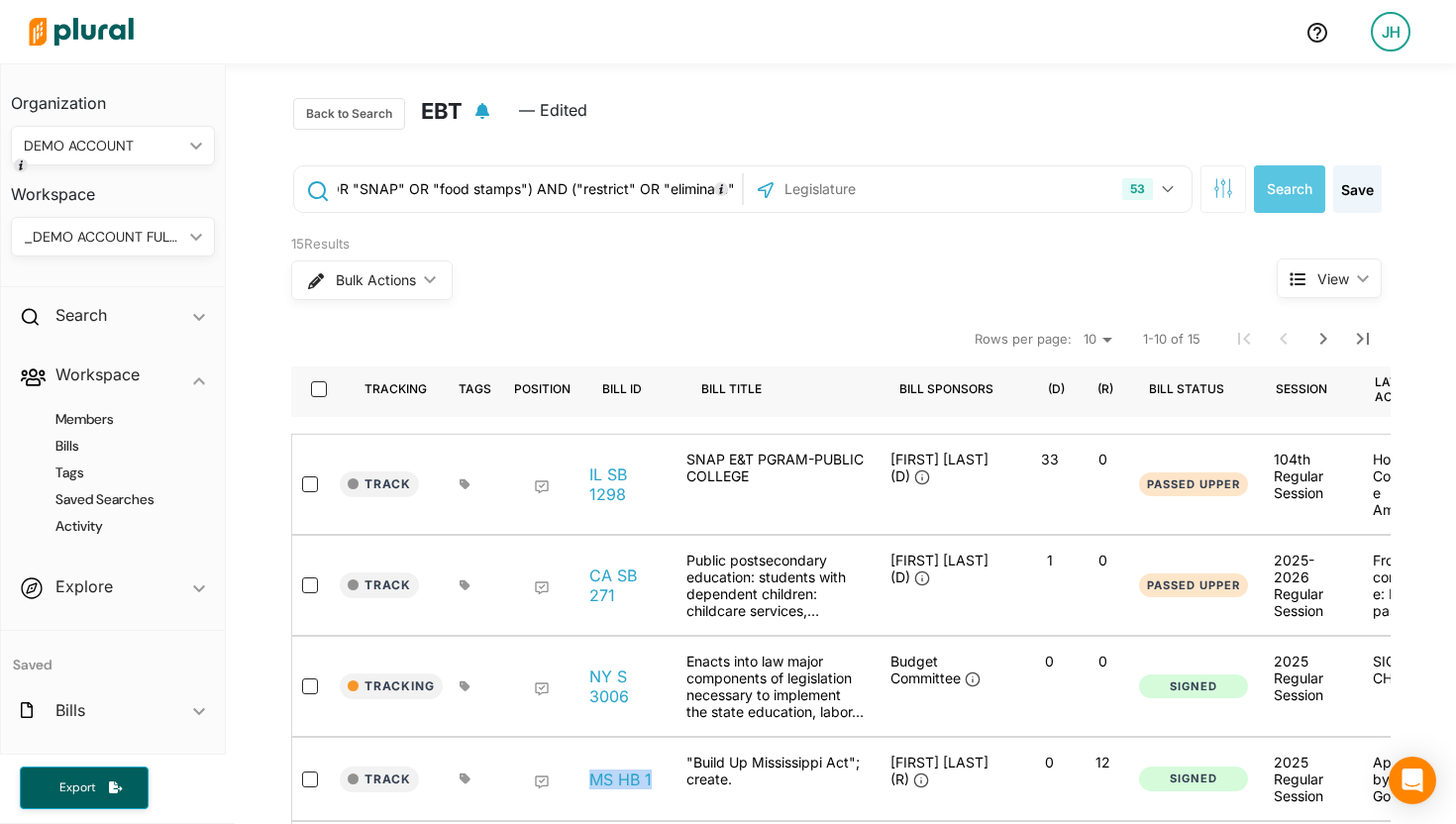 click at bounding box center (81, 32) 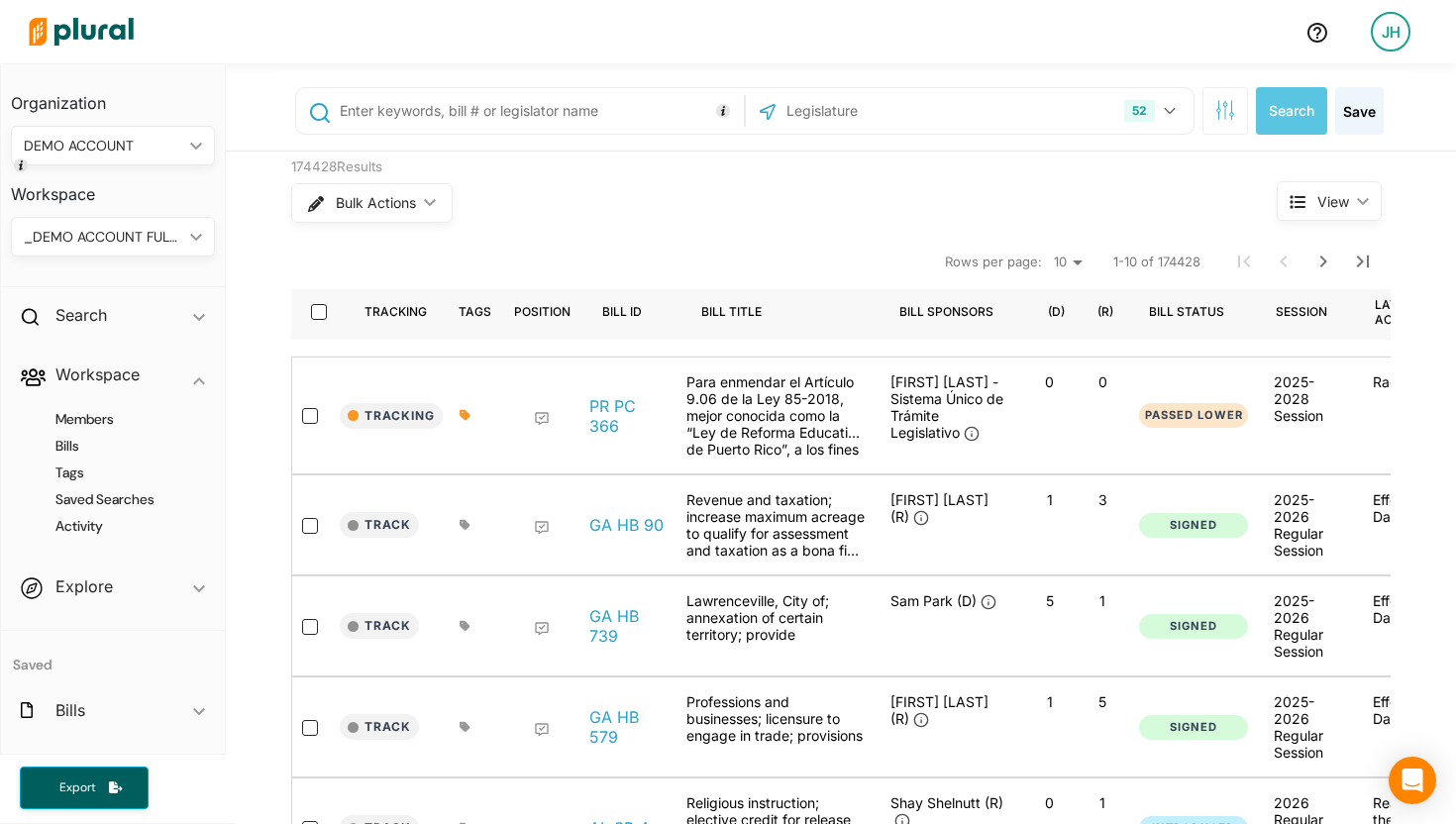 click at bounding box center [538, 111] 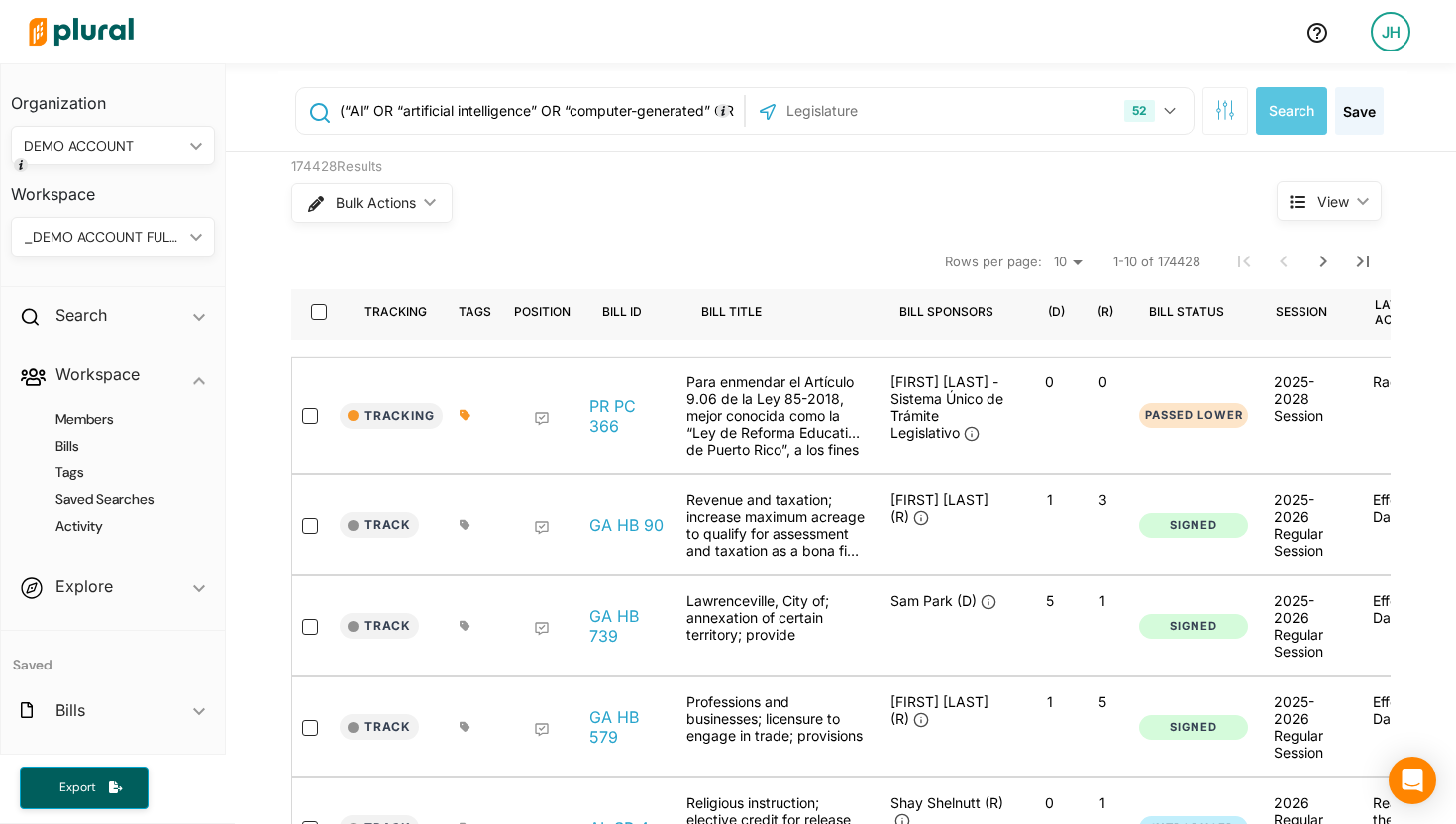 scroll, scrollTop: 0, scrollLeft: 855, axis: horizontal 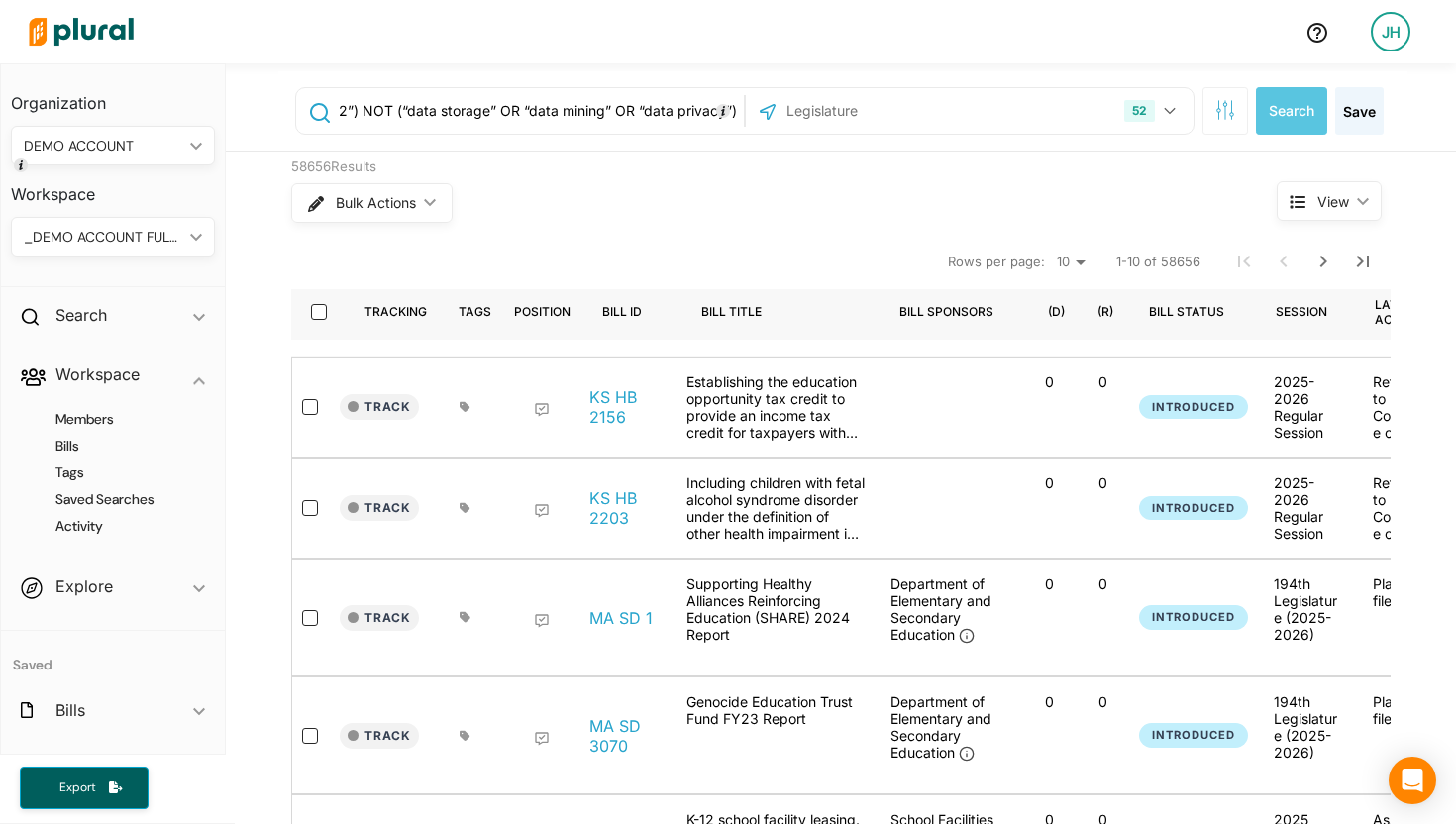 click on "(“AI” OR “artificial intelligence” OR “computer-generated” OR “algorithm”) AND (“public education” OR “elementary school” OR “K-12”) NOT (“data storage” OR “data mining” OR “data privacy”)" at bounding box center [538, 111] 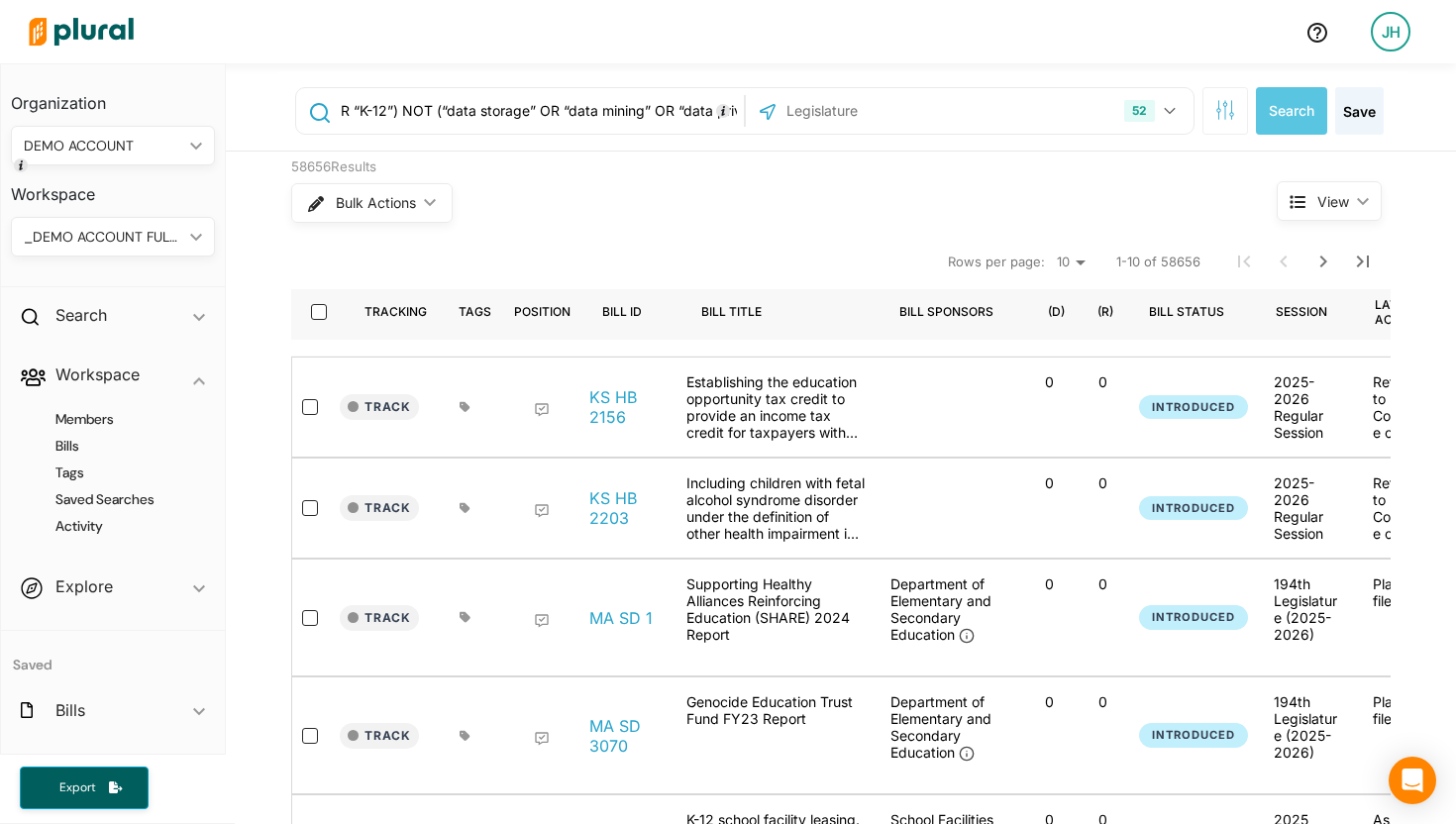 scroll, scrollTop: 0, scrollLeft: 855, axis: horizontal 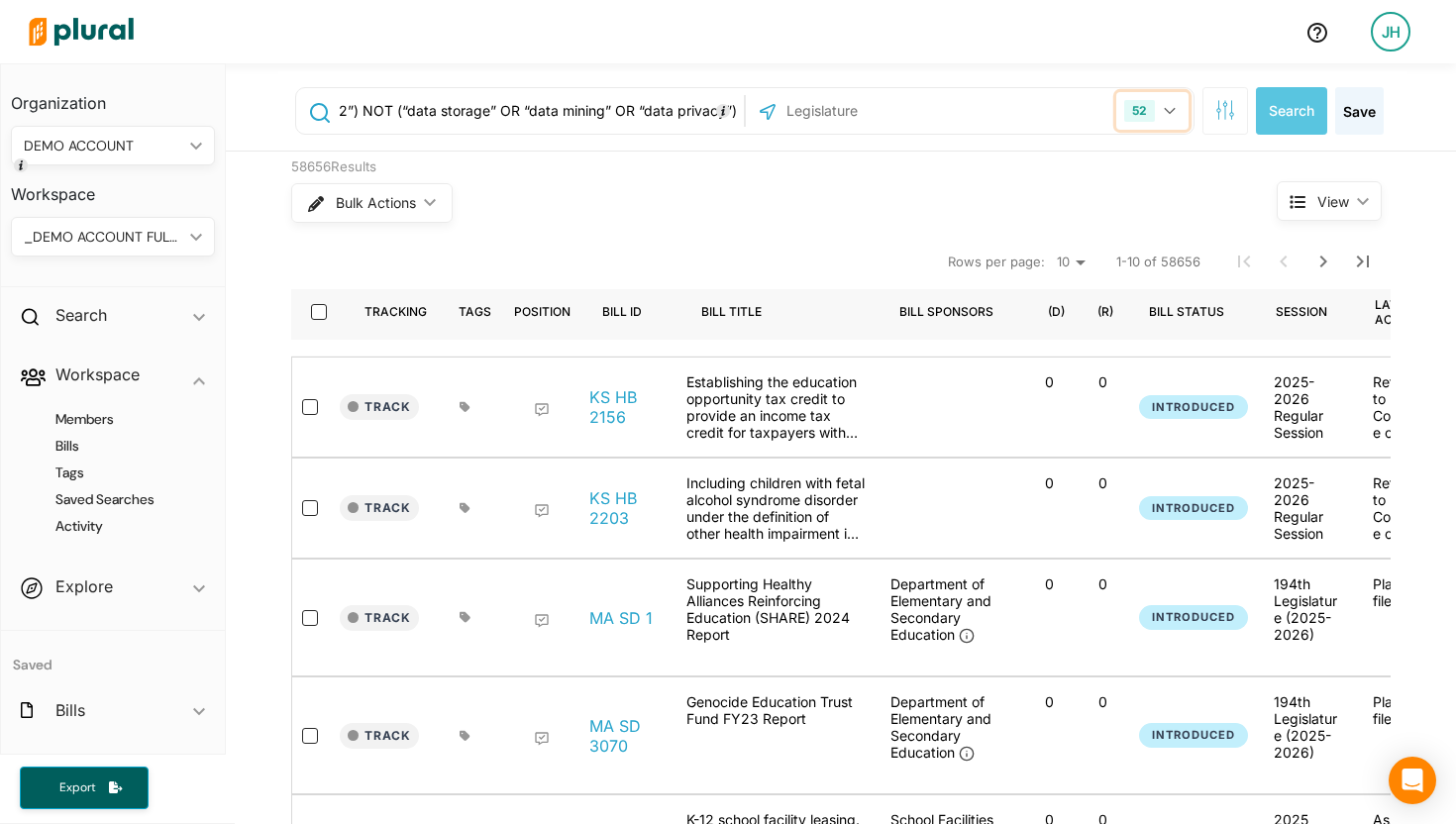 click 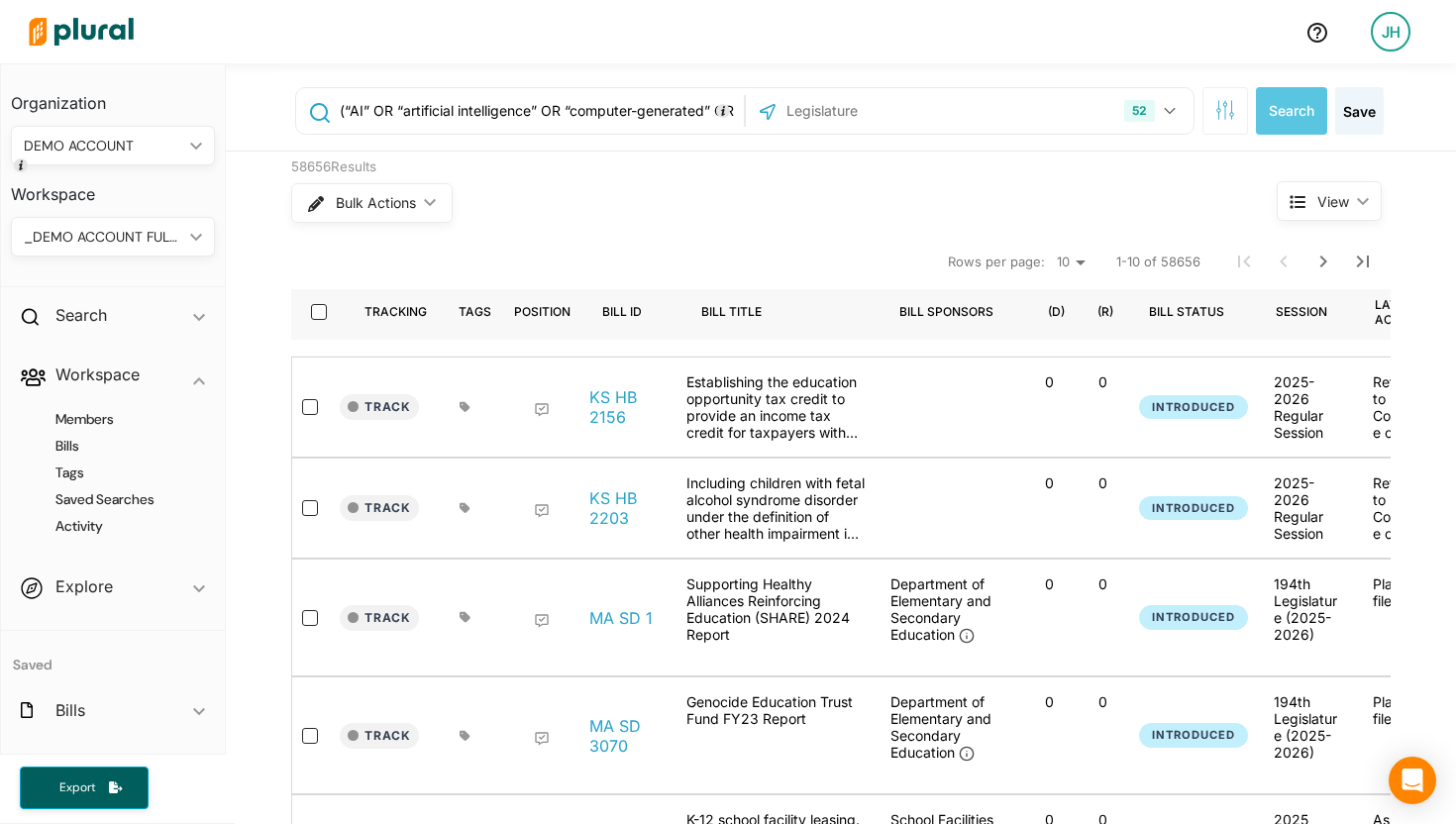 click on "58656  Results Bulk Actions ic_keyboard_arrow_down" at bounding box center (747, 193) 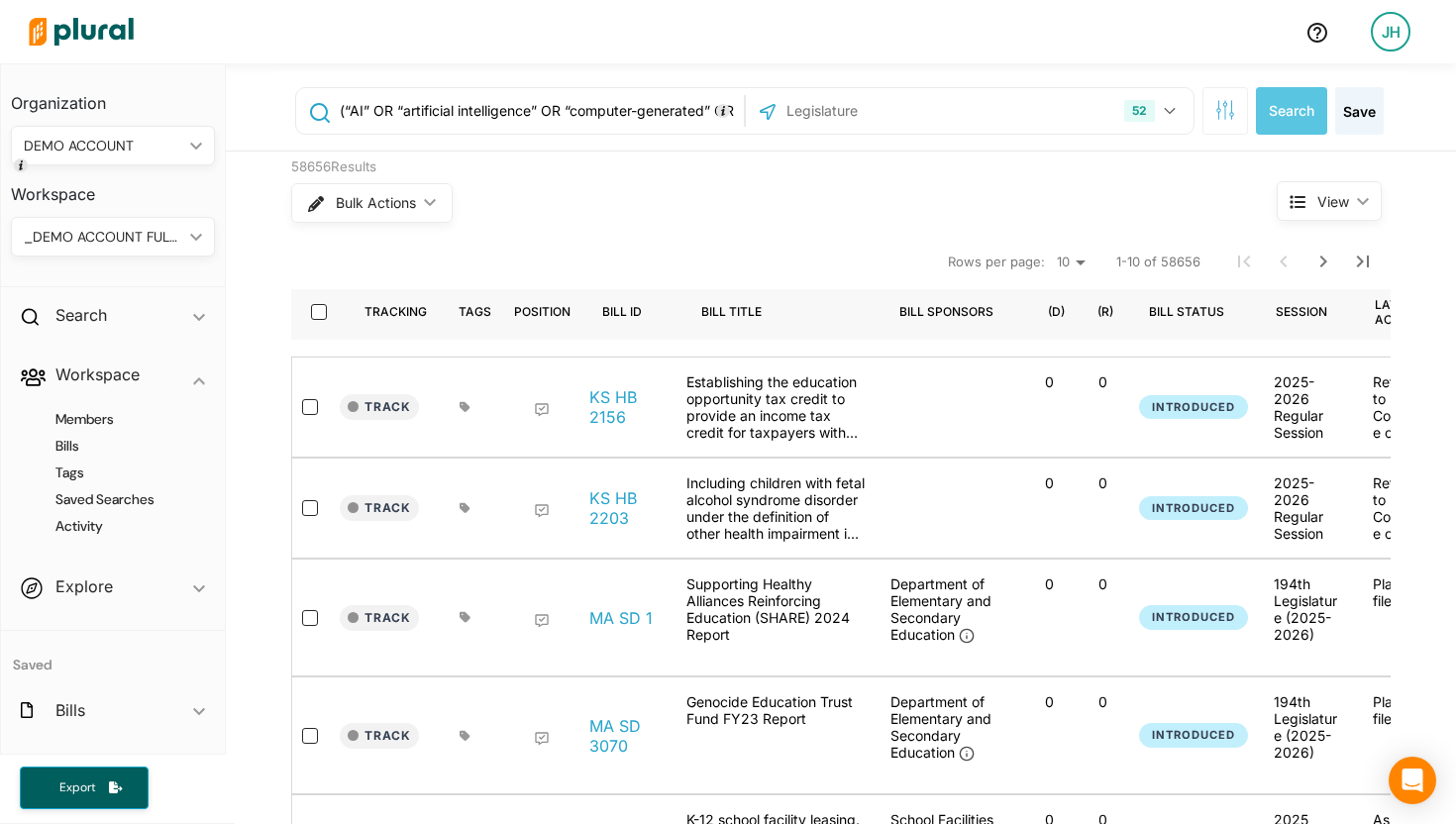 click on "(“AI” OR “artificial intelligence” OR “computer-generated” OR “algorithm”) AND (“public education” OR “elementary school” OR “K-12”) NOT (“data storage” OR “data mining” OR “data privacy”)" at bounding box center (538, 111) 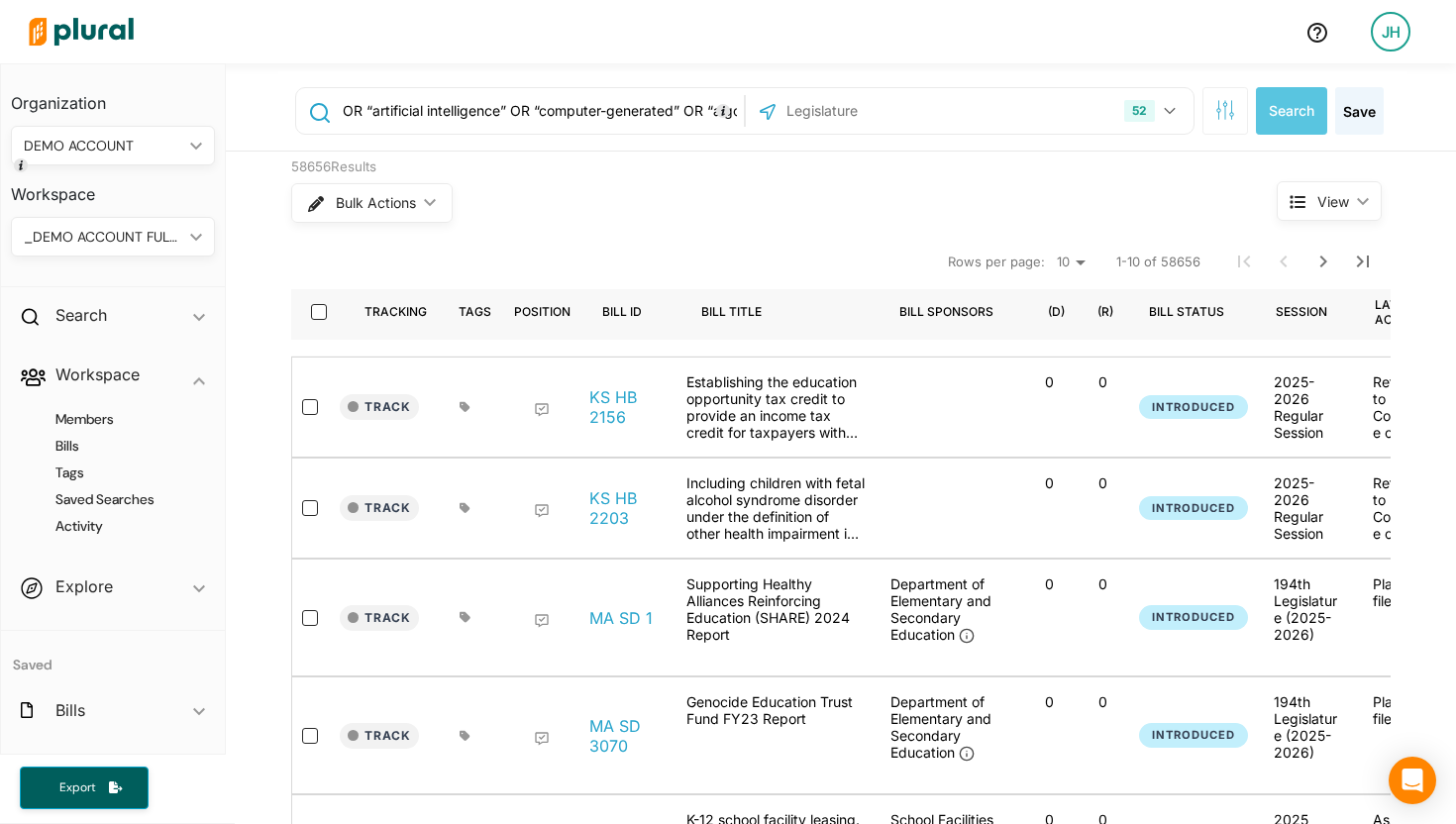 scroll, scrollTop: 0, scrollLeft: 0, axis: both 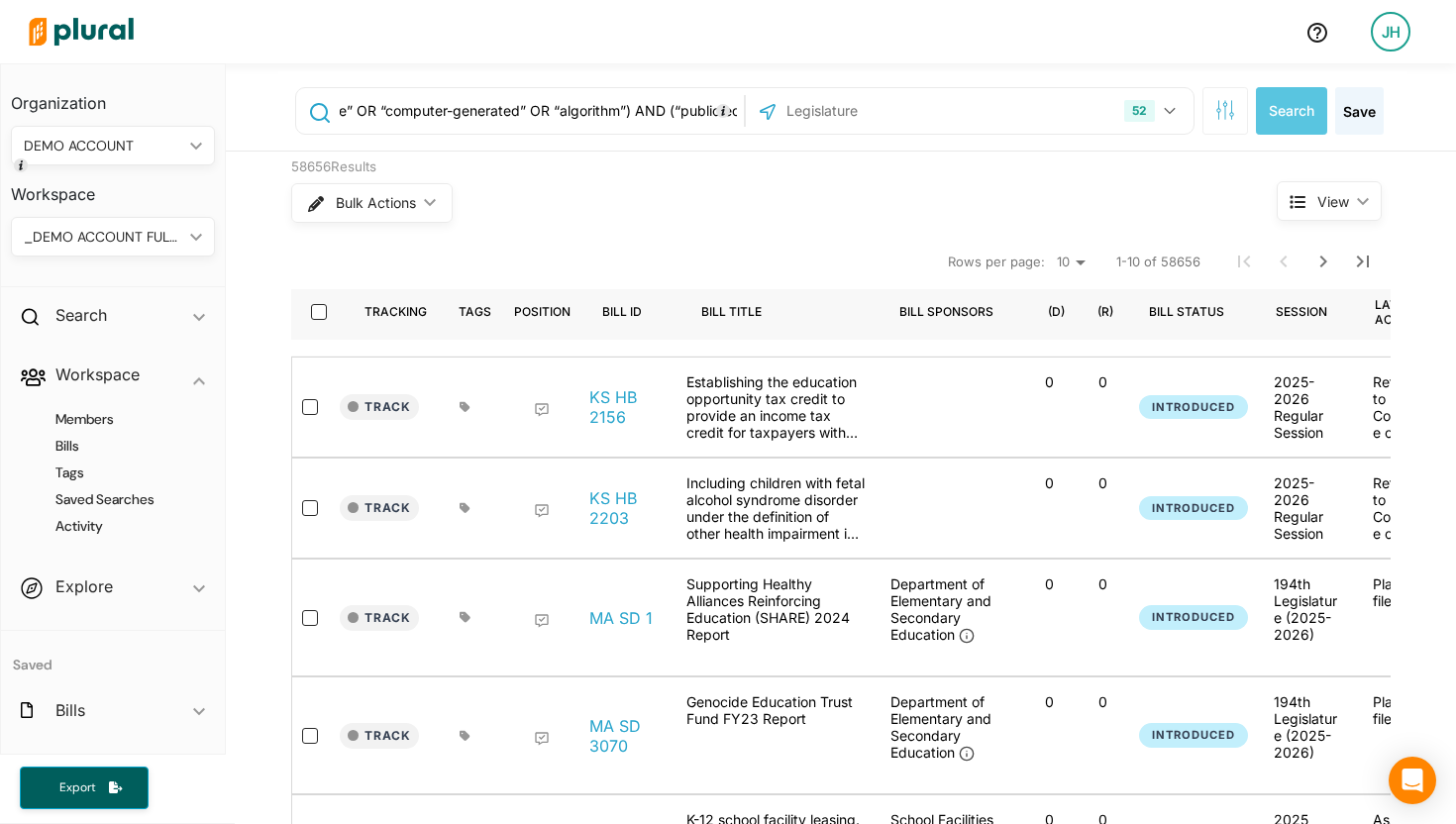 drag, startPoint x: 530, startPoint y: 109, endPoint x: 628, endPoint y: 108, distance: 98.0051 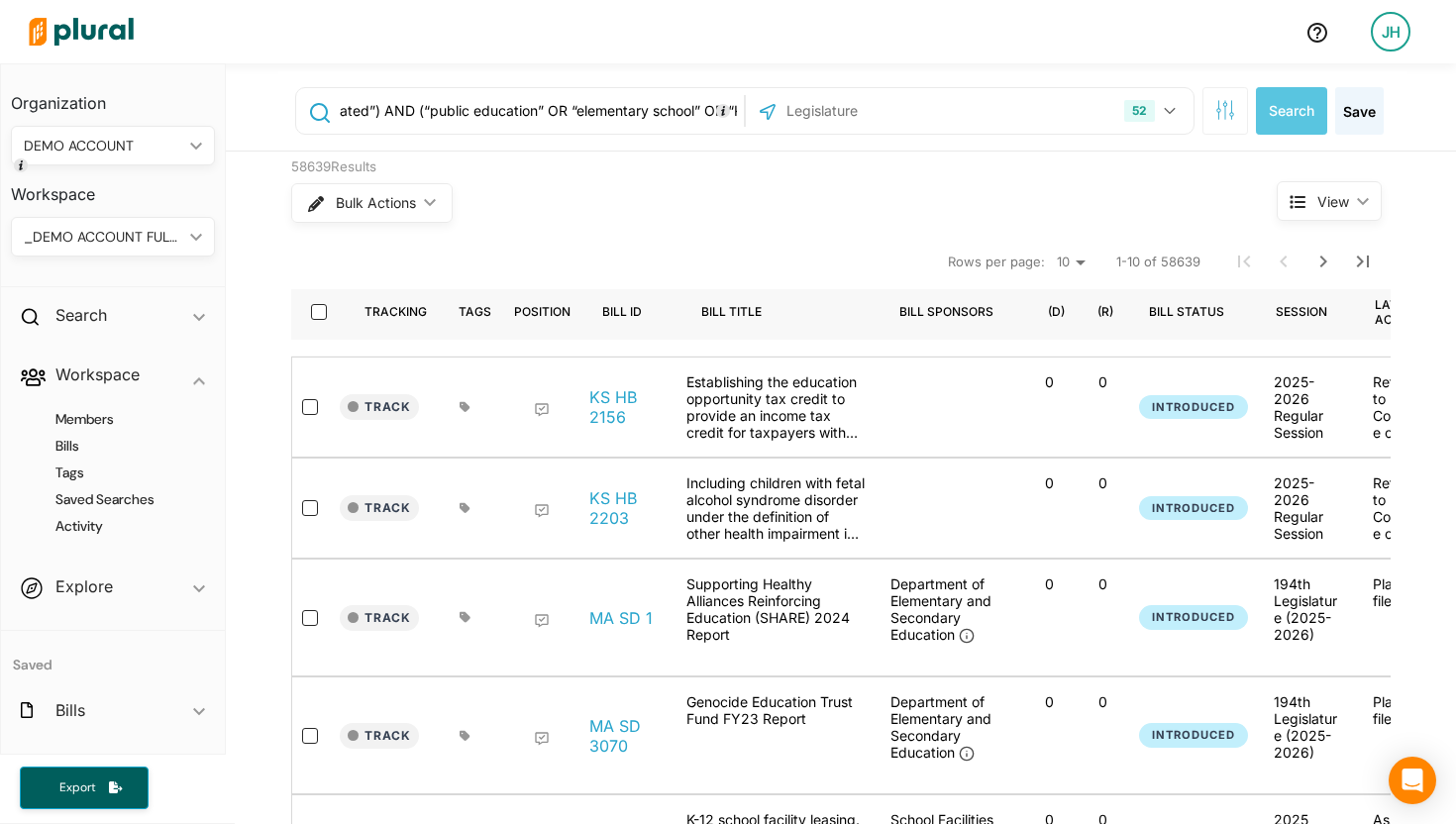 scroll, scrollTop: 0, scrollLeft: 353, axis: horizontal 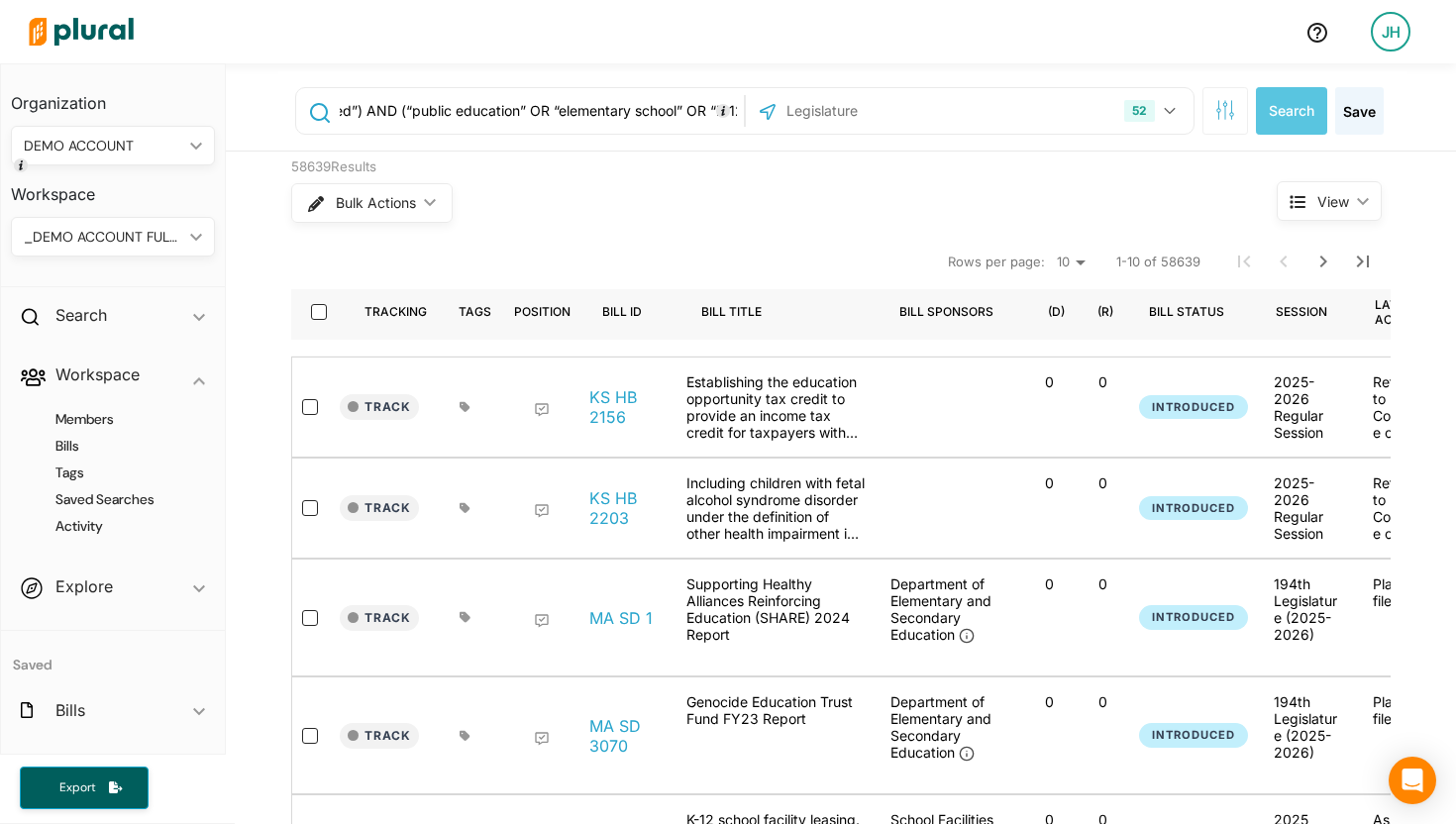 drag, startPoint x: 412, startPoint y: 109, endPoint x: 558, endPoint y: 104, distance: 146.086 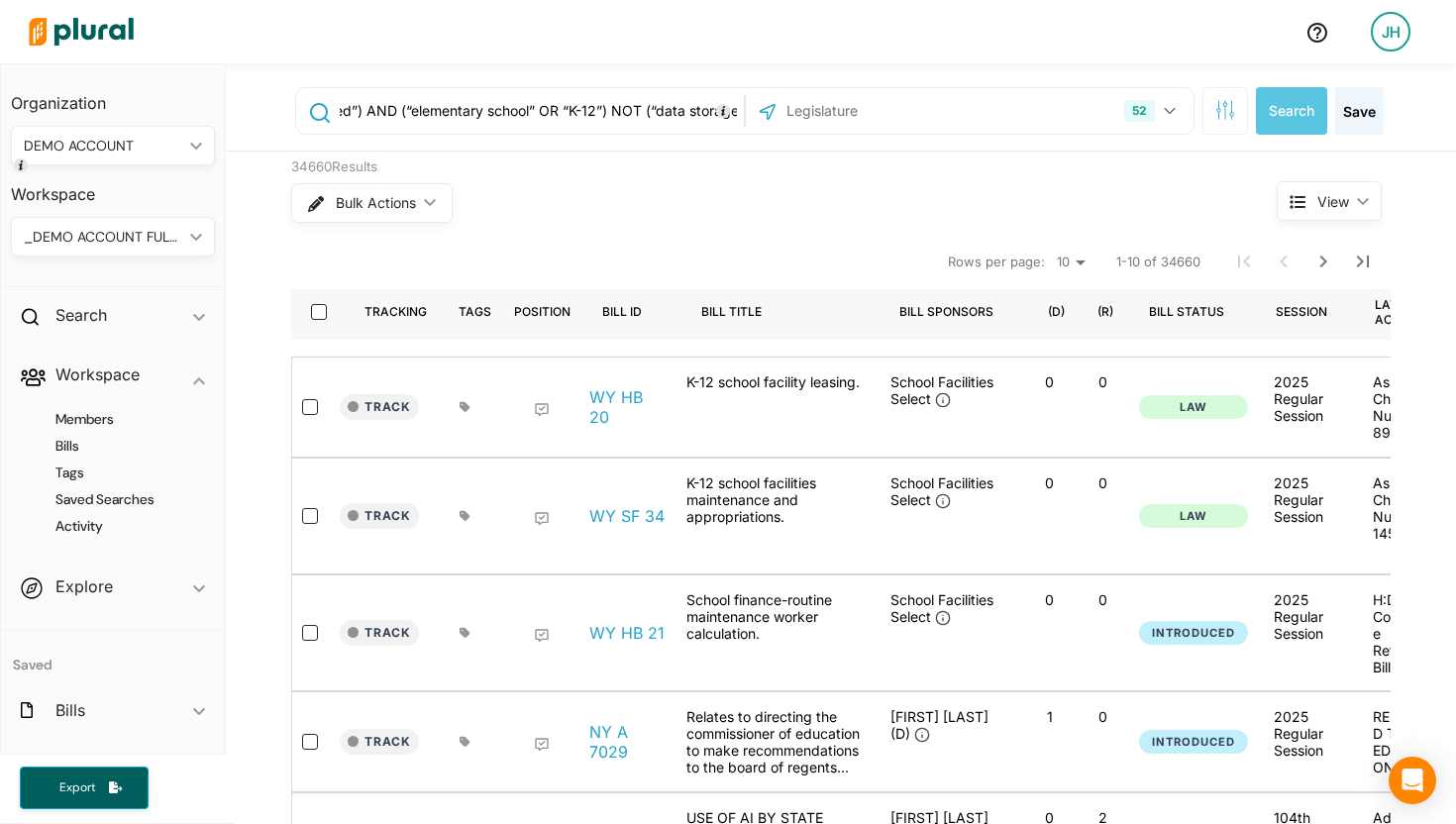 click on "(“AI” OR “artificial intelligence” OR “computer-generated”) AND (“elementary school” OR “K-12”) NOT (“data storage” OR “data mining” OR “data privacy”)" at bounding box center (538, 111) 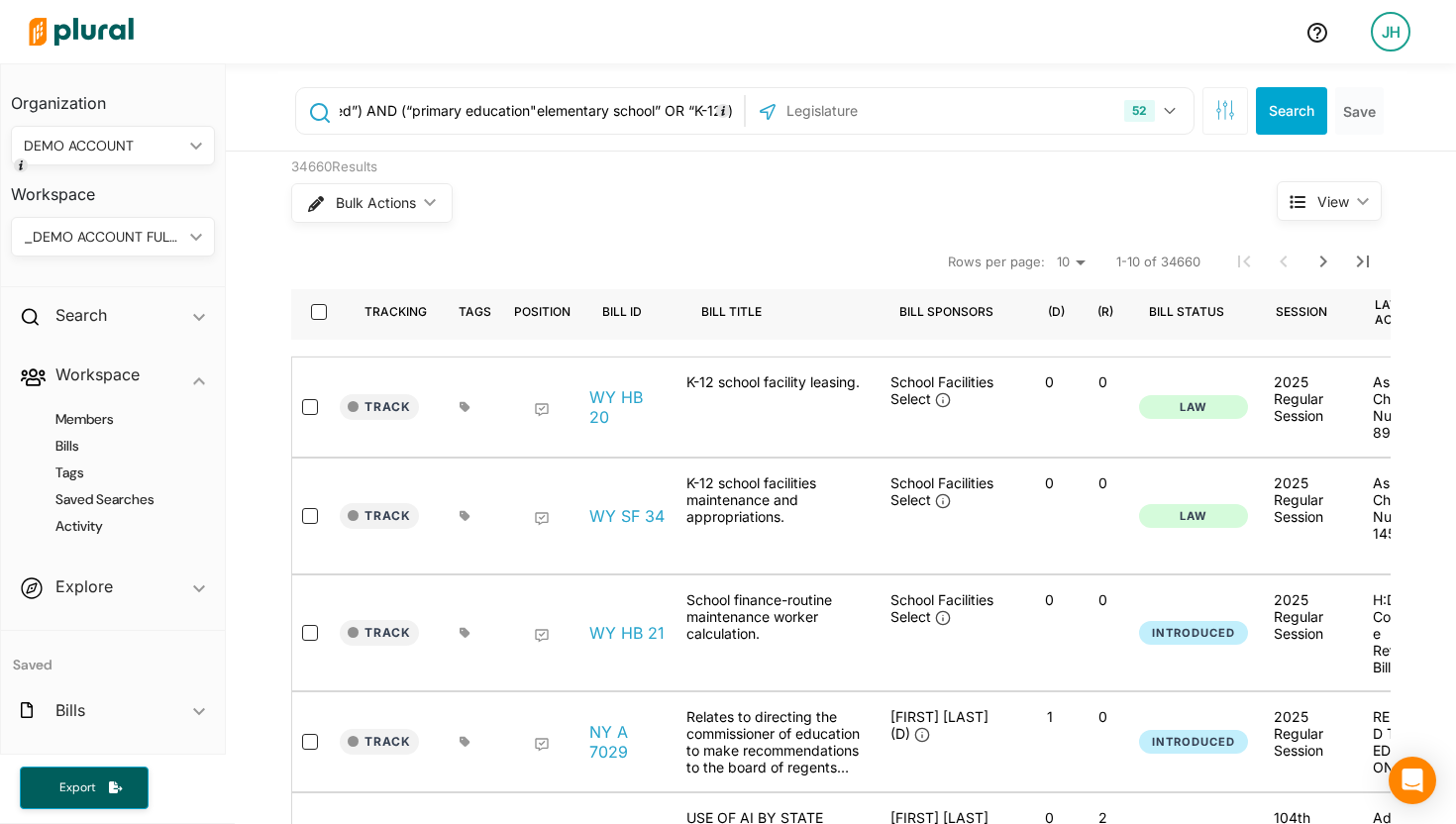 click on "(“AI” OR “artificial intelligence” OR “computer-generated”) AND (“primary education"elementary school” OR “K-12”) NOT (“data storage” OR “data mining” OR “data privacy”)" at bounding box center [538, 111] 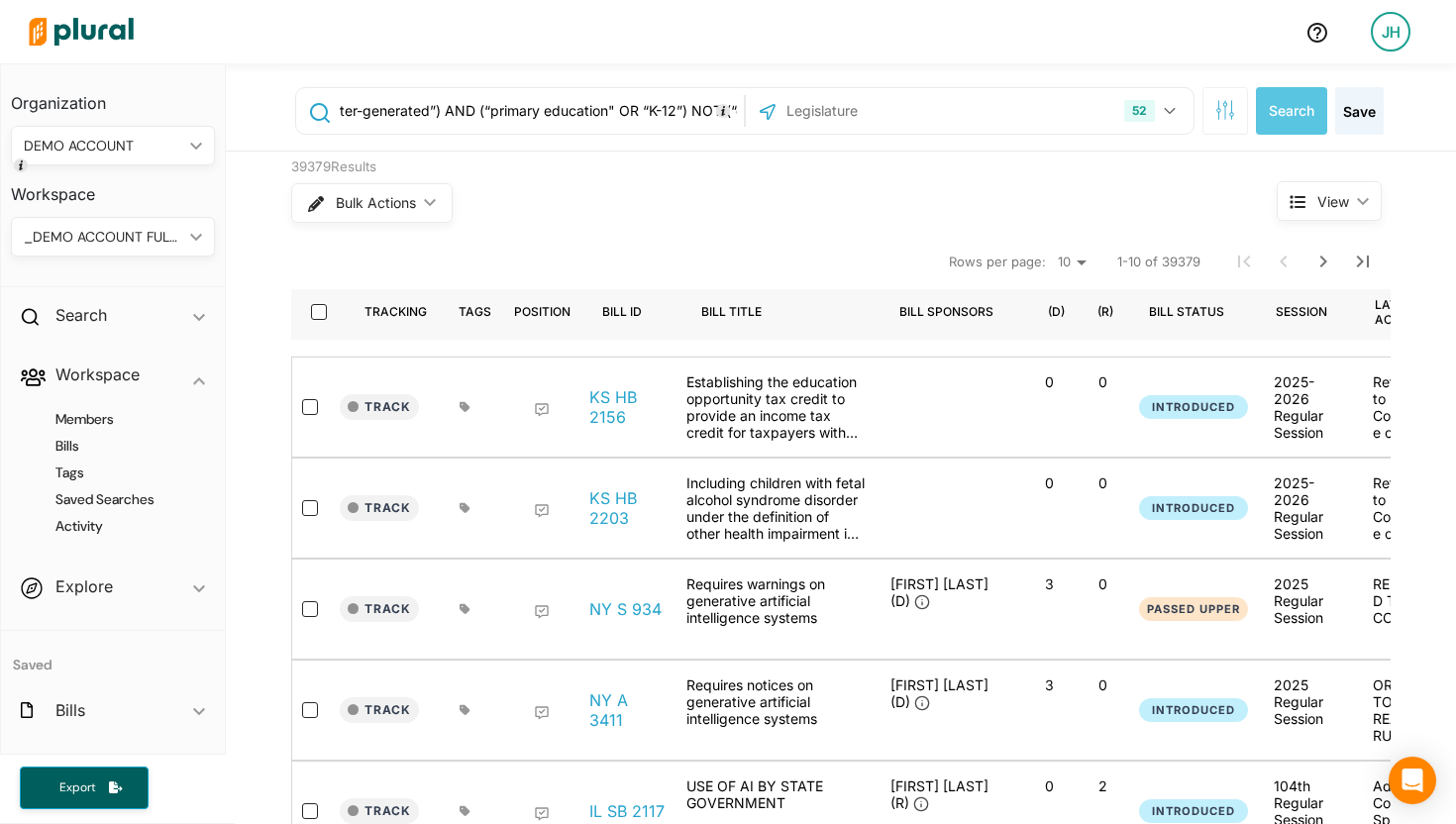 scroll, scrollTop: 0, scrollLeft: 275, axis: horizontal 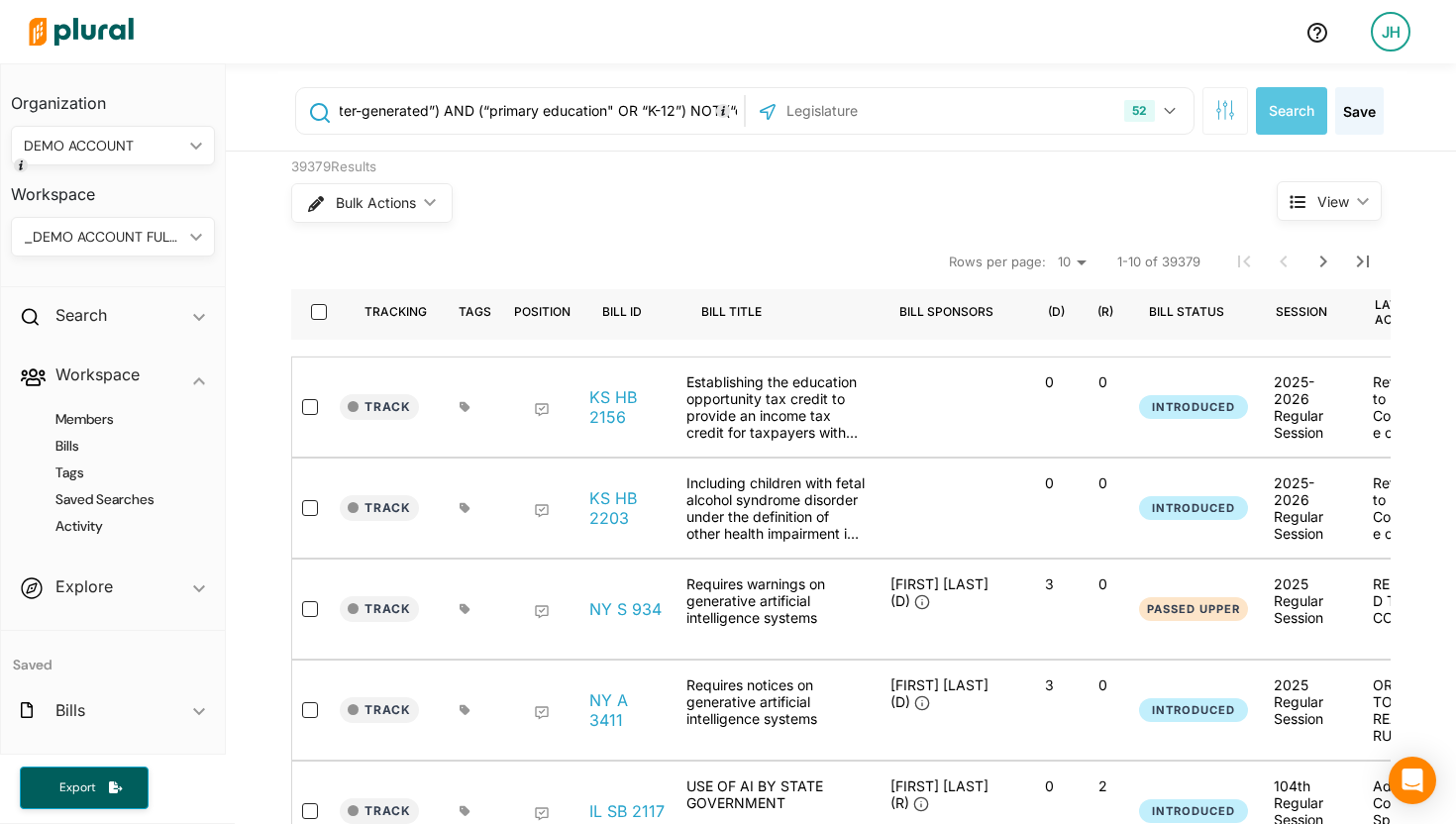 click on "(“AI” OR “artificial intelligence” OR “computer-generated”) AND (“primary education" OR “K-12”) NOT (“data storage” OR “data mining” OR “data privacy”)" at bounding box center (538, 111) 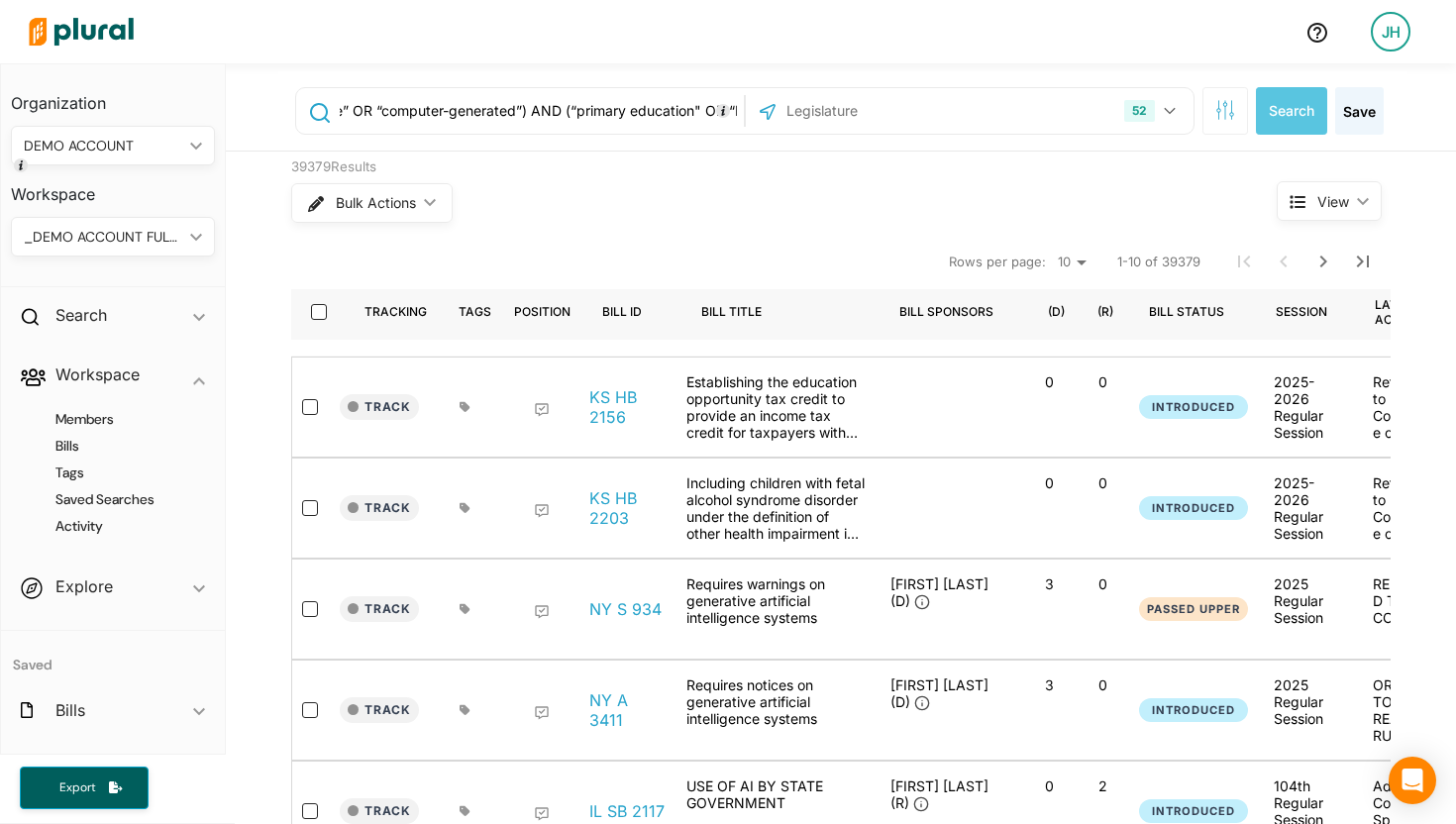 scroll, scrollTop: 0, scrollLeft: 167, axis: horizontal 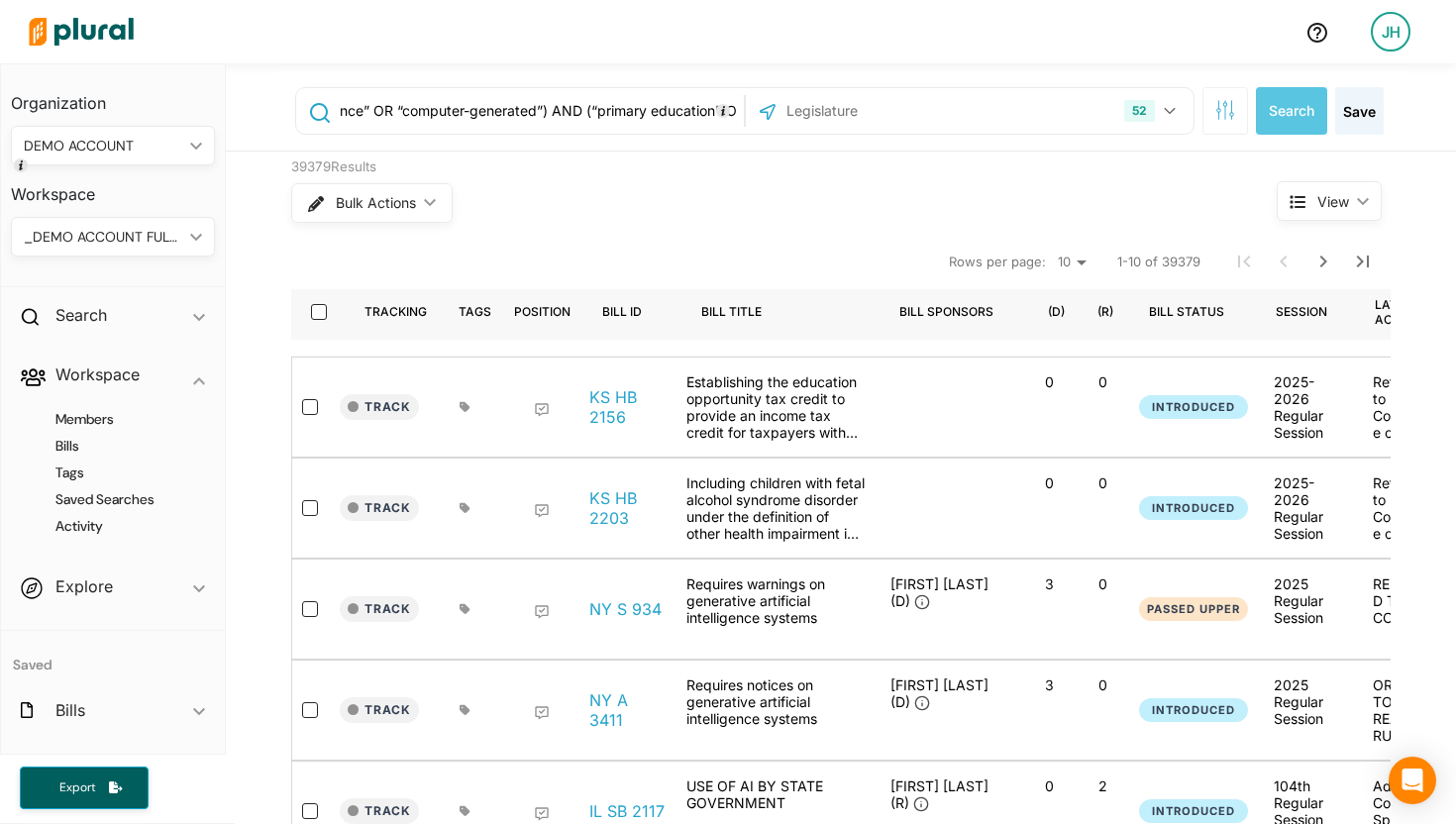 click on "(“AI” OR “artificial intelligence” OR “computer-generated”) AND (“primary education" OR “K-12”) NOT (“data storage” OR “data mining” OR “data privacy”)" at bounding box center (538, 111) 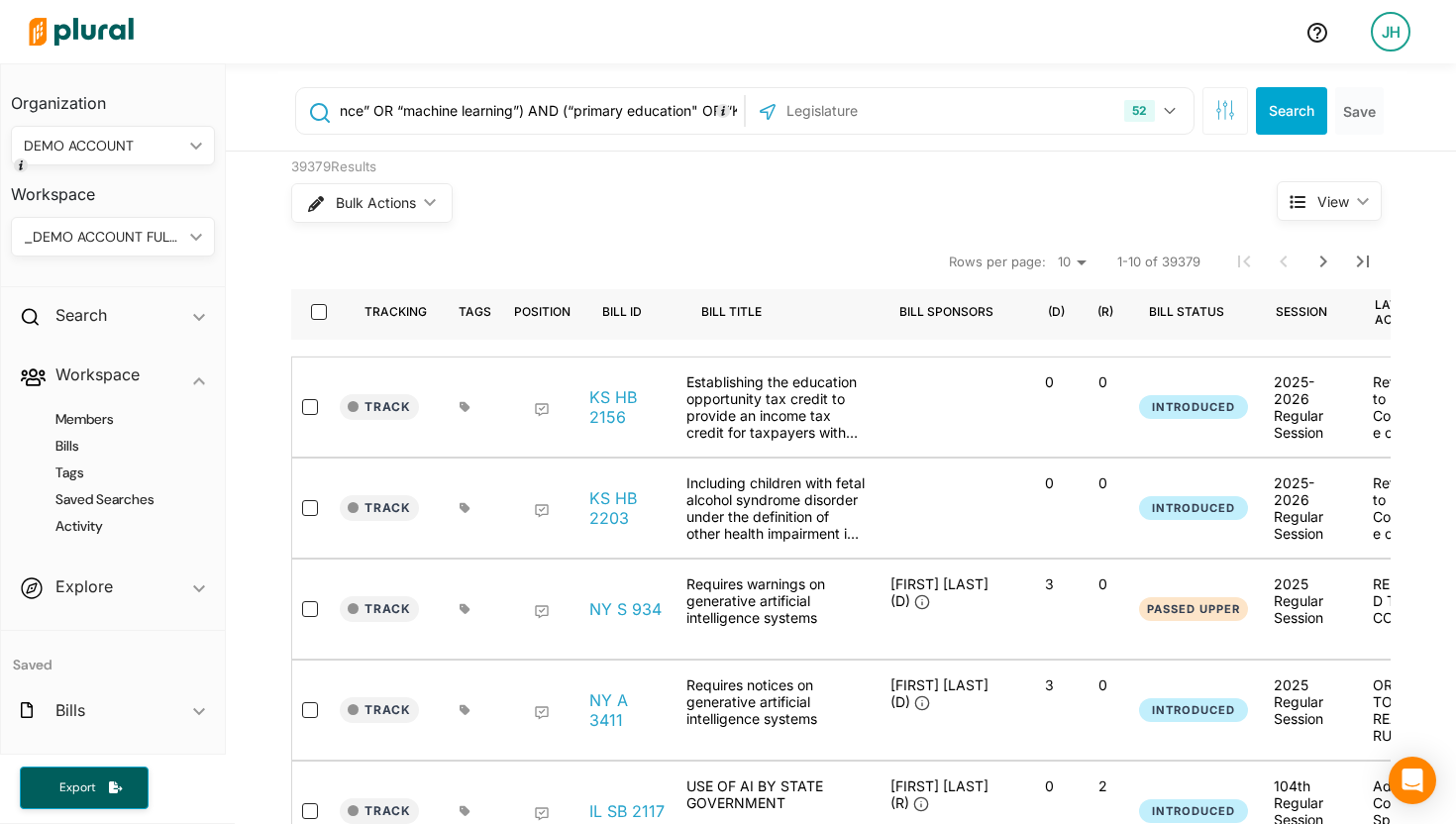 type on "(“AI” OR “artificial intelligence” OR “machine learning”) AND (“primary education" OR “K-12”) NOT (“data storage” OR “data mining” OR “data privacy”)" 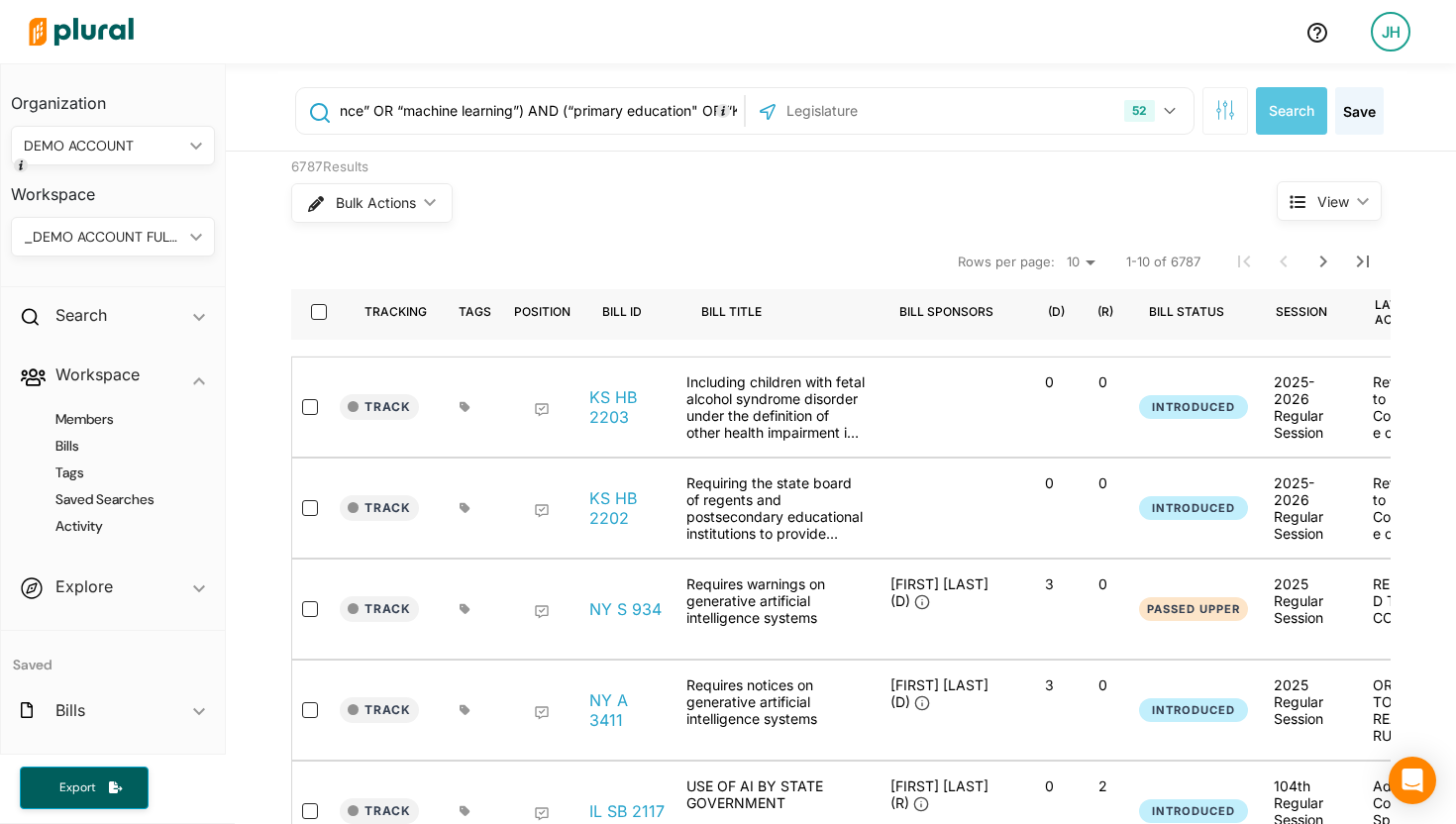 click on "(“AI” OR “artificial intelligence” OR “machine learning”) AND (“primary education" OR “K-12”) NOT (“data storage” OR “data mining” OR “data privacy”)" at bounding box center (538, 111) 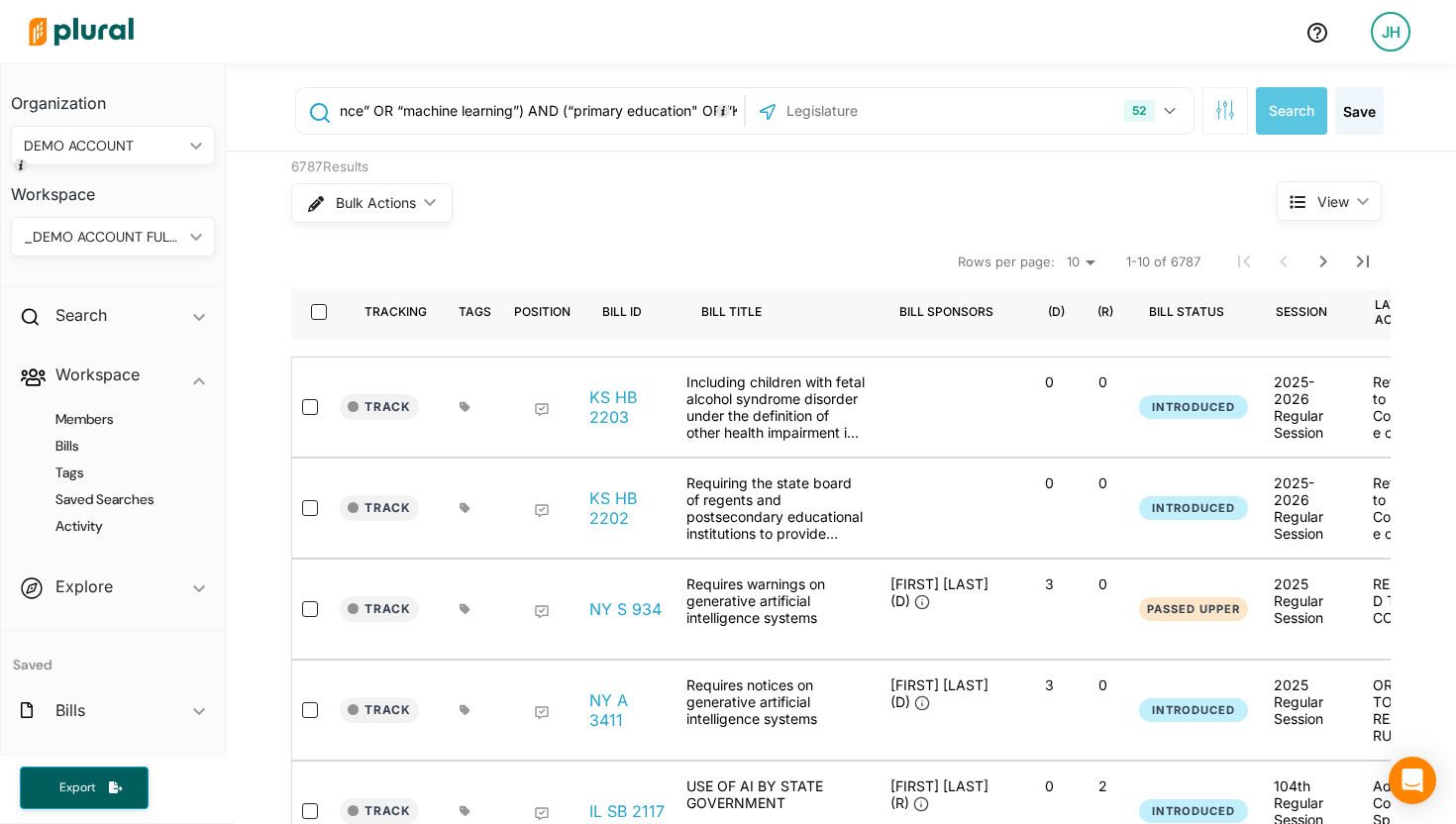 scroll, scrollTop: 0, scrollLeft: 0, axis: both 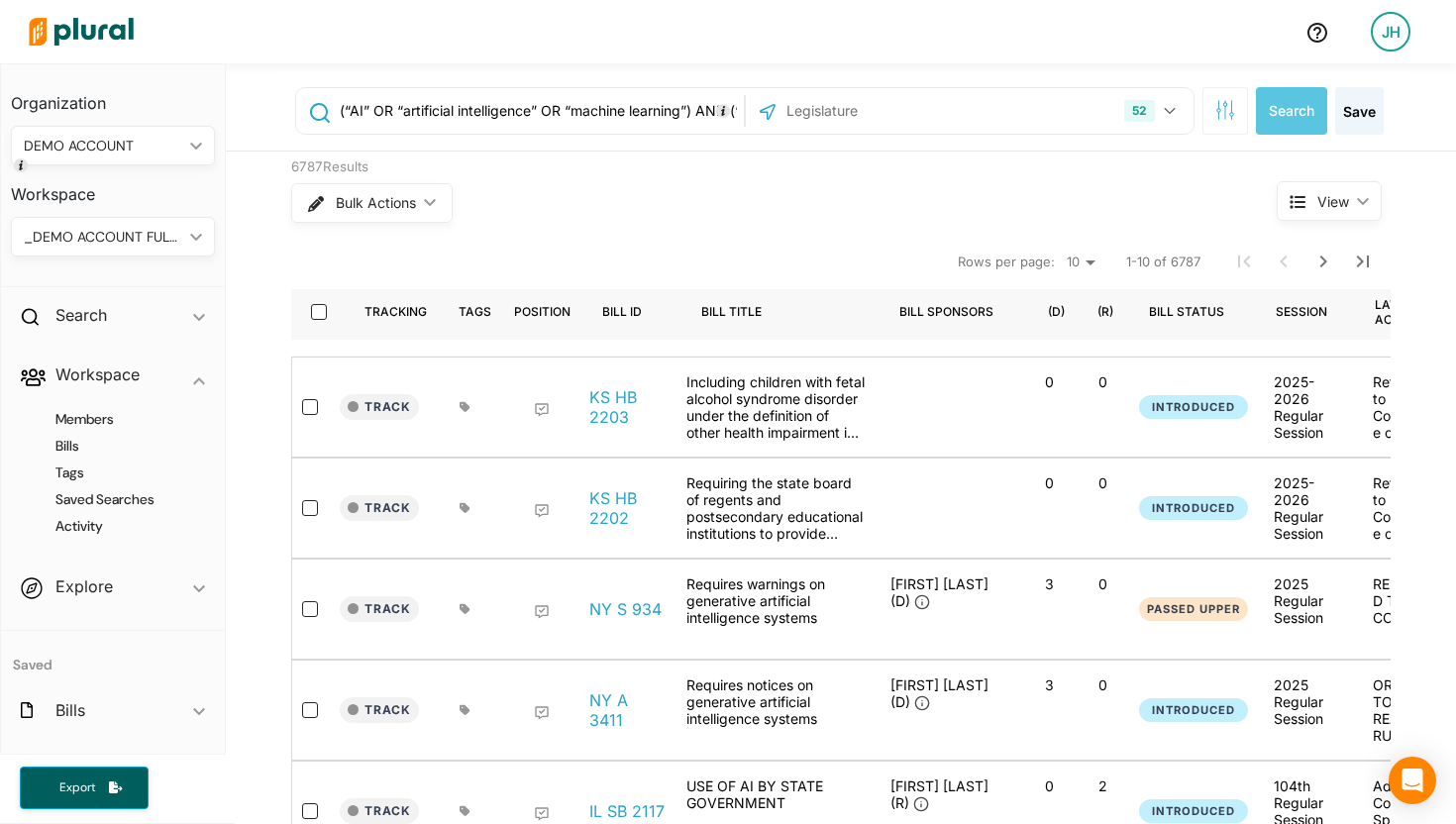 click on "(“AI” OR “artificial intelligence” OR “machine learning”) AND (“primary education" OR “K-12”) NOT (“data storage” OR “data mining” OR “data privacy”)" at bounding box center [538, 111] 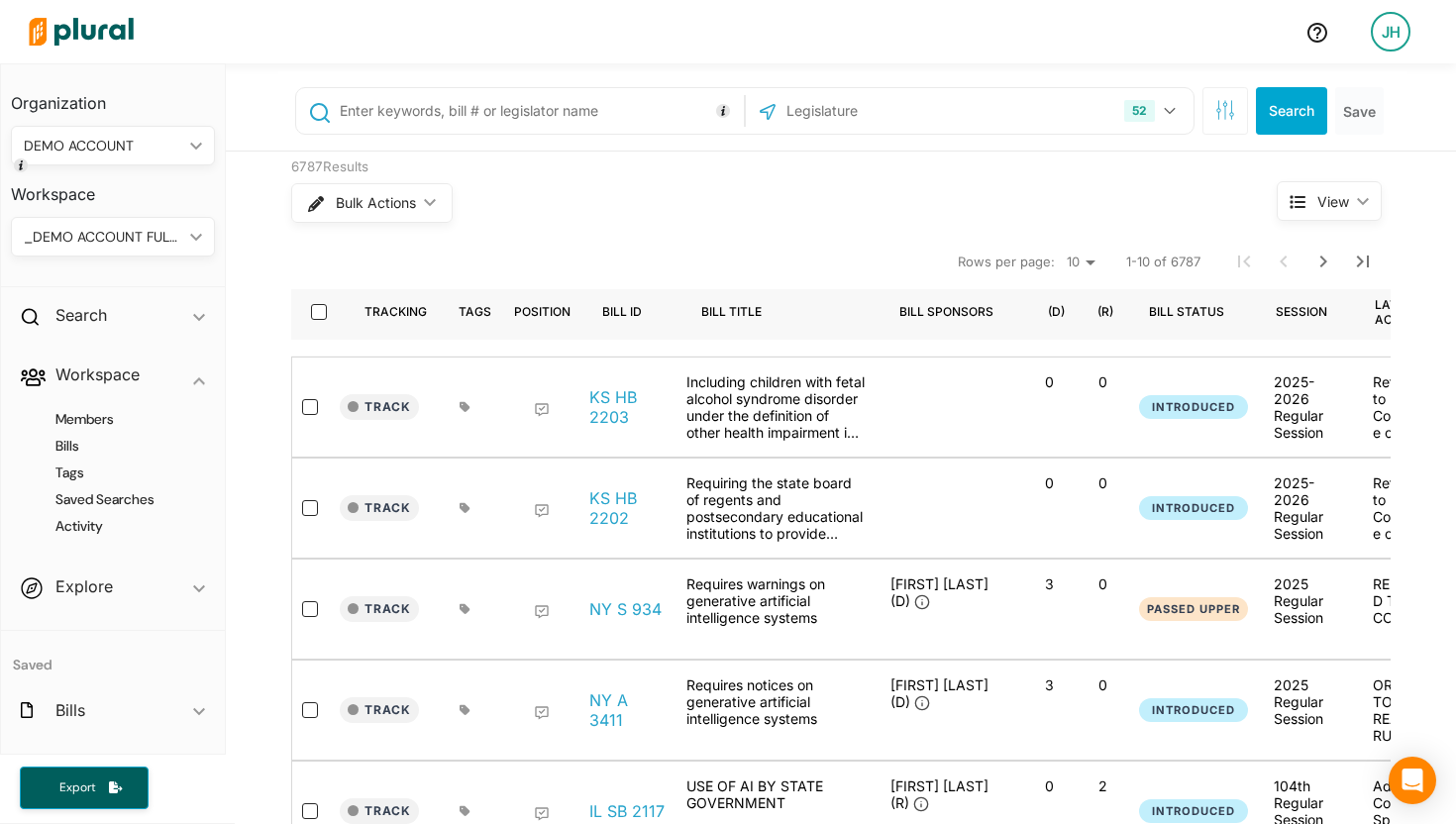 paste on "(“AI” OR “artificial intelligence” OR “computer-generated” OR “algorithm”) AND (“public education” OR “elementary school” OR “K-12”) NOT (“data storage” OR “data mining” OR “data privacy”)" 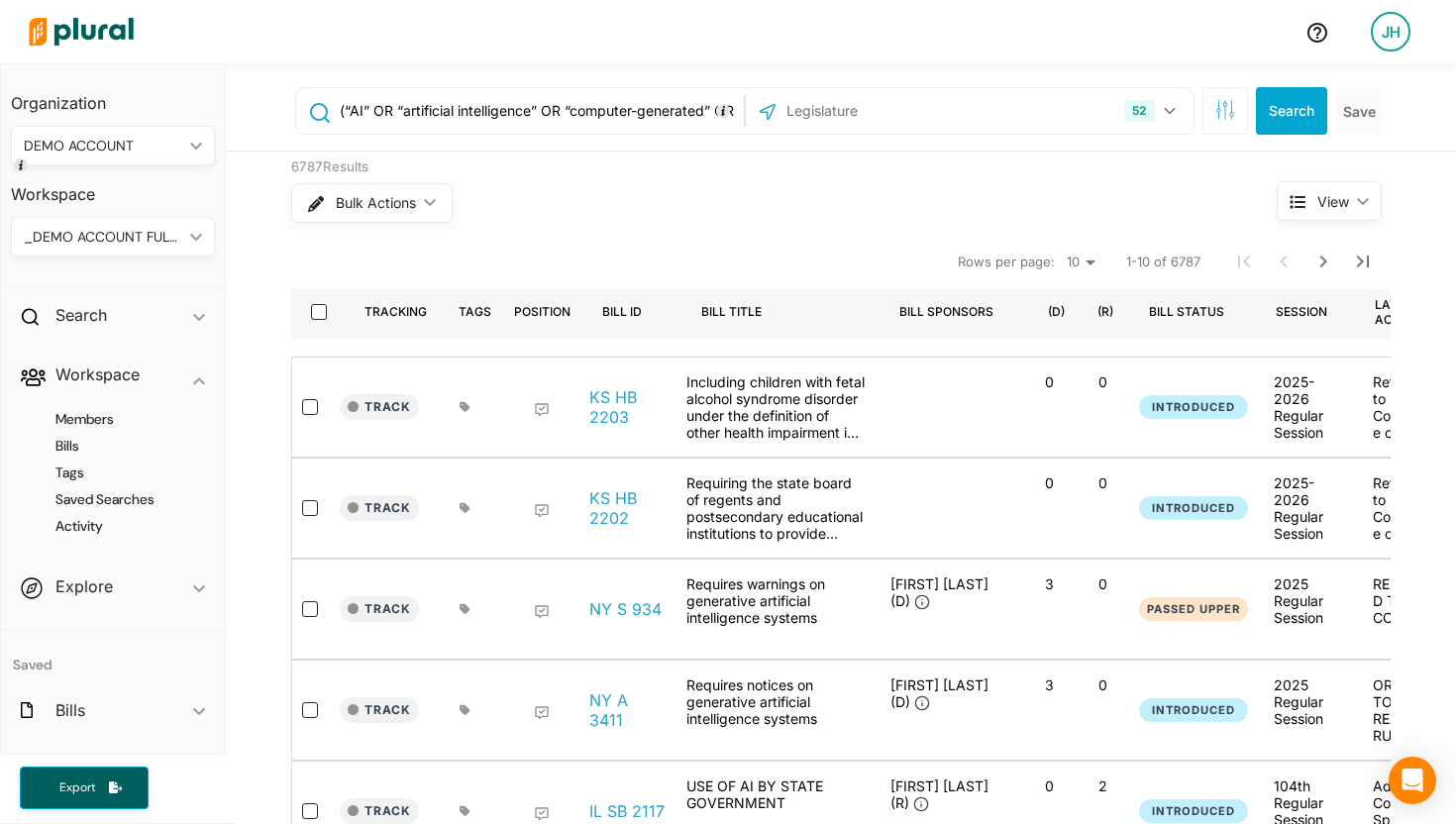 scroll, scrollTop: 0, scrollLeft: 855, axis: horizontal 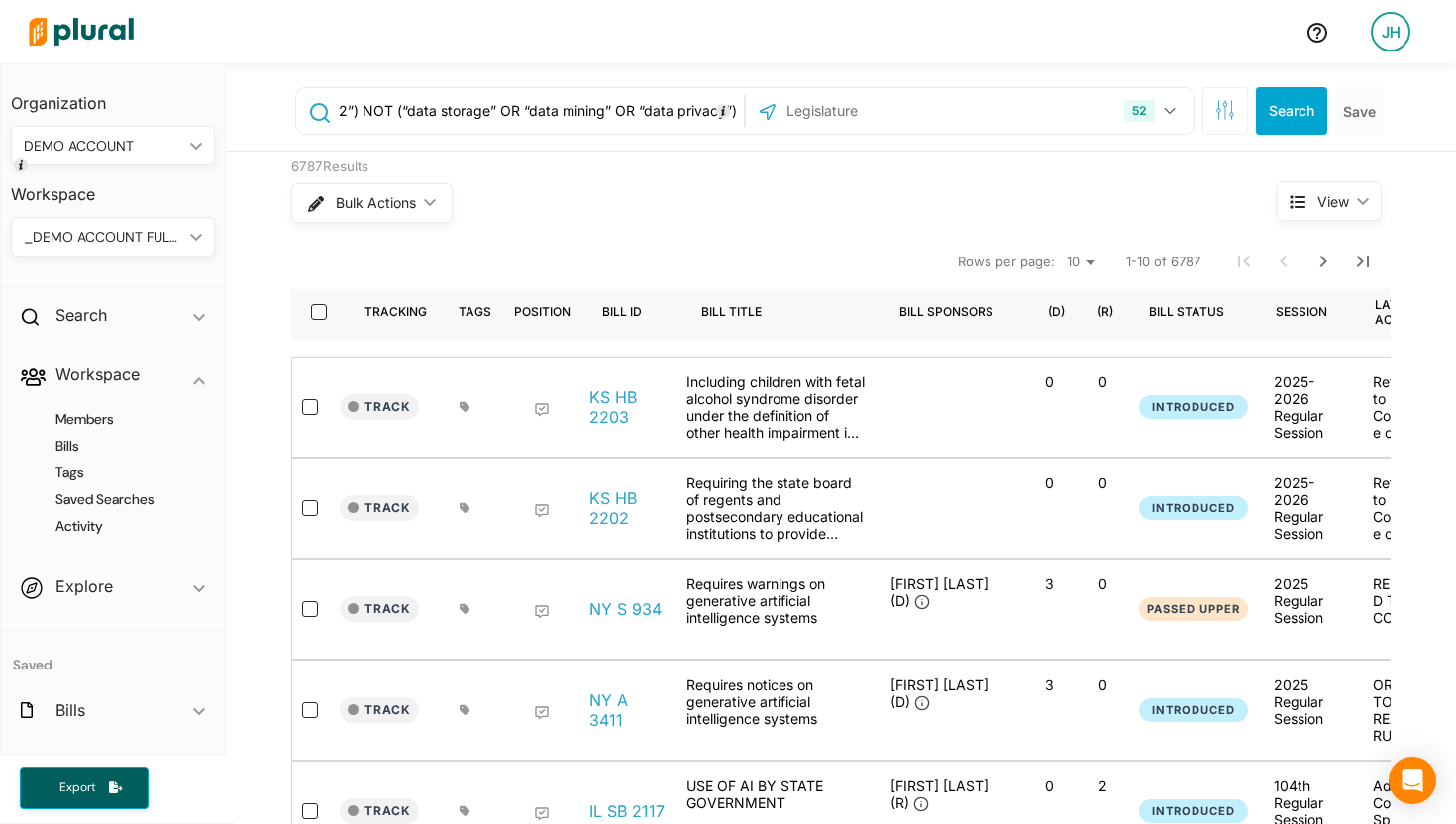 type on "(“AI” OR “artificial intelligence” OR “computer-generated” OR “algorithm”) AND (“public education” OR “elementary school” OR “K-12”) NOT (“data storage” OR “data mining” OR “data privacy”)" 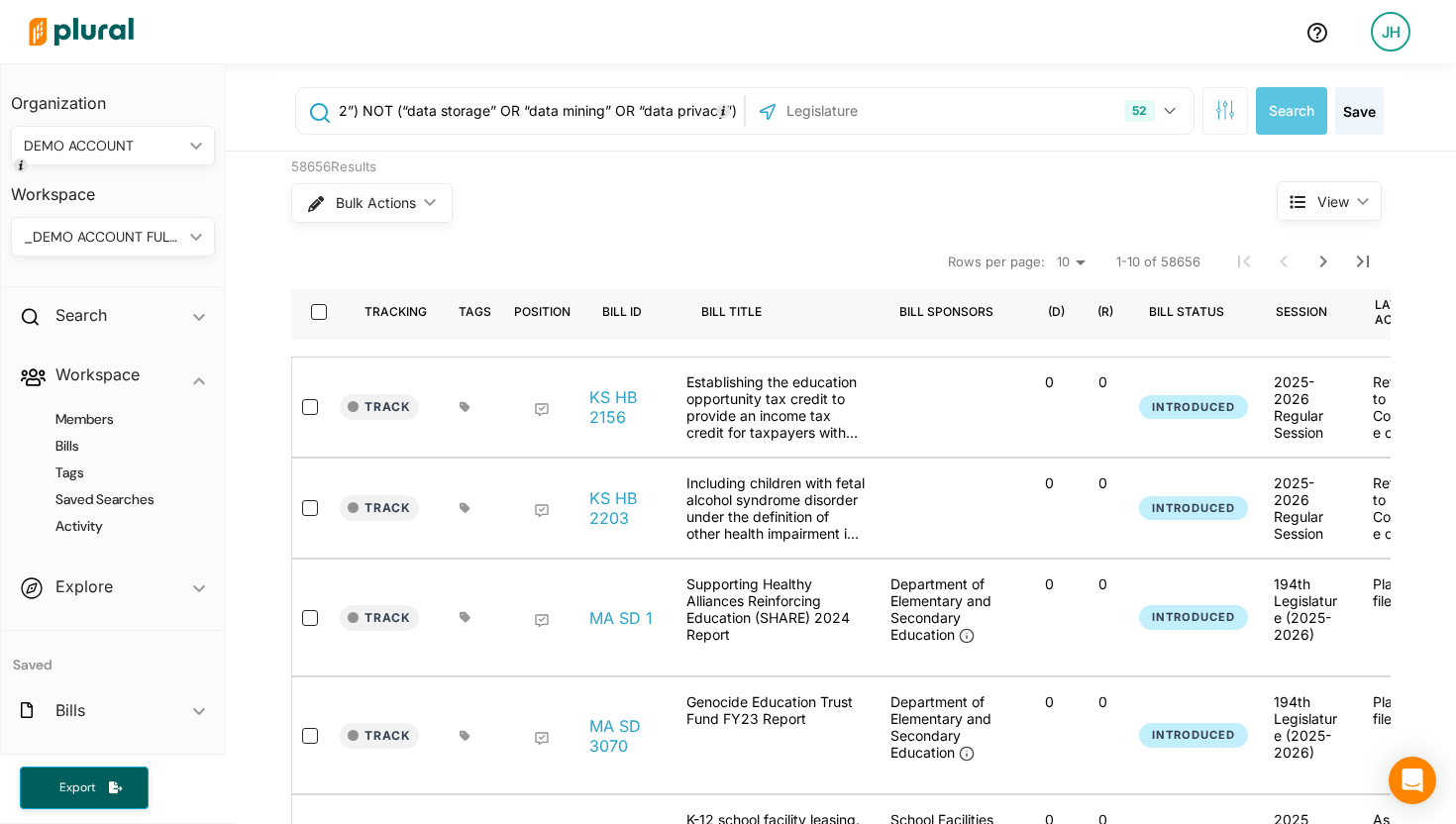 click on "(“AI” OR “artificial intelligence” OR “computer-generated” OR “algorithm”) AND (“public education” OR “elementary school” OR “K-12”) NOT (“data storage” OR “data mining” OR “data privacy”)" at bounding box center (538, 111) 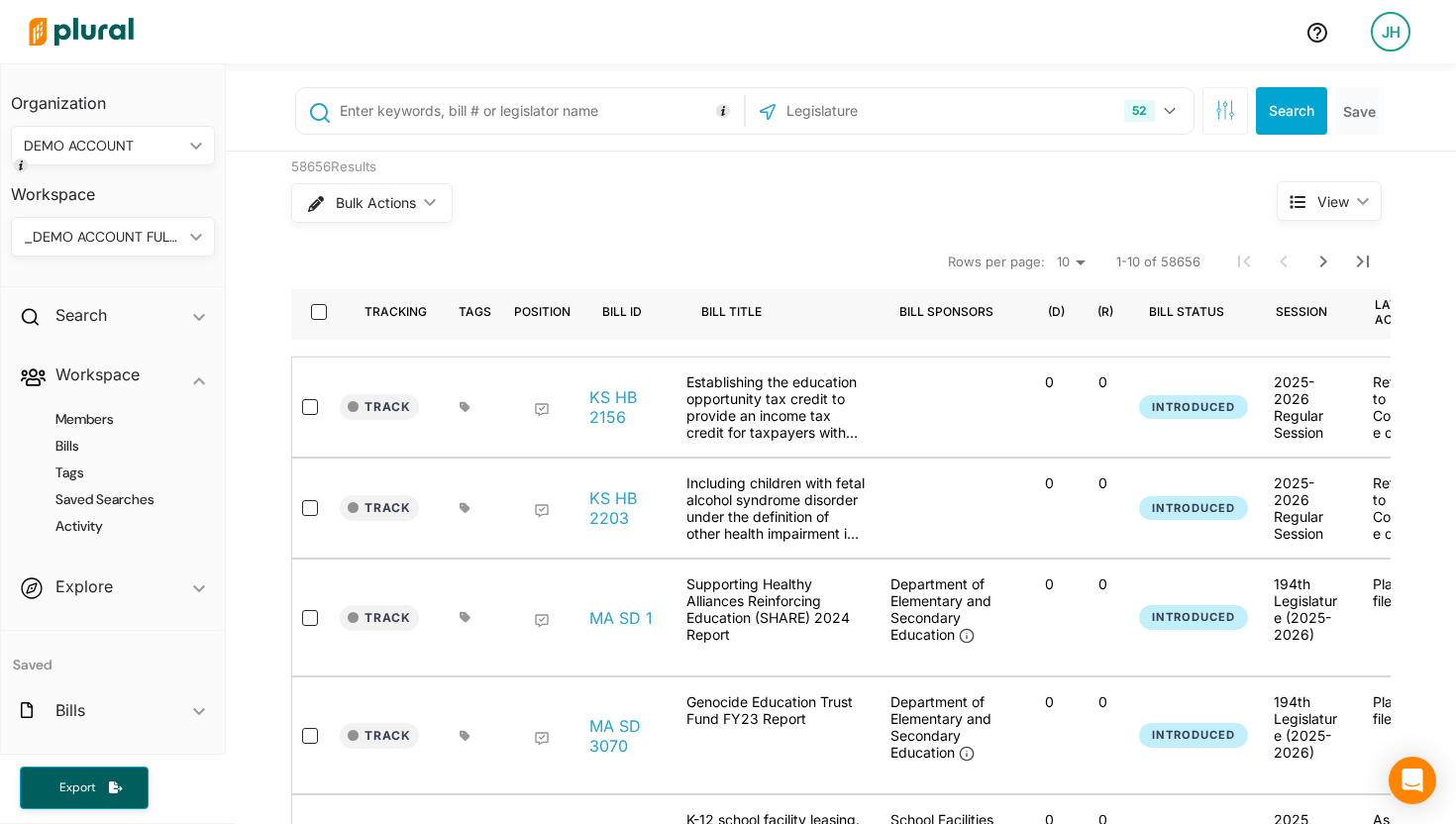 scroll, scrollTop: 0, scrollLeft: 0, axis: both 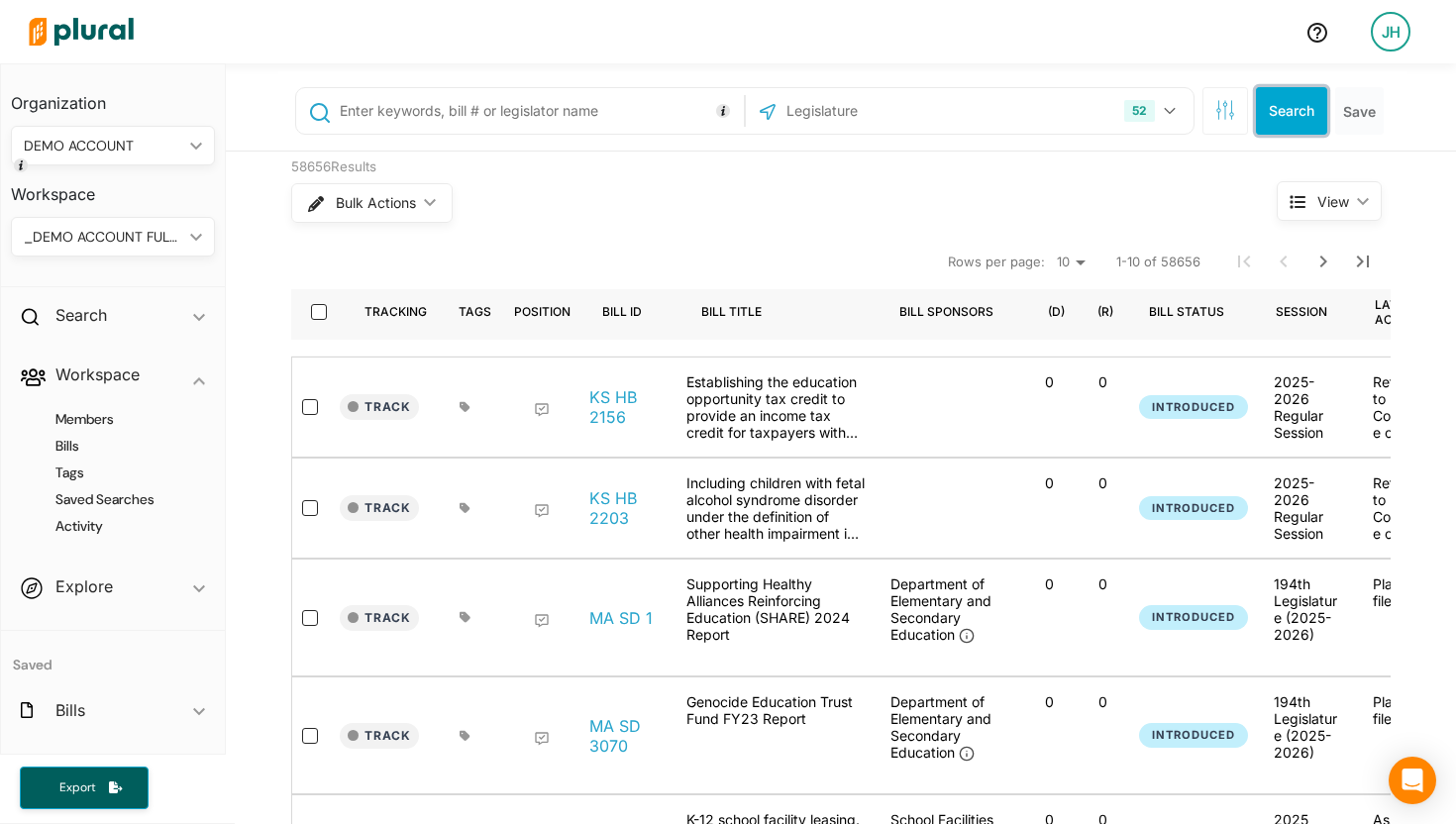 click on "Search" at bounding box center [1292, 111] 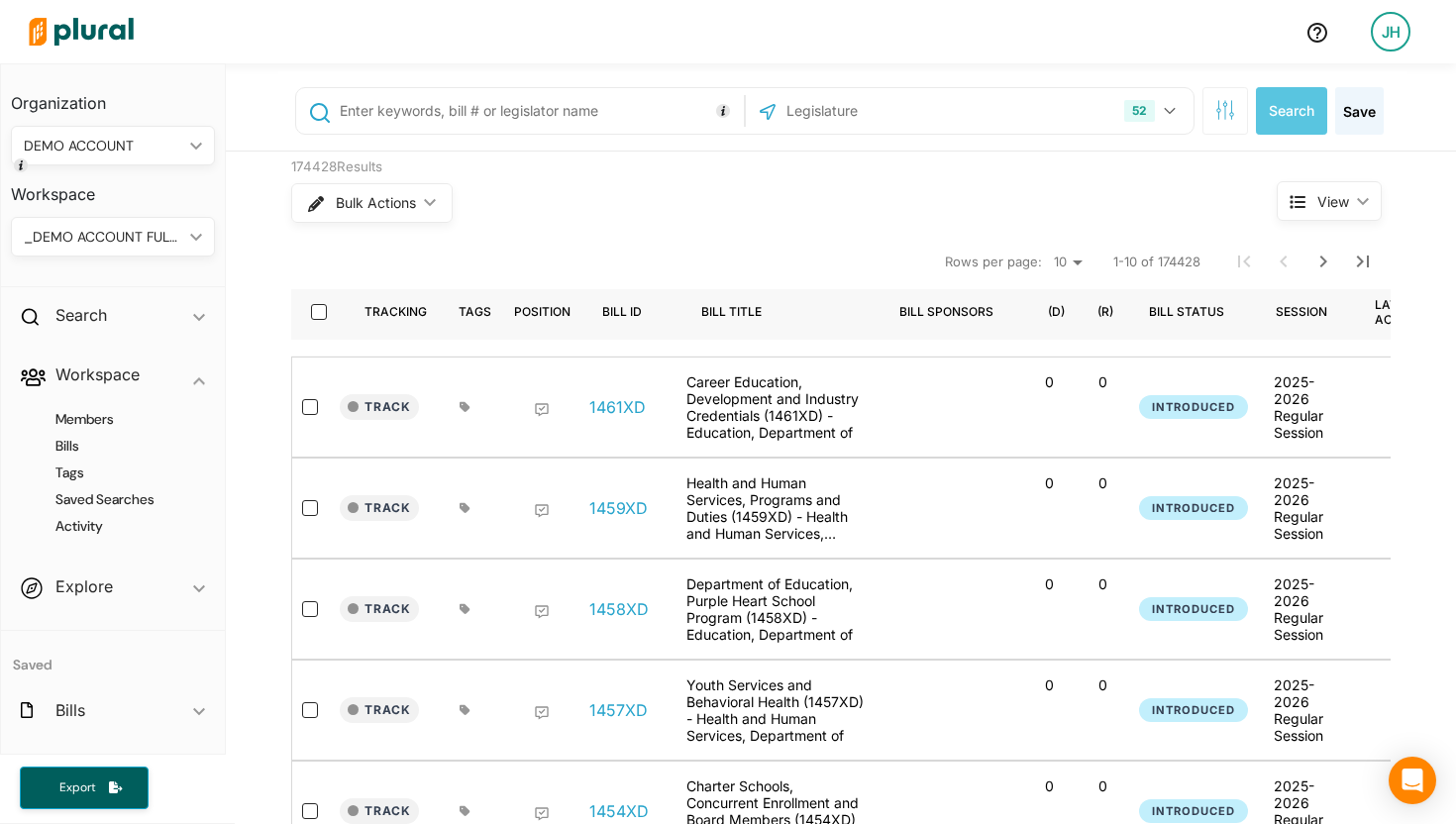 click at bounding box center (538, 111) 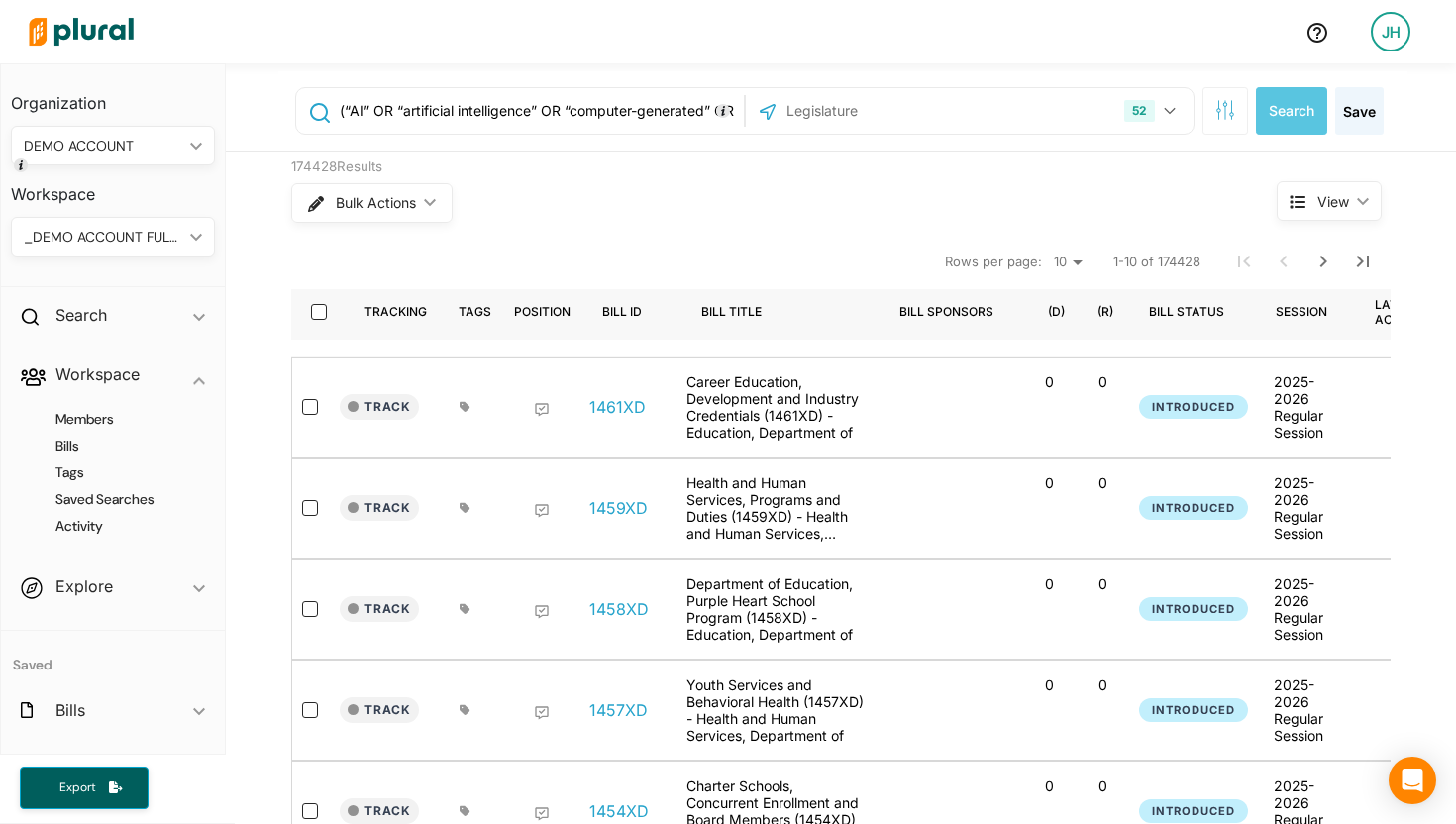 scroll, scrollTop: 0, scrollLeft: 855, axis: horizontal 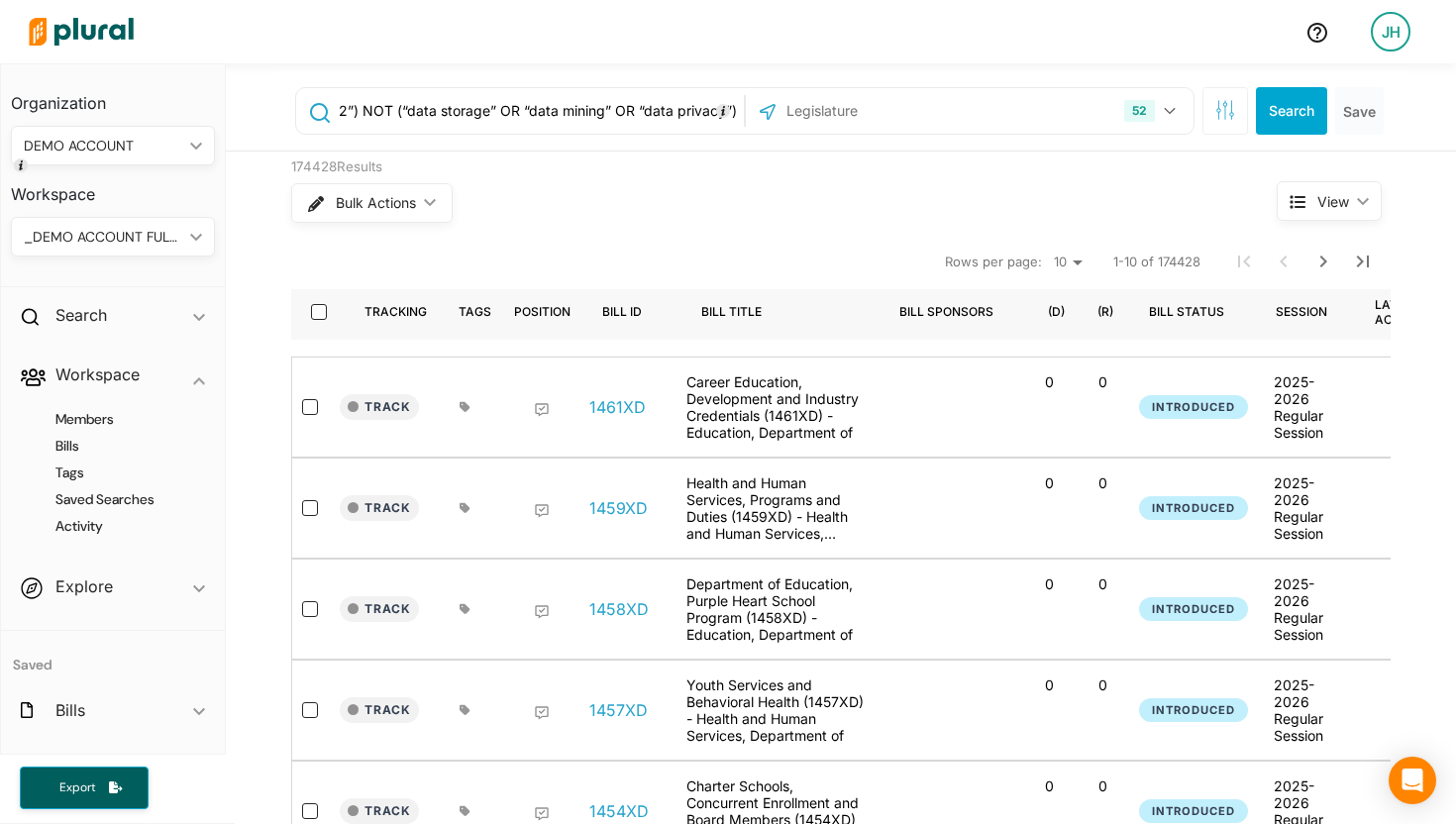 type on "(“AI” OR “artificial intelligence” OR “computer-generated” OR “algorithm”) AND (“public education” OR “elementary school” OR “K-12”) NOT (“data storage” OR “data mining” OR “data privacy”)" 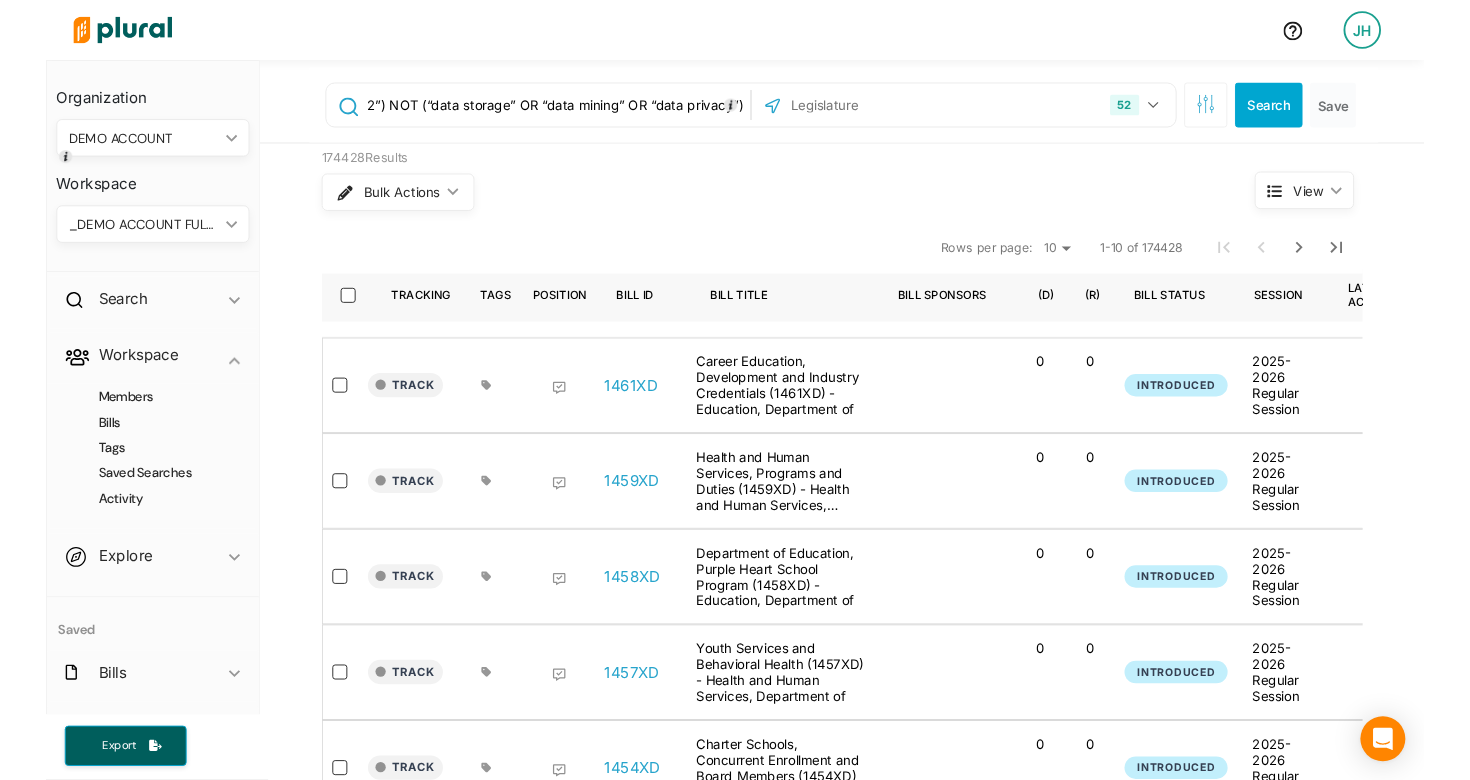 scroll, scrollTop: 0, scrollLeft: 0, axis: both 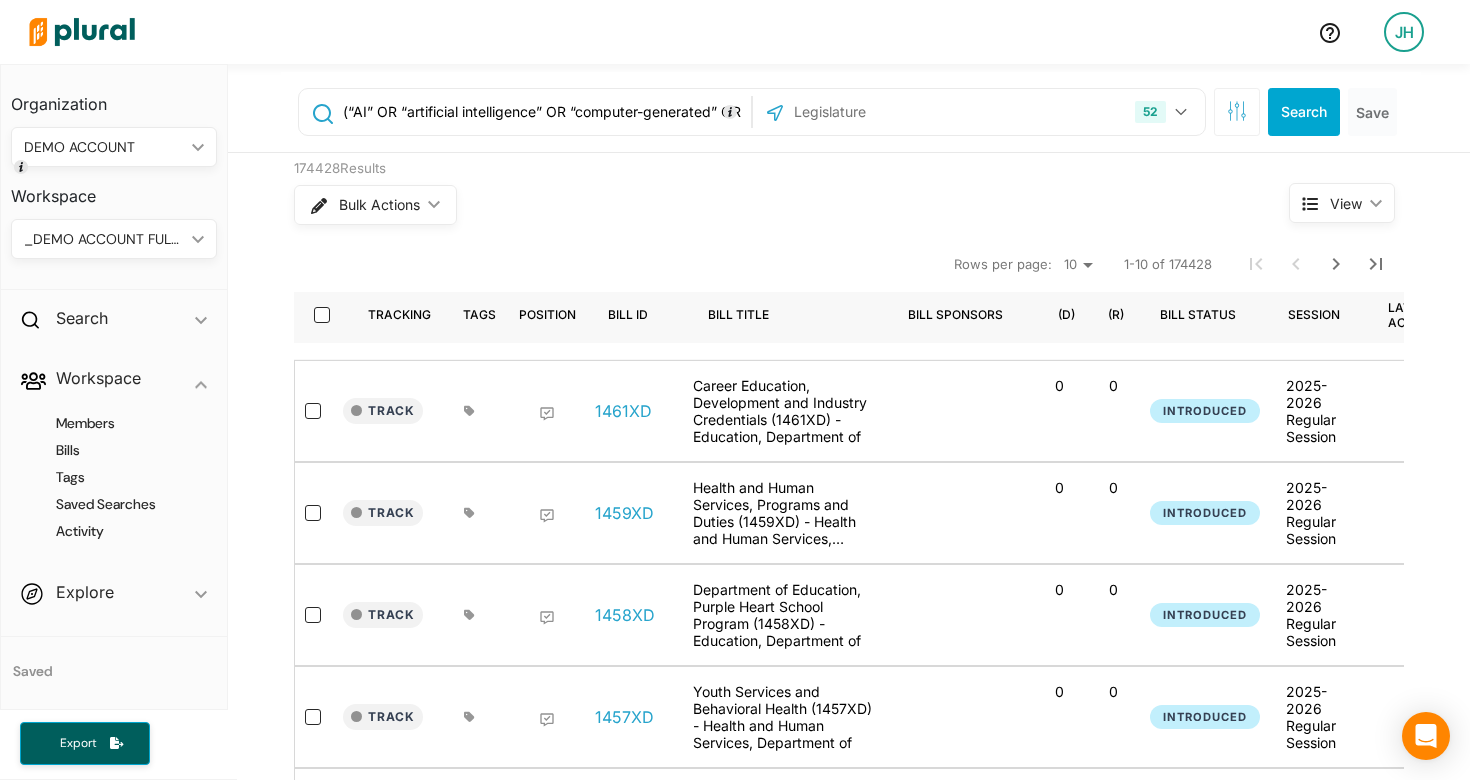 click on "(“AI” OR “artificial intelligence” OR “computer-generated” OR “algorithm”) AND (“public education” OR “elementary school” OR “K-12”) NOT (“data storage” OR “data mining” OR “data privacy”)" at bounding box center (543, 112) 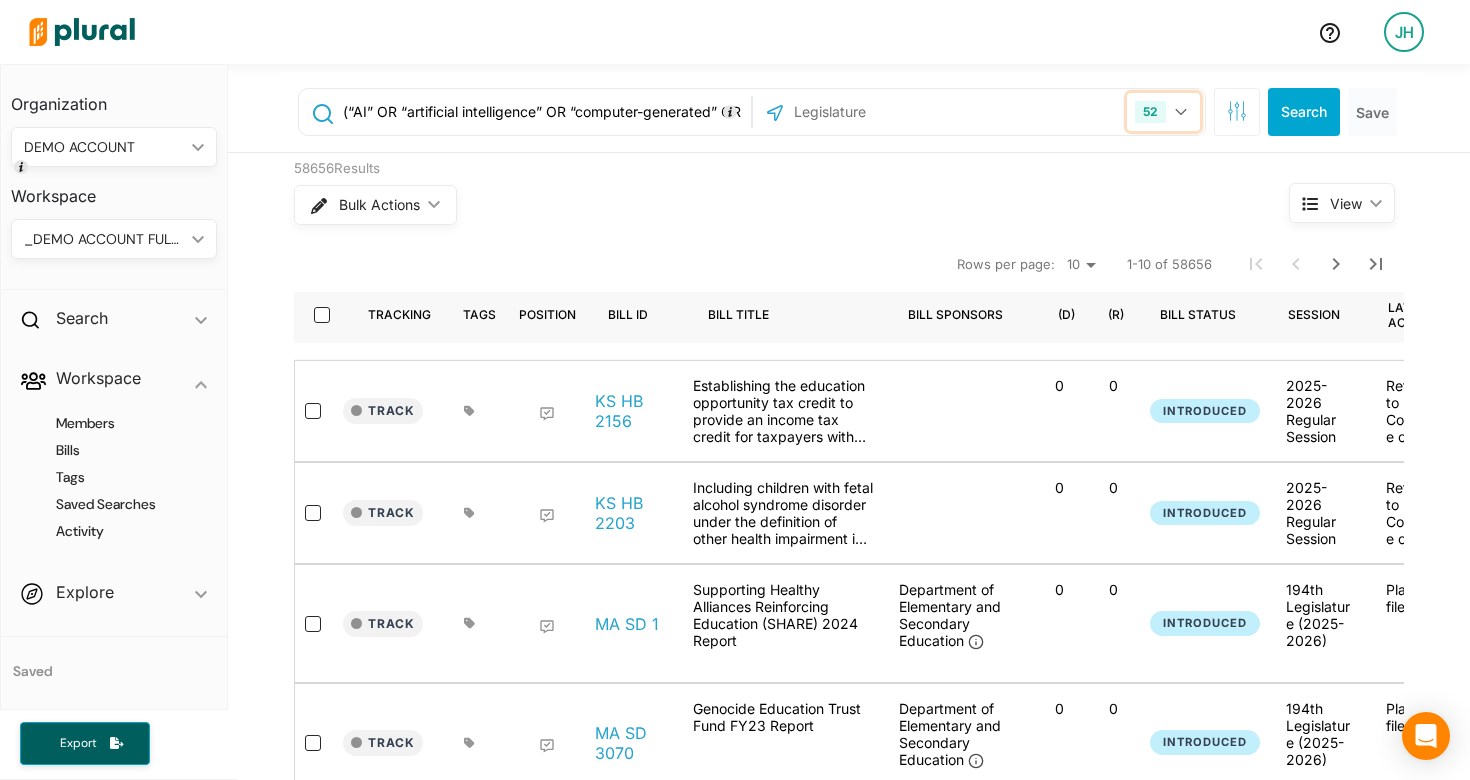 click on "52" at bounding box center [1163, 112] 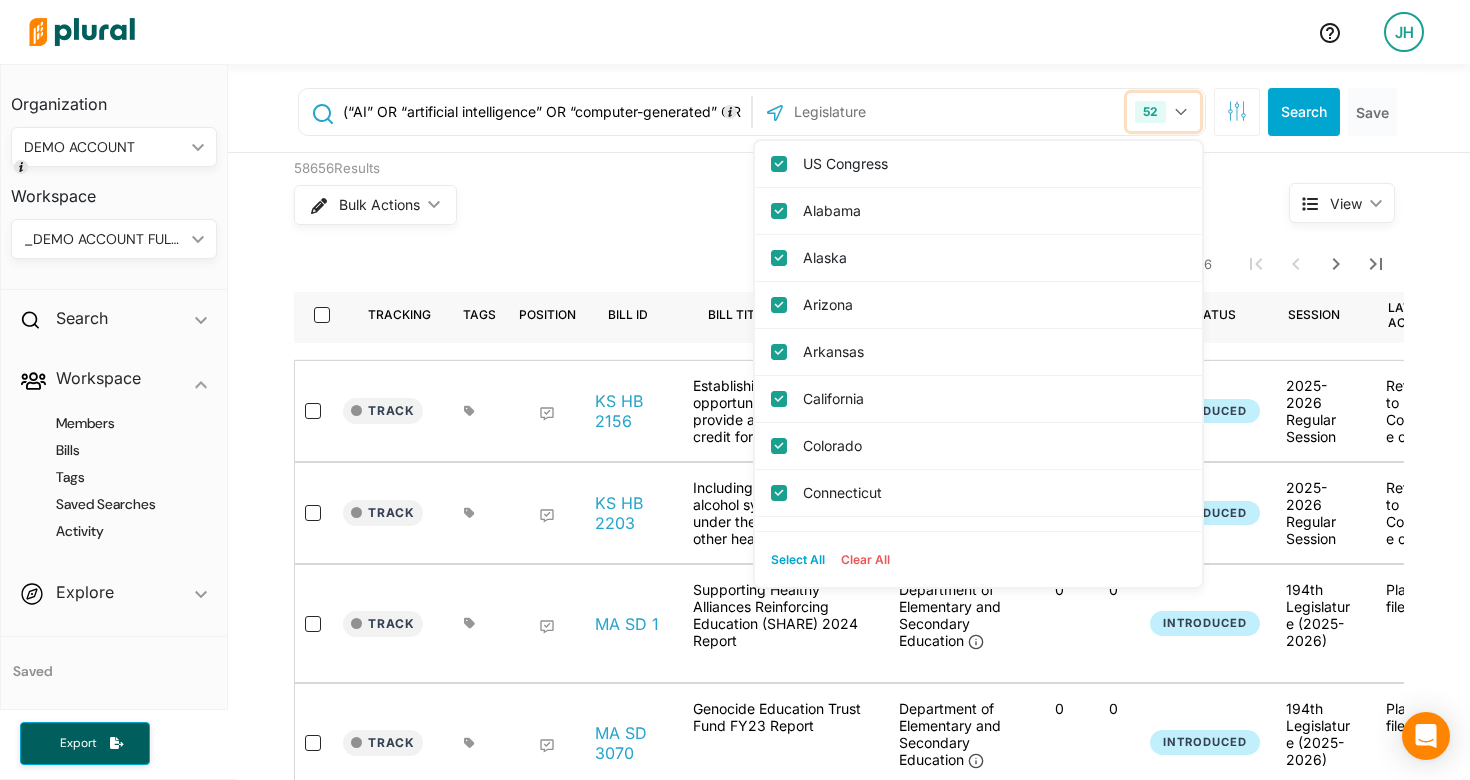 click on "52" at bounding box center (1163, 112) 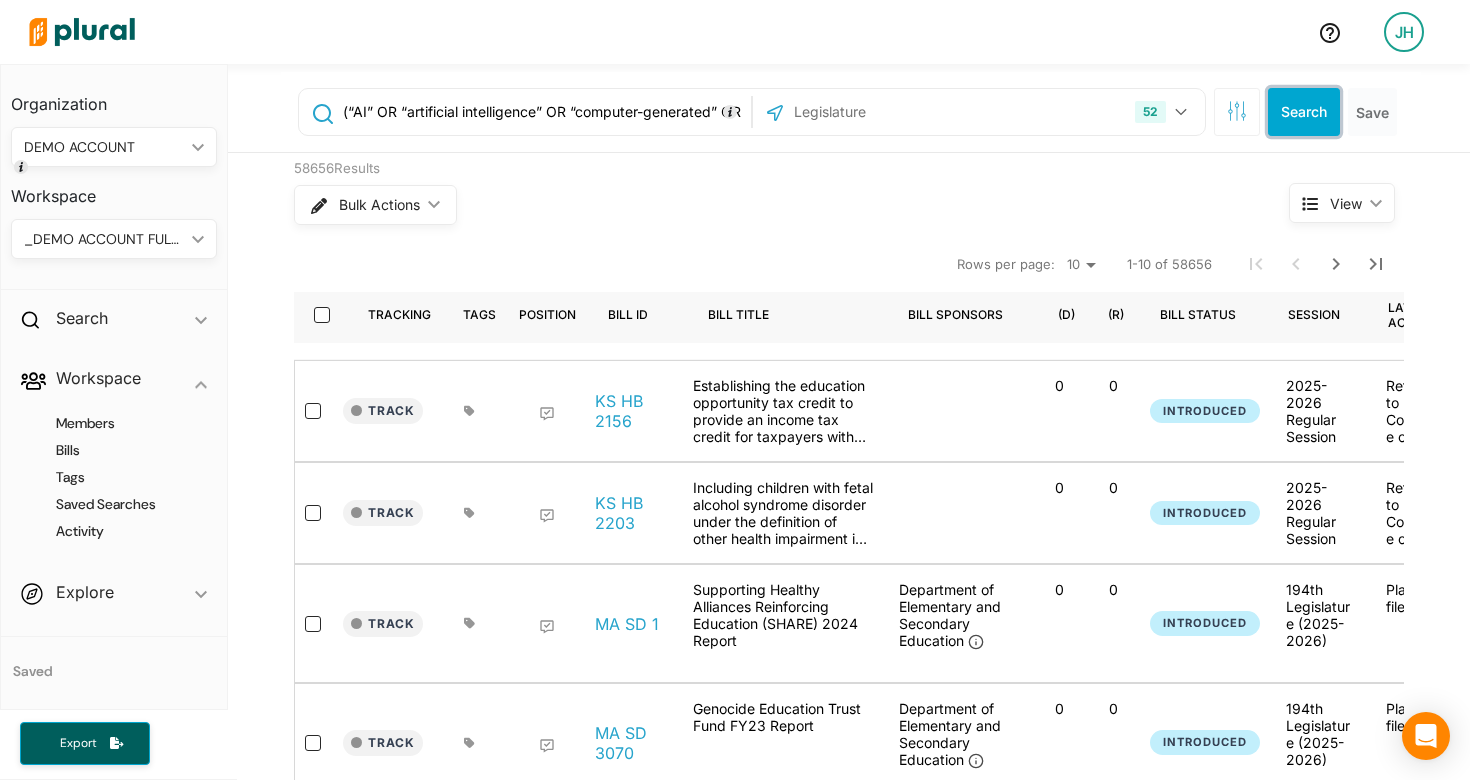 click on "Search" at bounding box center [1304, 112] 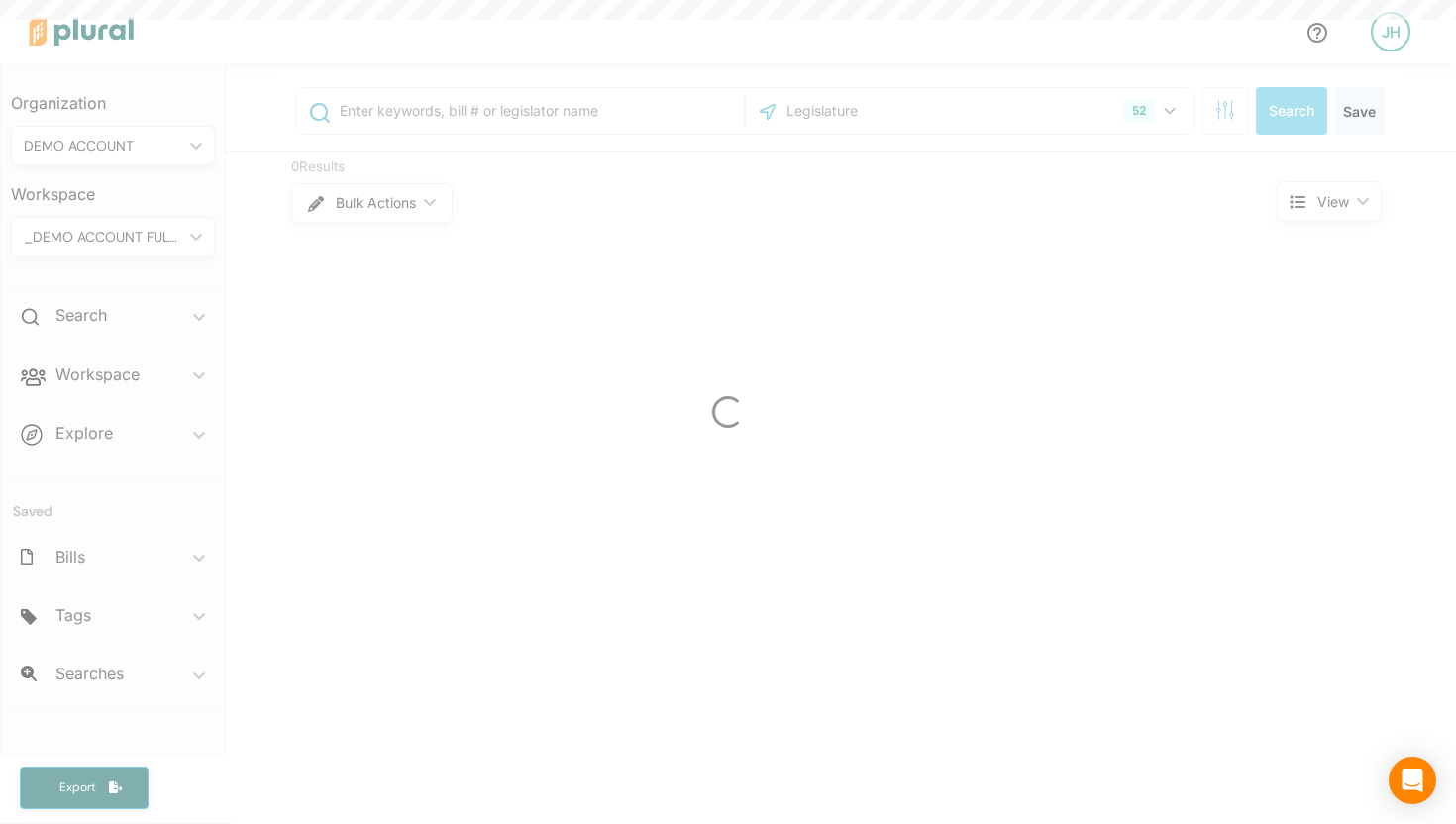 scroll, scrollTop: 0, scrollLeft: 0, axis: both 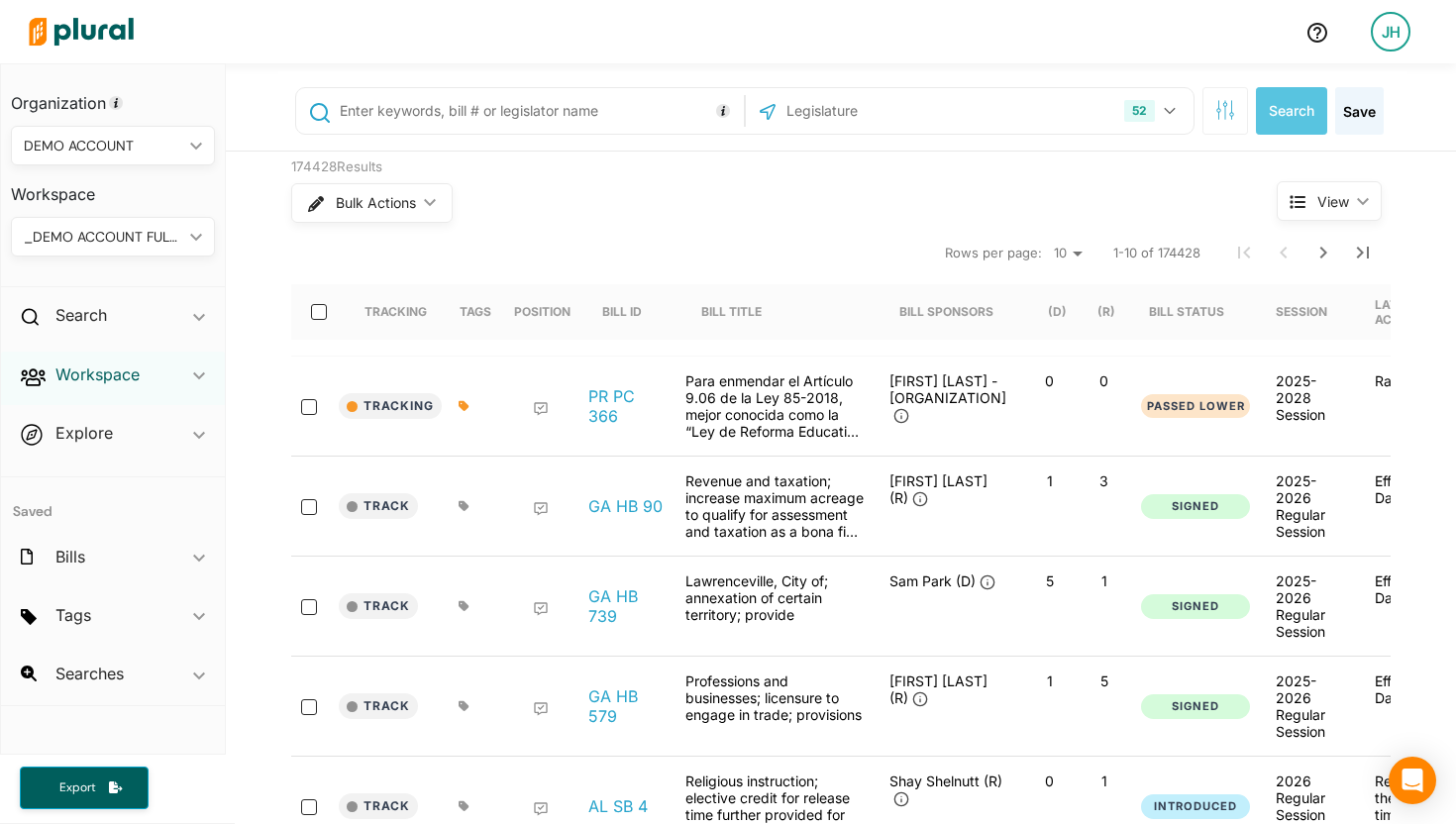 click on "Workspace" at bounding box center (97, 374) 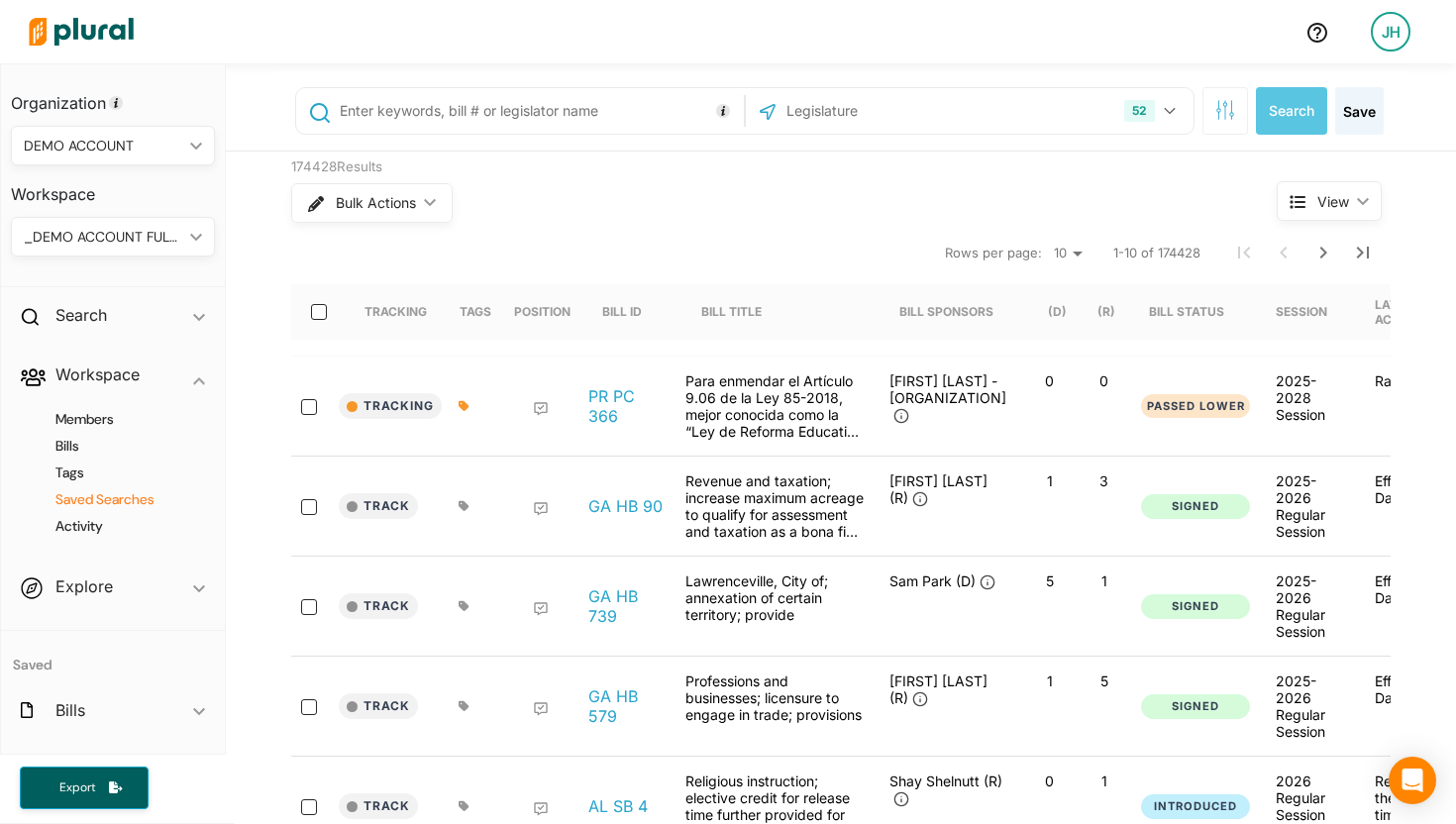 click on "Saved Searches" at bounding box center [118, 499] 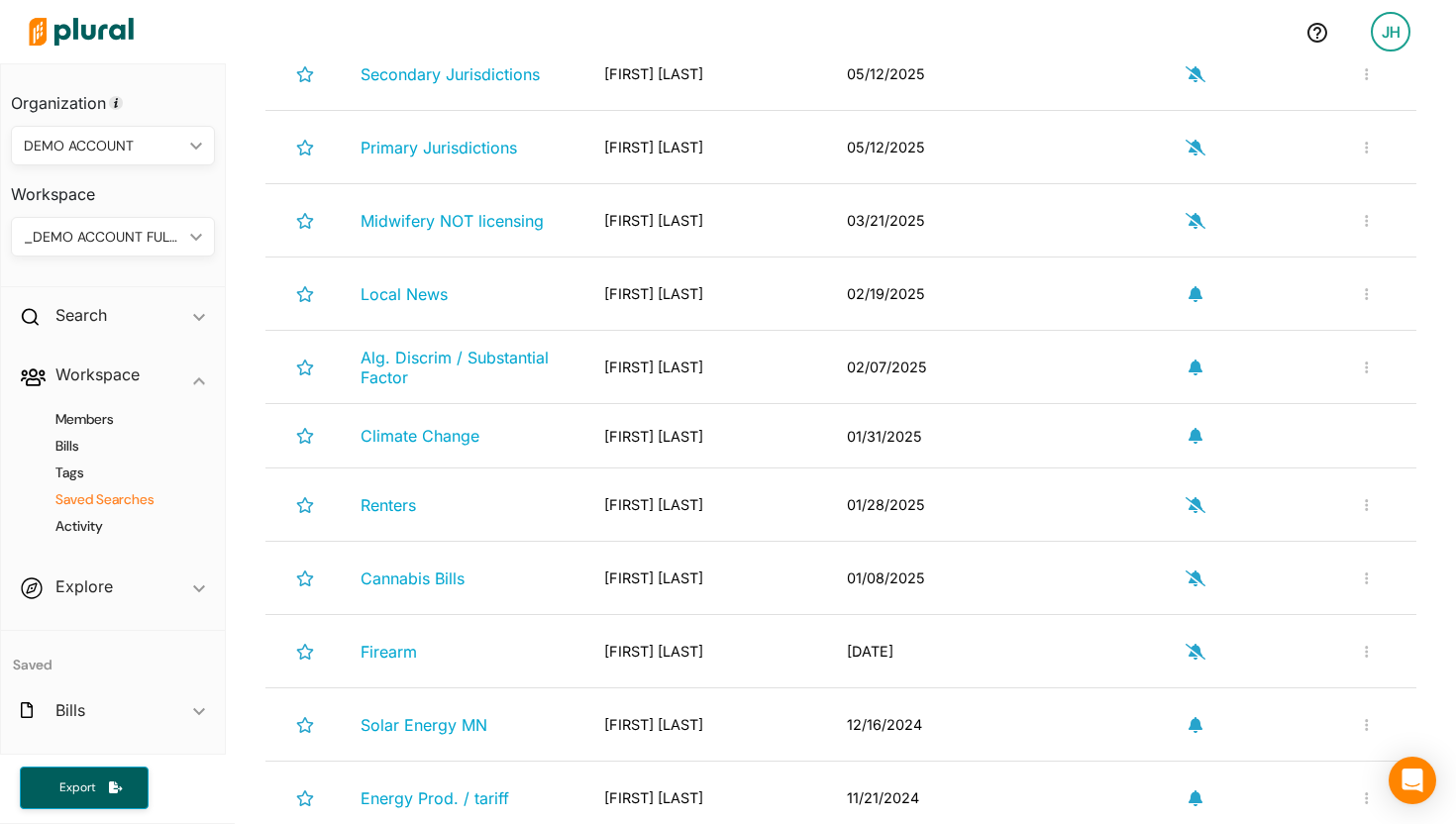 scroll, scrollTop: 450, scrollLeft: 0, axis: vertical 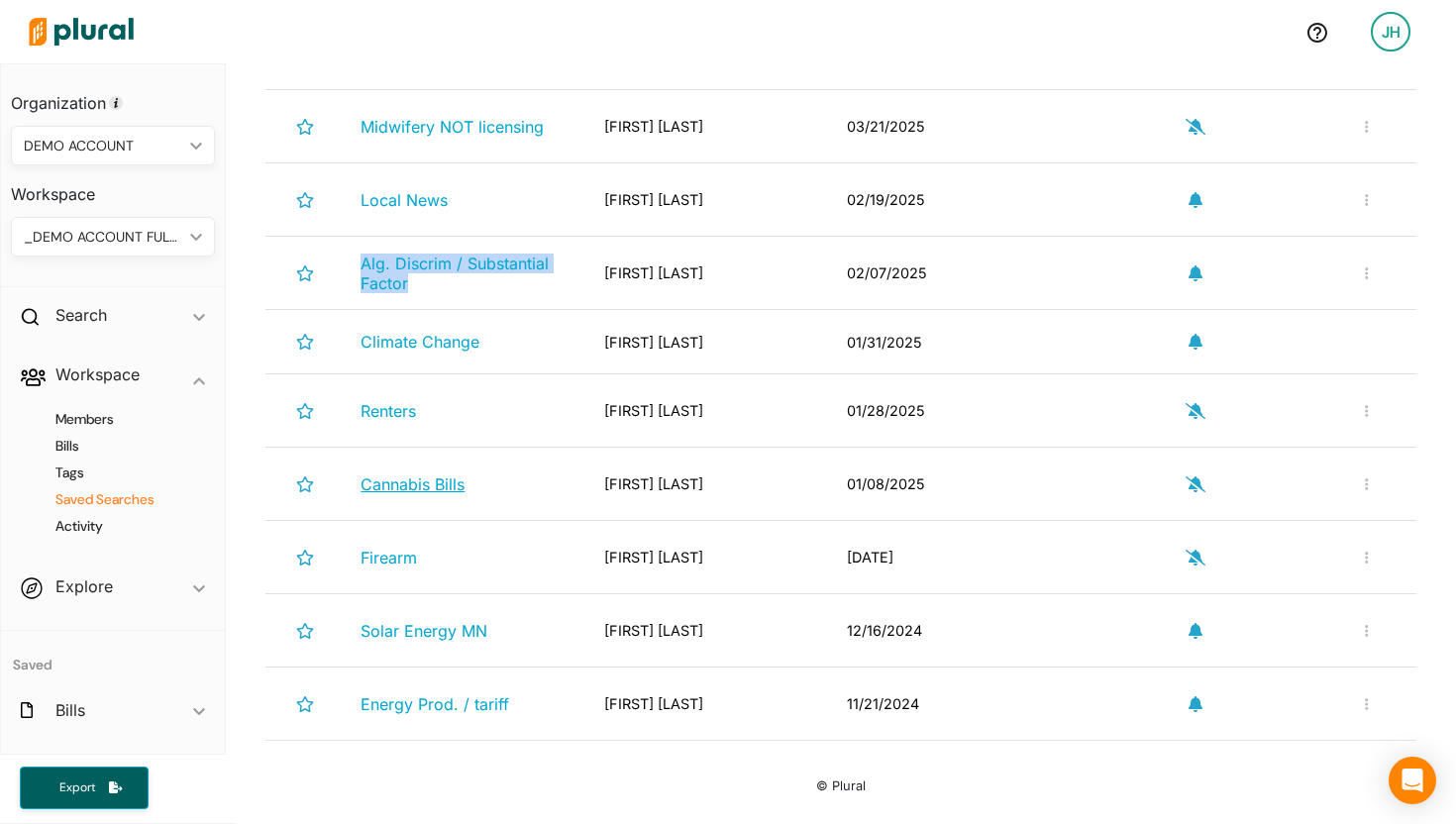 click on "Cannabis Bills" at bounding box center (412, 484) 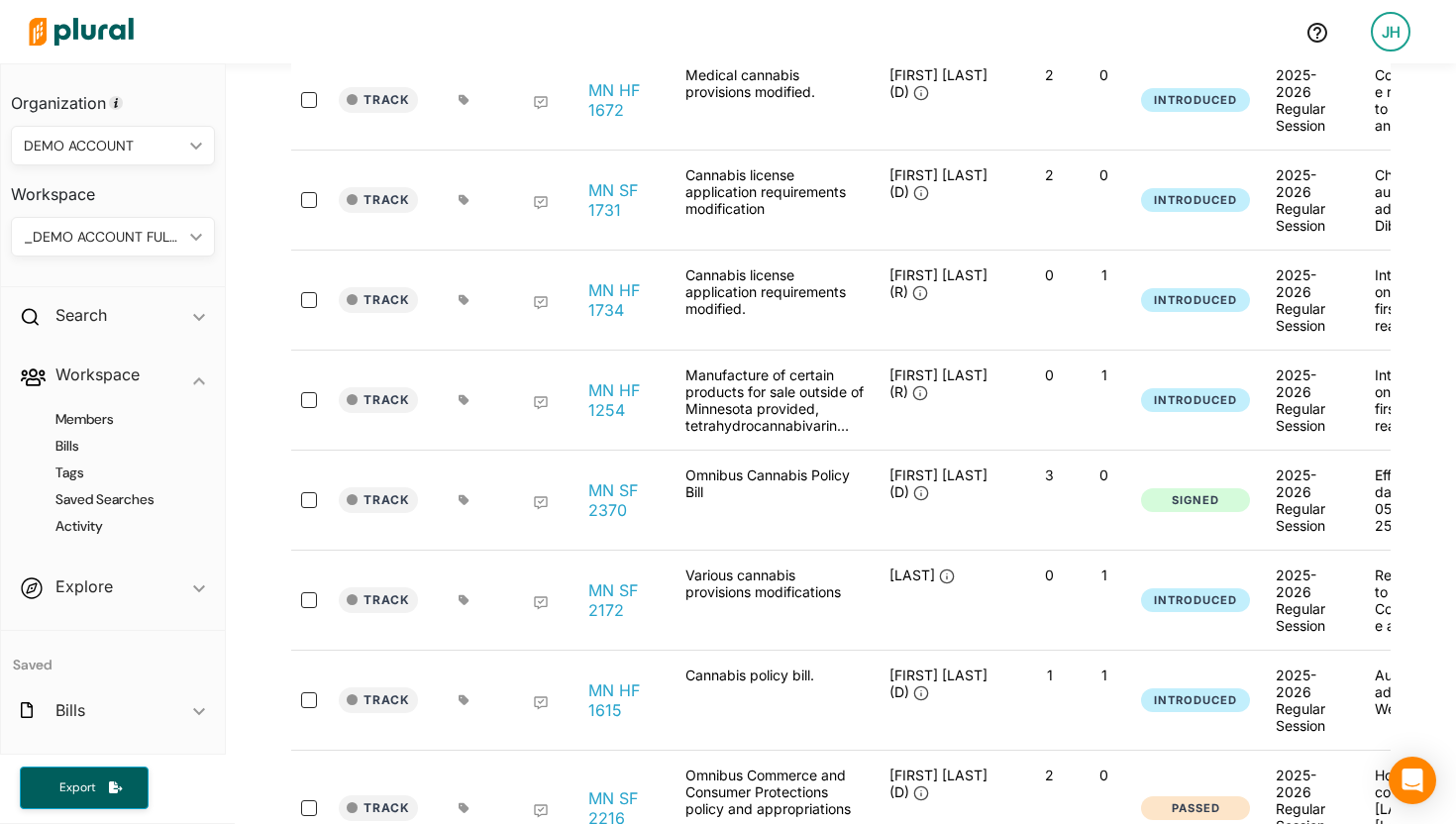scroll, scrollTop: 0, scrollLeft: 0, axis: both 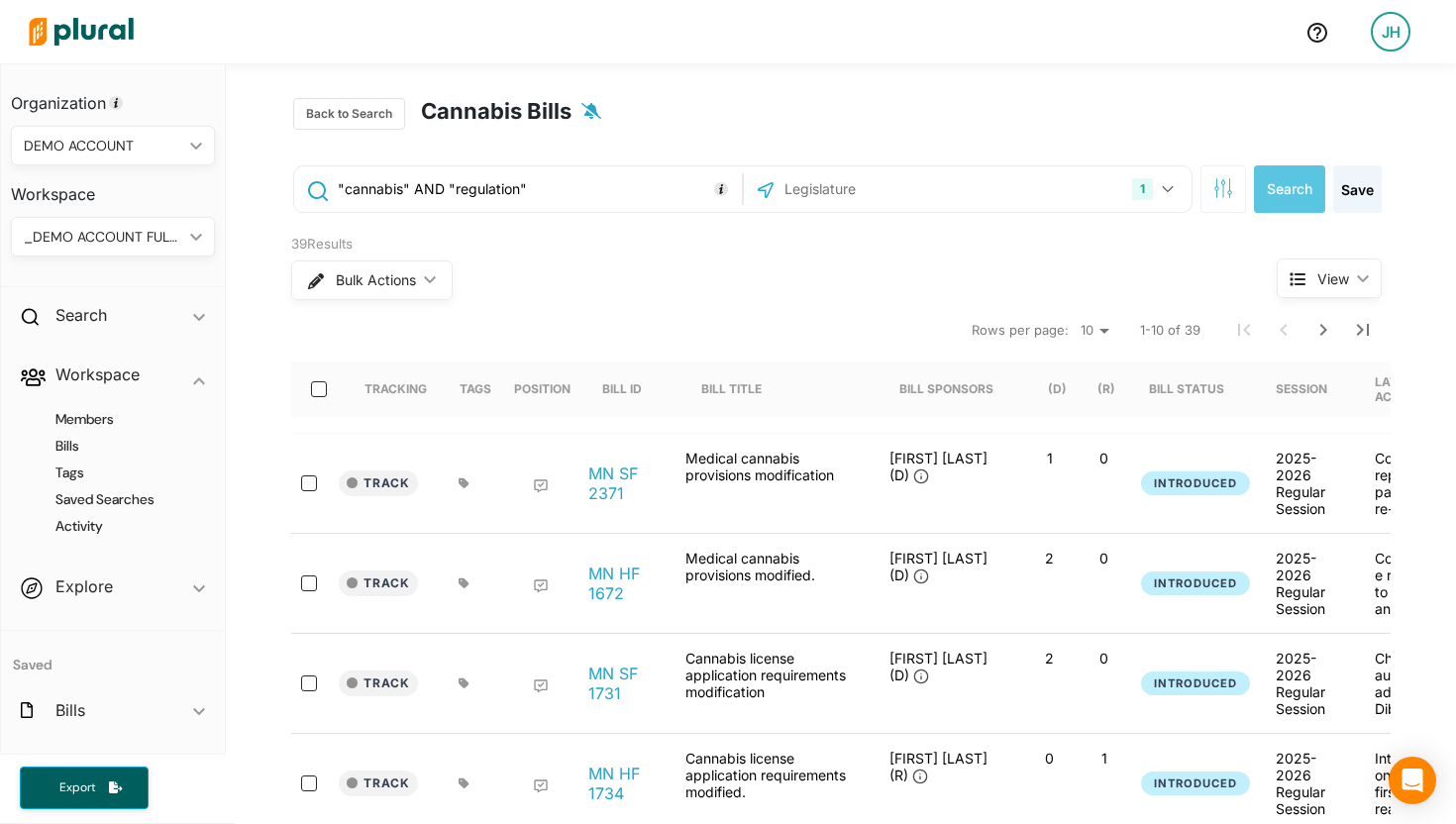 click on "_DEMO ACCOUNT FULL TEAM" at bounding box center [103, 237] 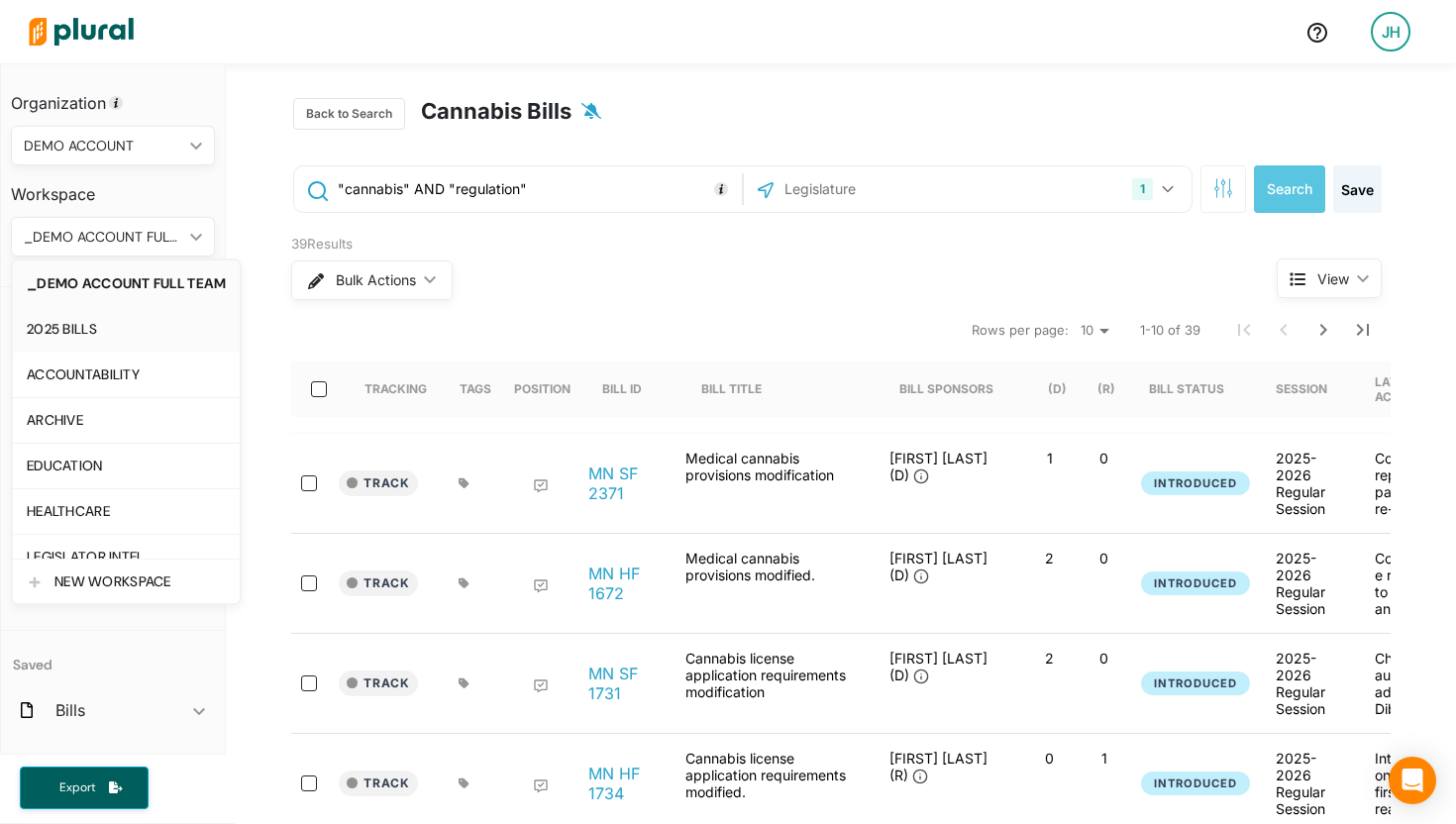 click on "2025 BILLS" at bounding box center [126, 329] 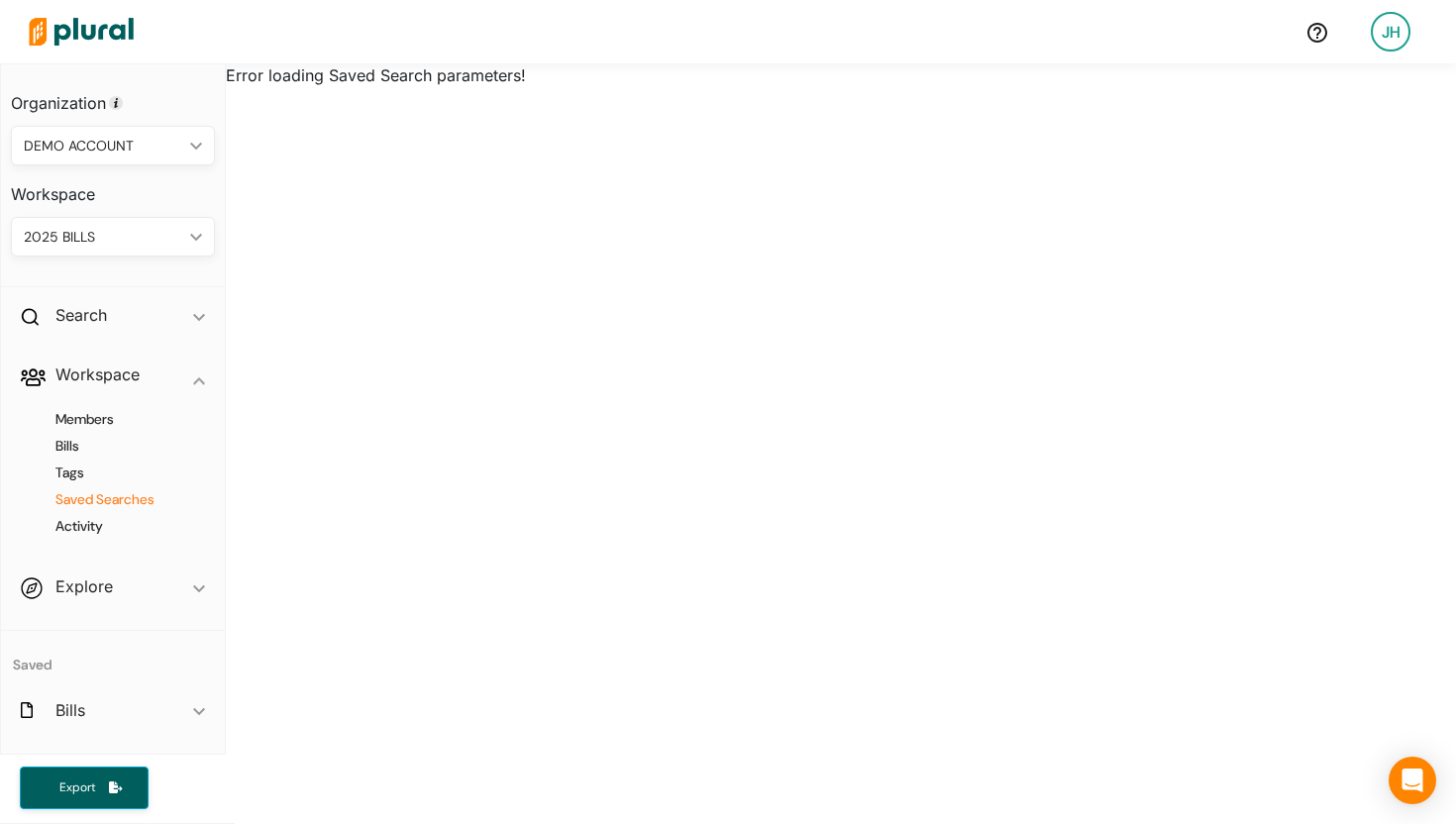 click on "Saved Searches" at bounding box center [118, 499] 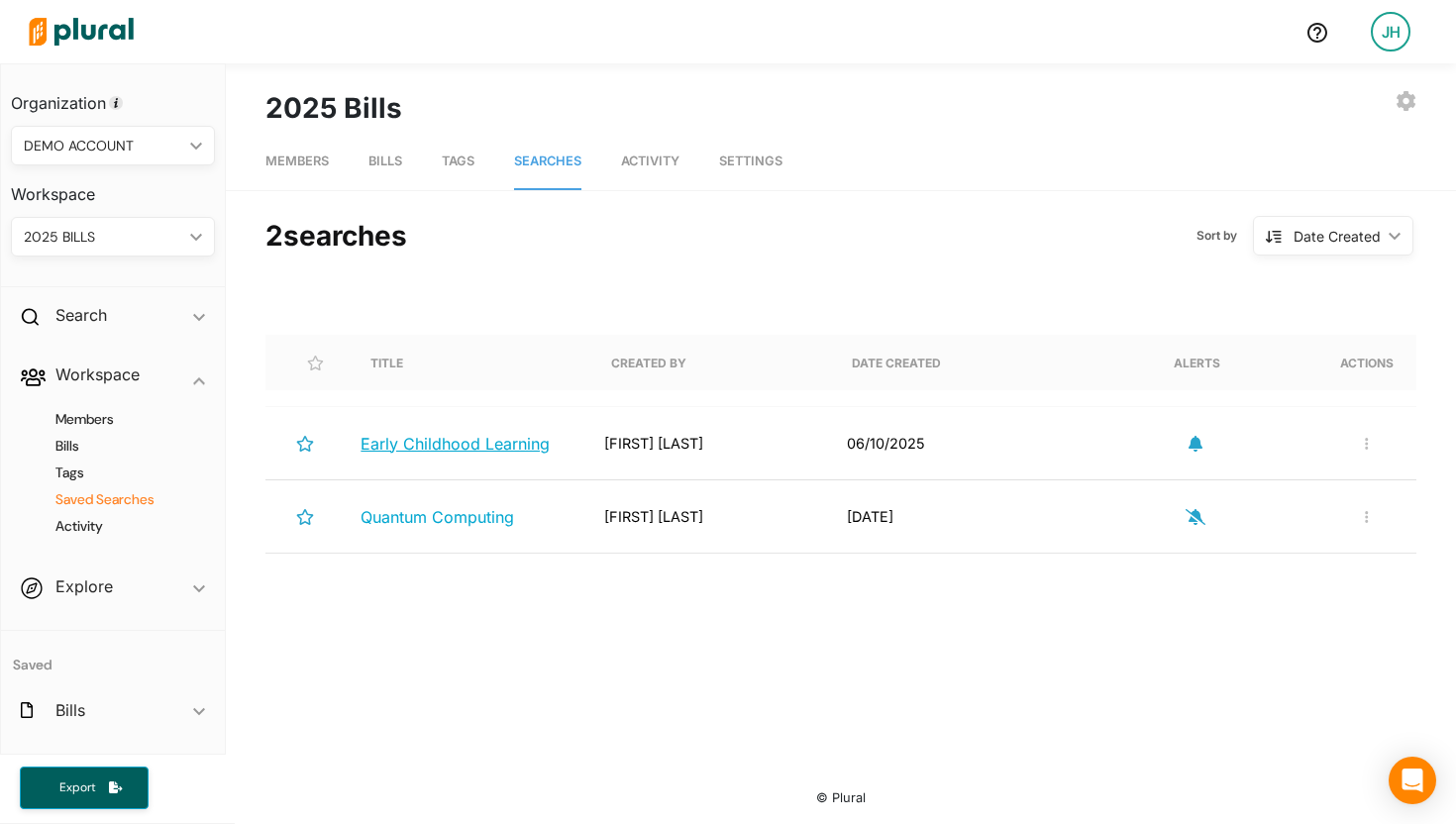 click on "Early Childhood Learning" at bounding box center [455, 444] 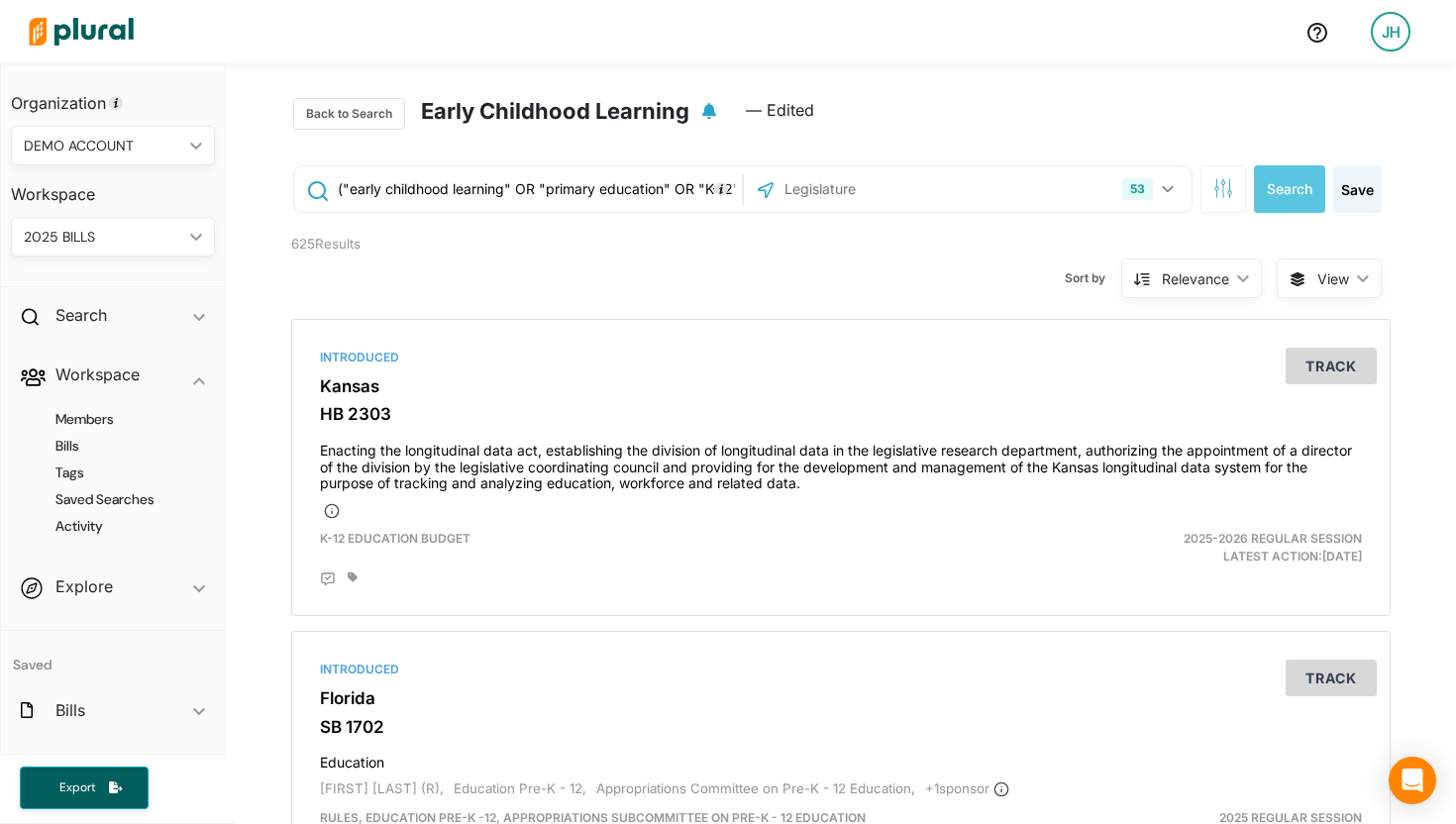click on "("early childhood learning" OR "primary education" OR "K-12") AND ("funding" OR "appropriation" OR "investment" OR "reimbursement")" at bounding box center [536, 189] 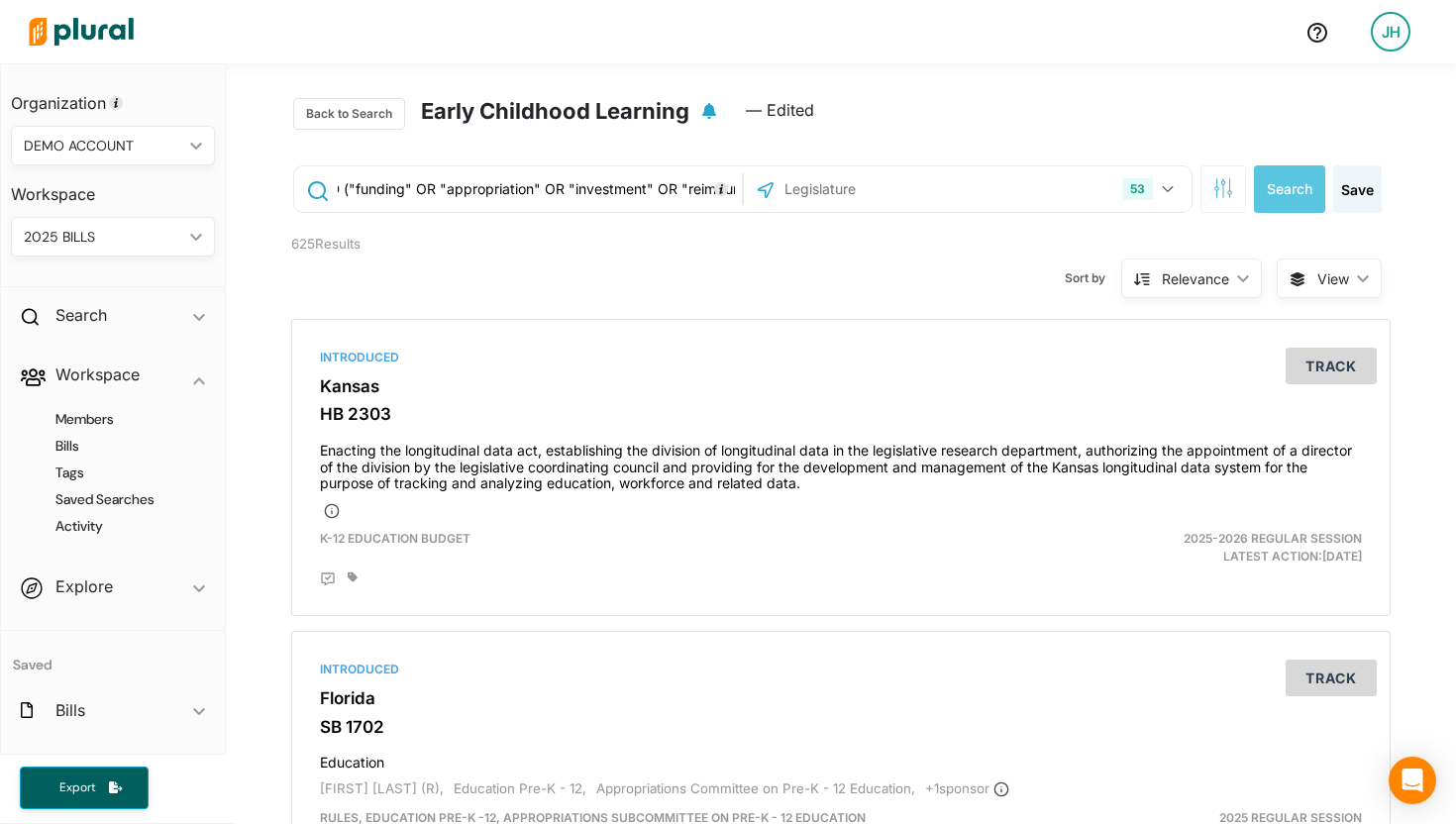 scroll, scrollTop: 0, scrollLeft: 502, axis: horizontal 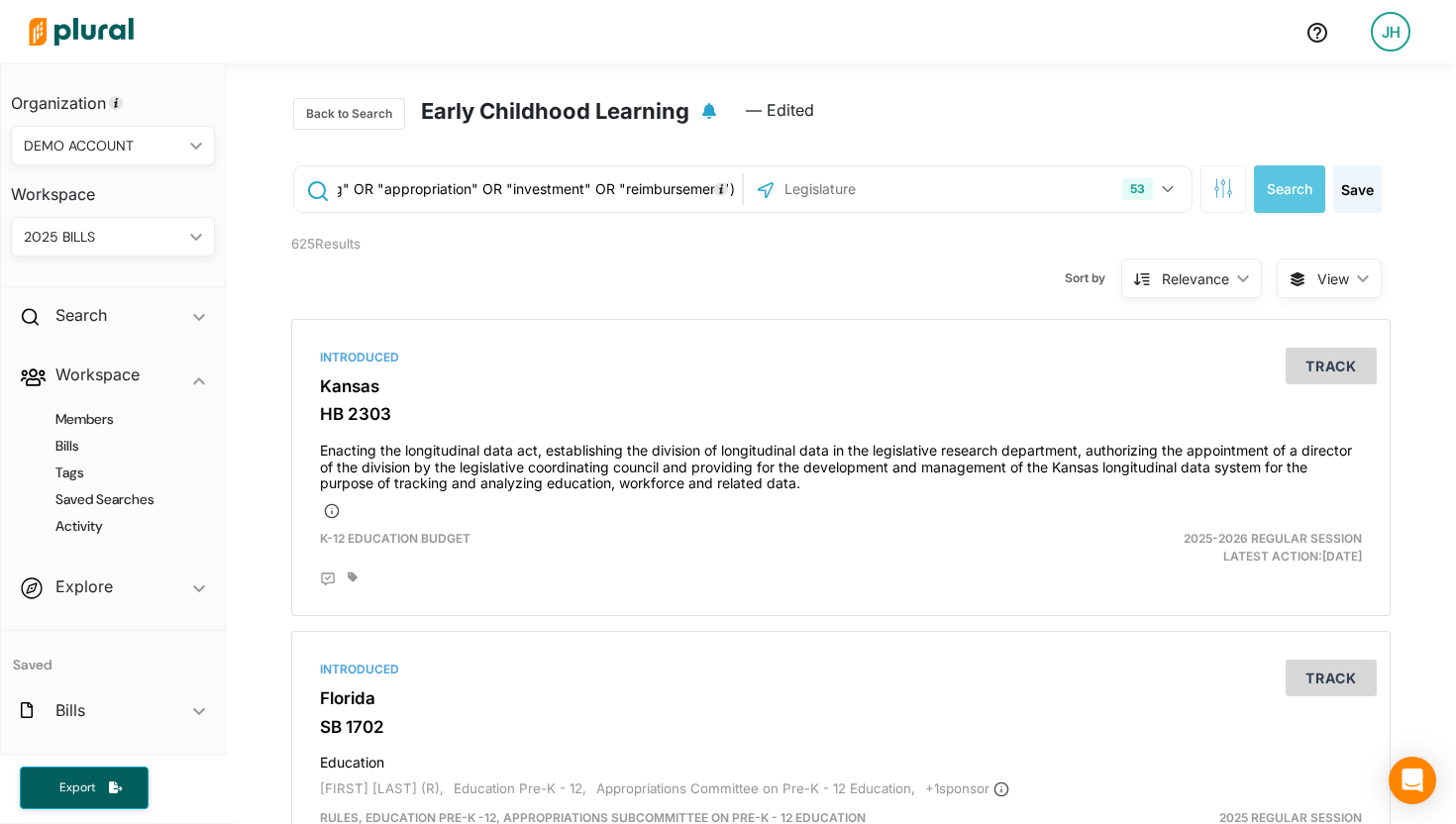 click on "2025 BILLS" at bounding box center (103, 237) 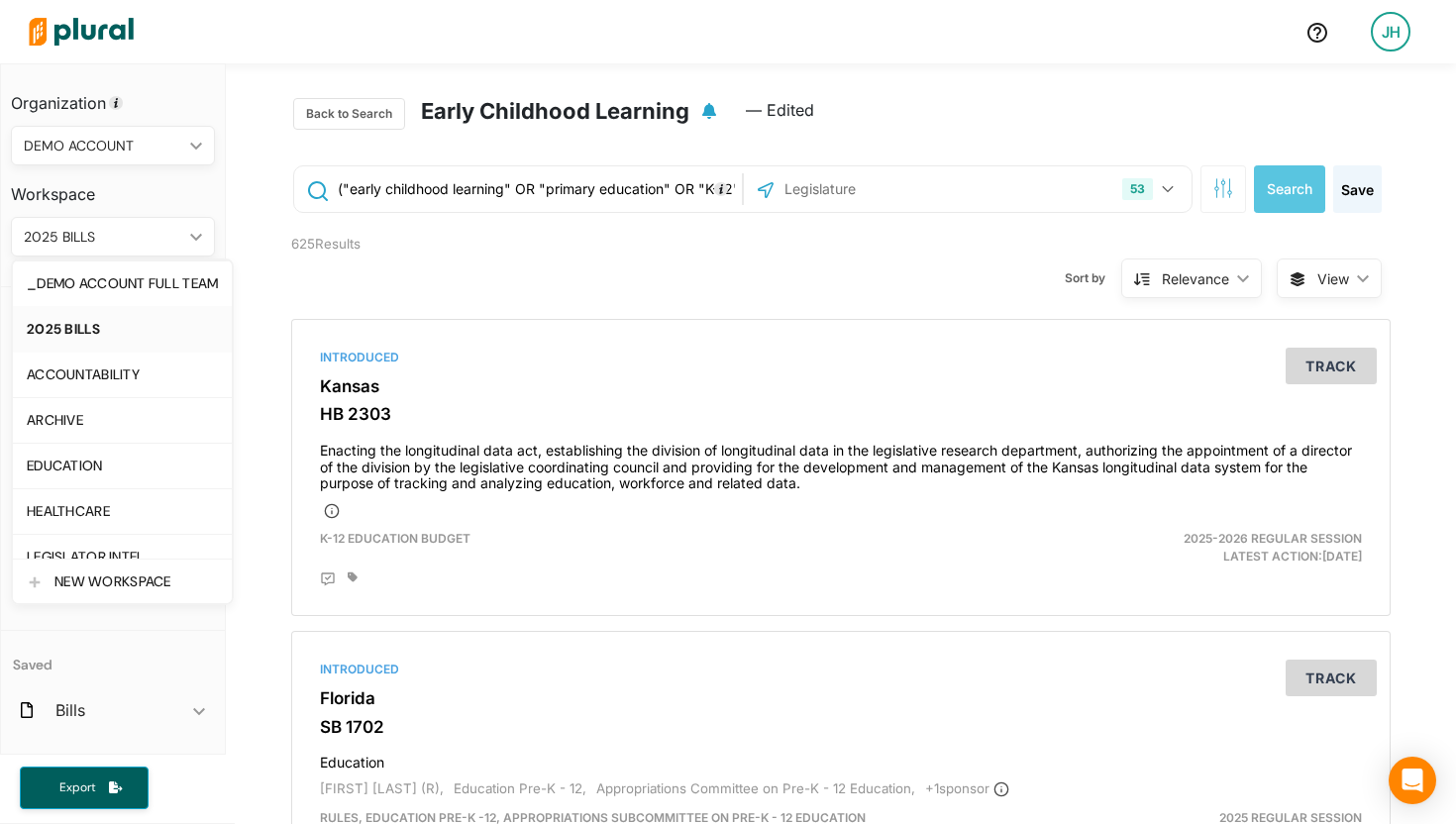 click on "Workspace" at bounding box center [113, 187] 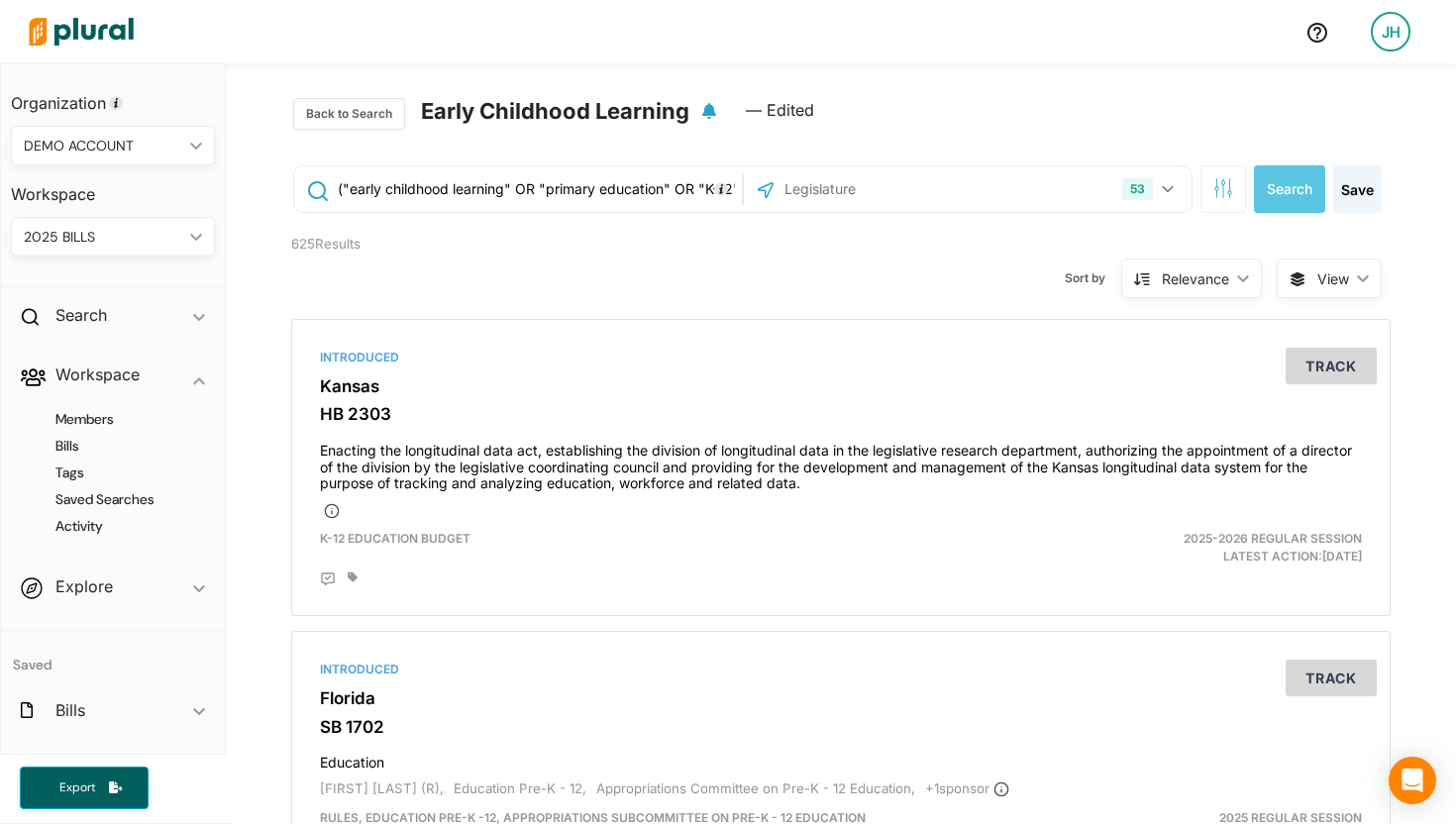 click on "2025 BILLS ic_keyboard_arrow_down" at bounding box center (113, 237) 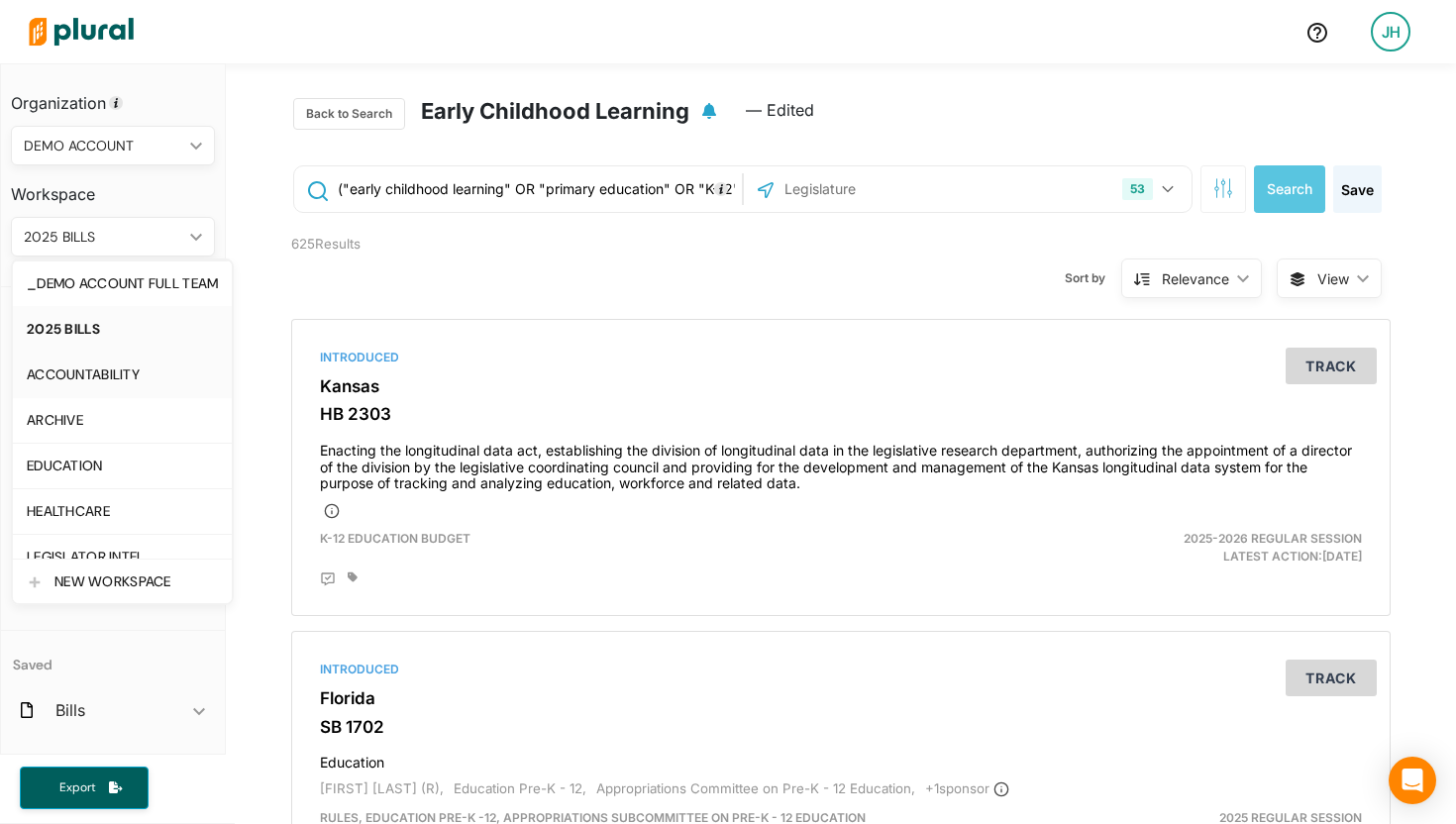 click on "ACCOUNTABILITY" 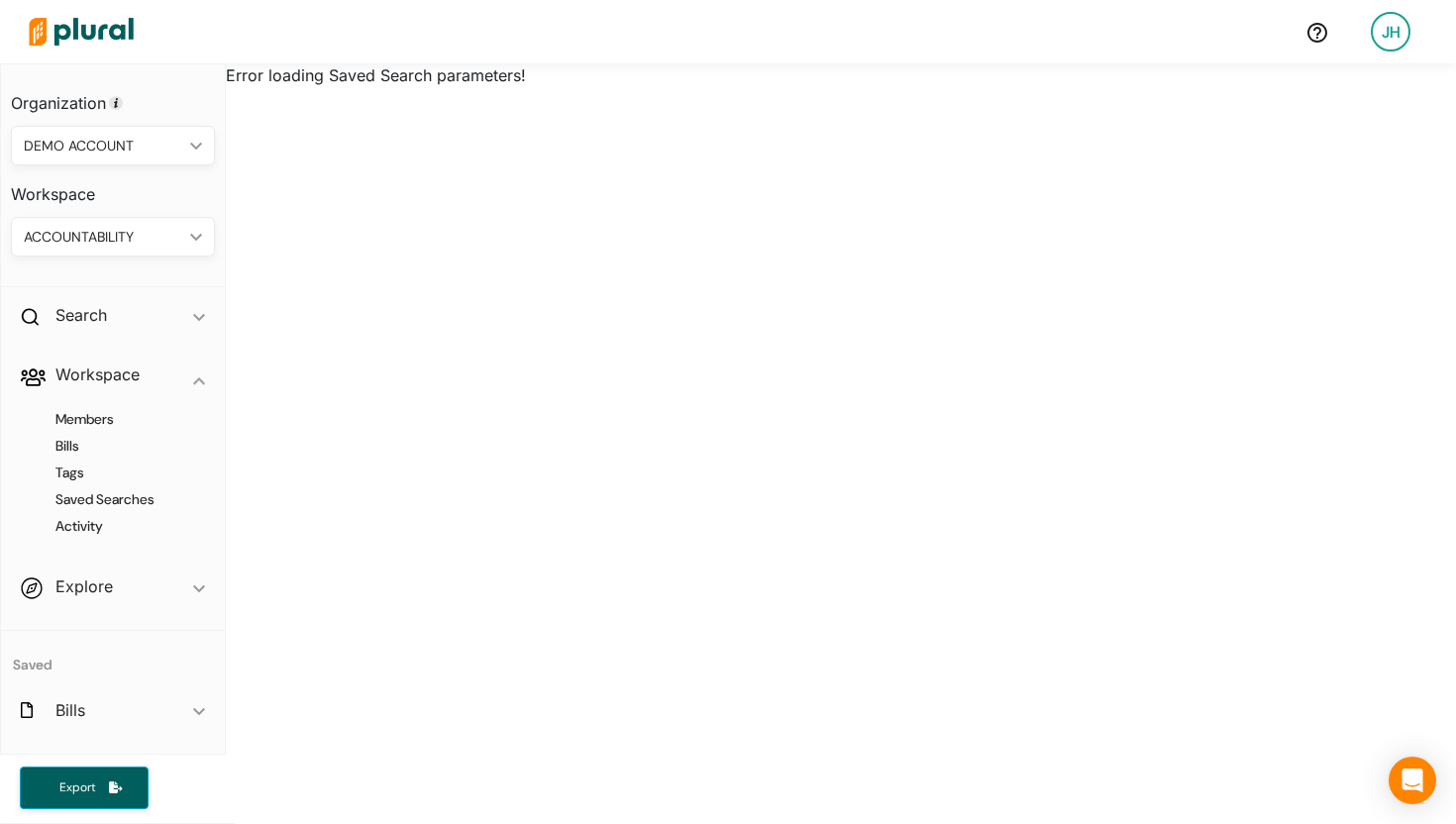 click at bounding box center [81, 32] 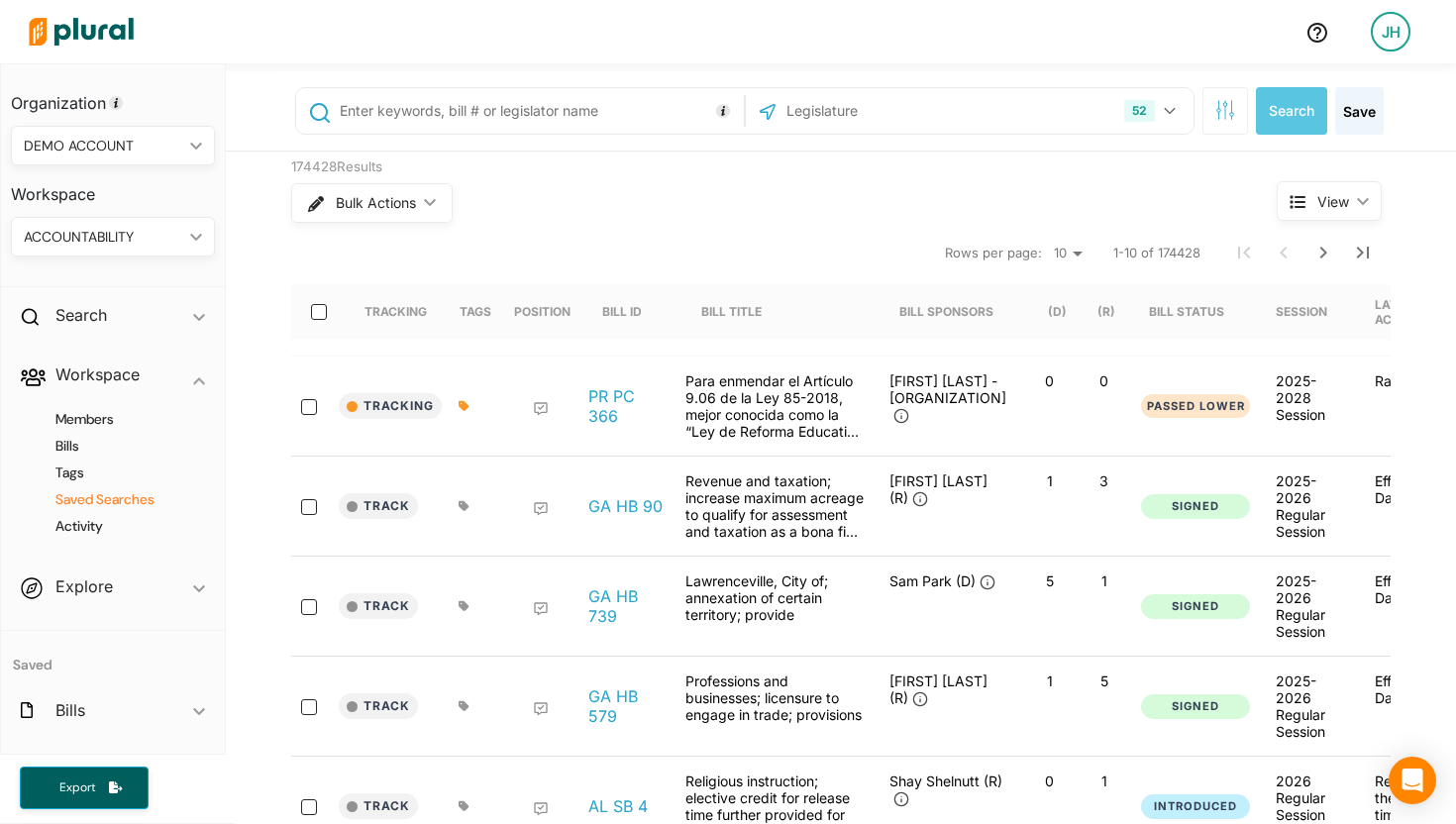click on "Saved Searches" at bounding box center (118, 499) 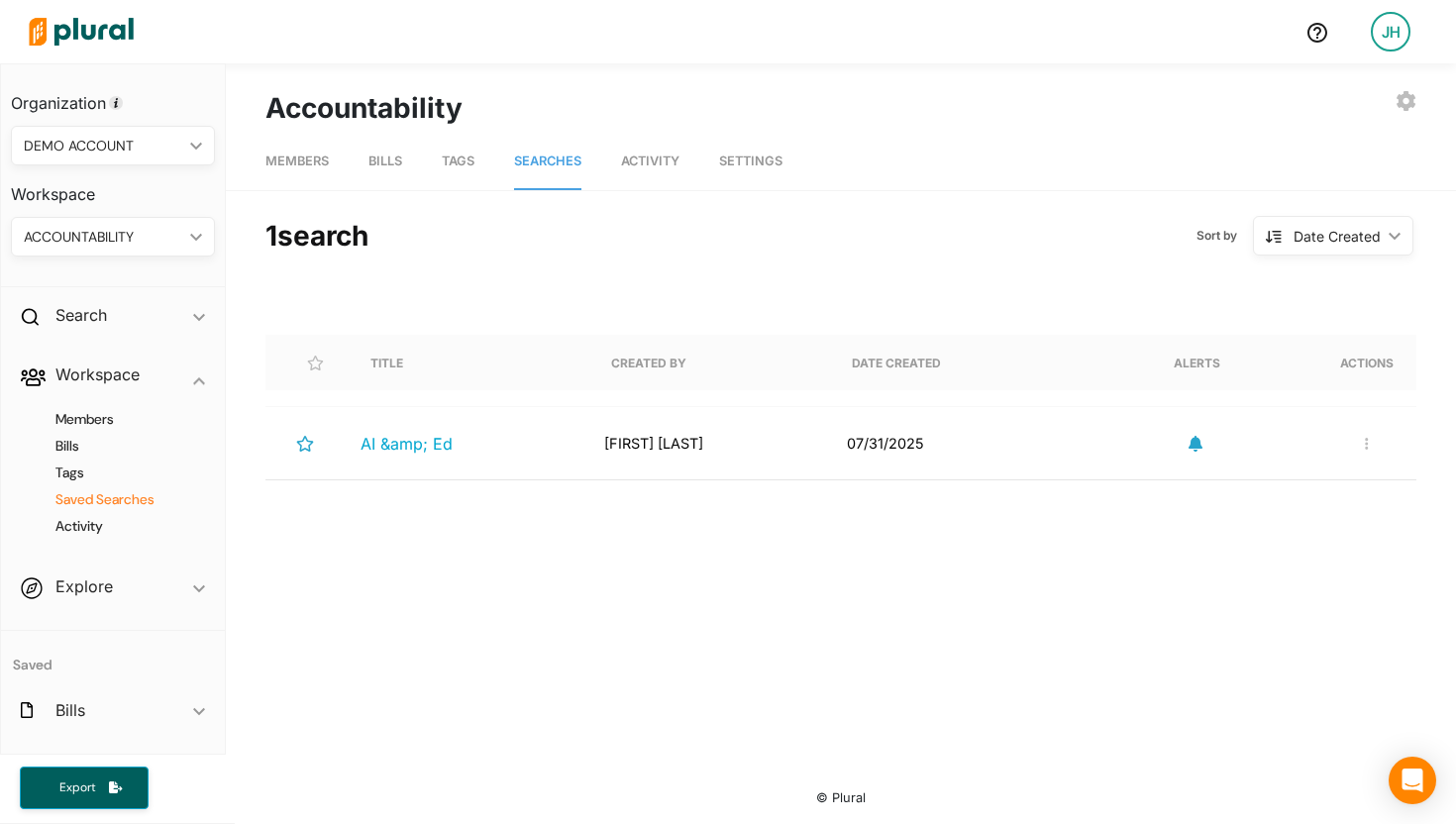 click on "ACCOUNTABILITY ic_keyboard_arrow_down" at bounding box center (113, 237) 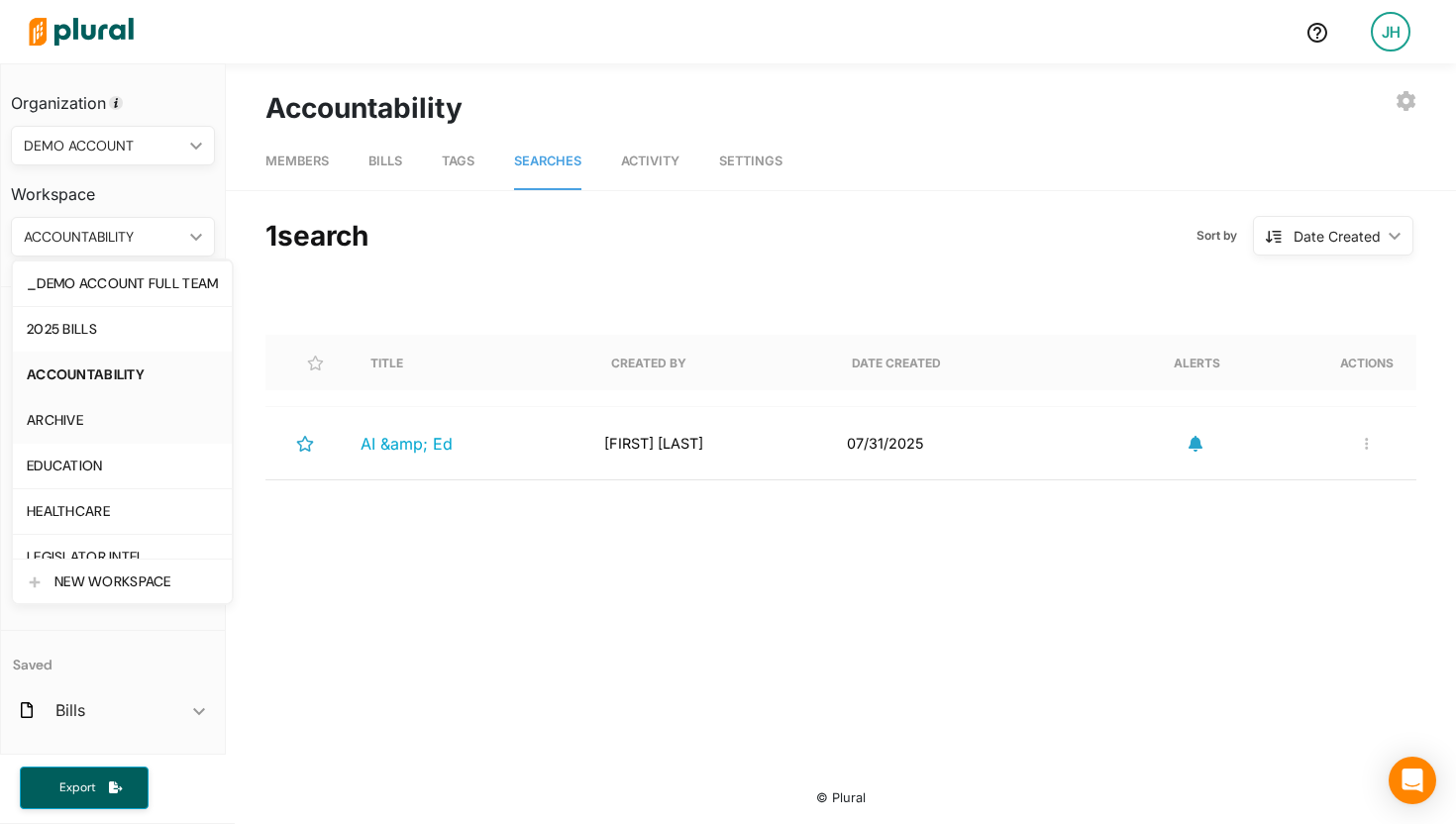 click on "ARCHIVE" at bounding box center [122, 420] 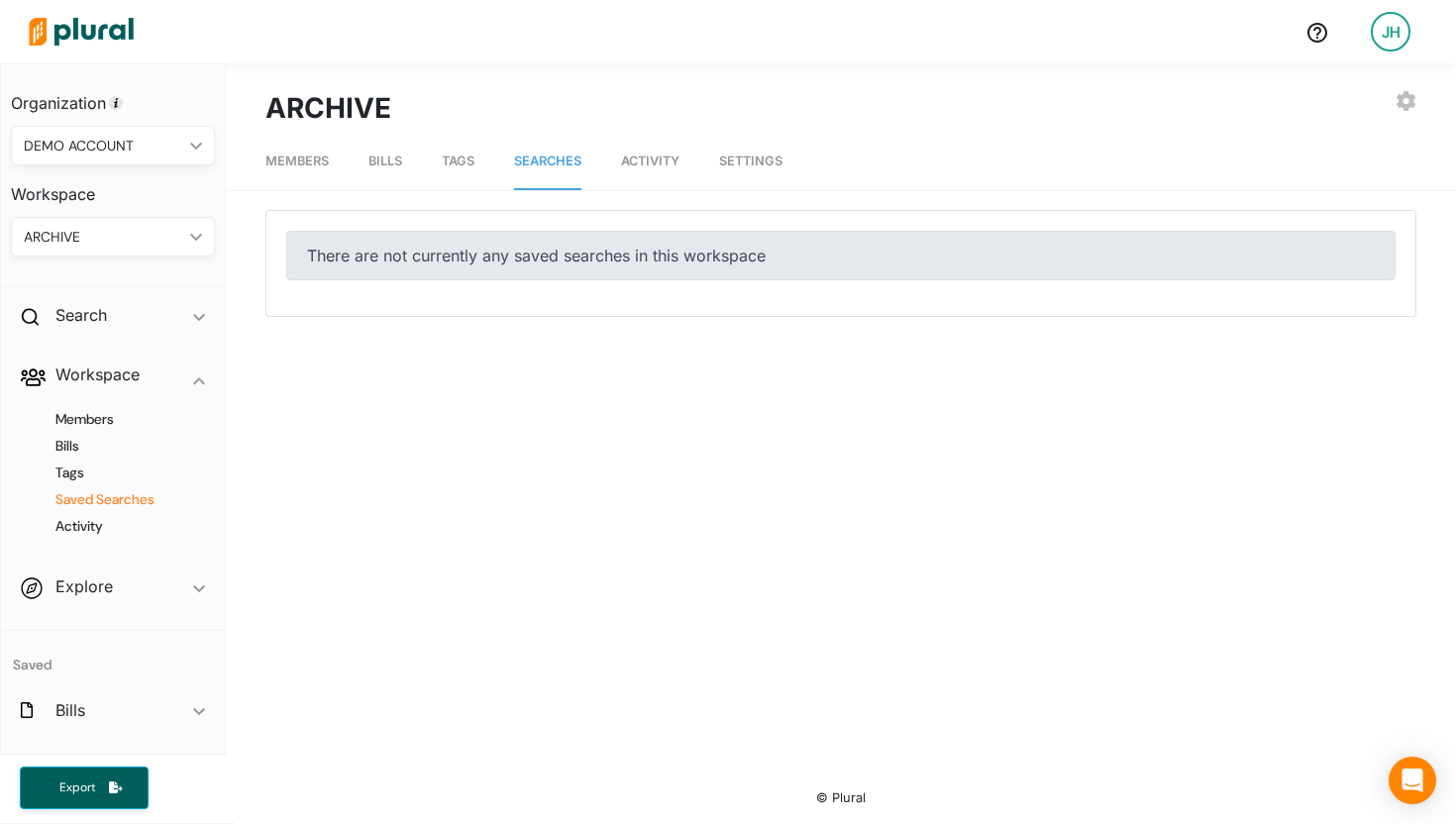 click on "ARCHIVE" at bounding box center [103, 237] 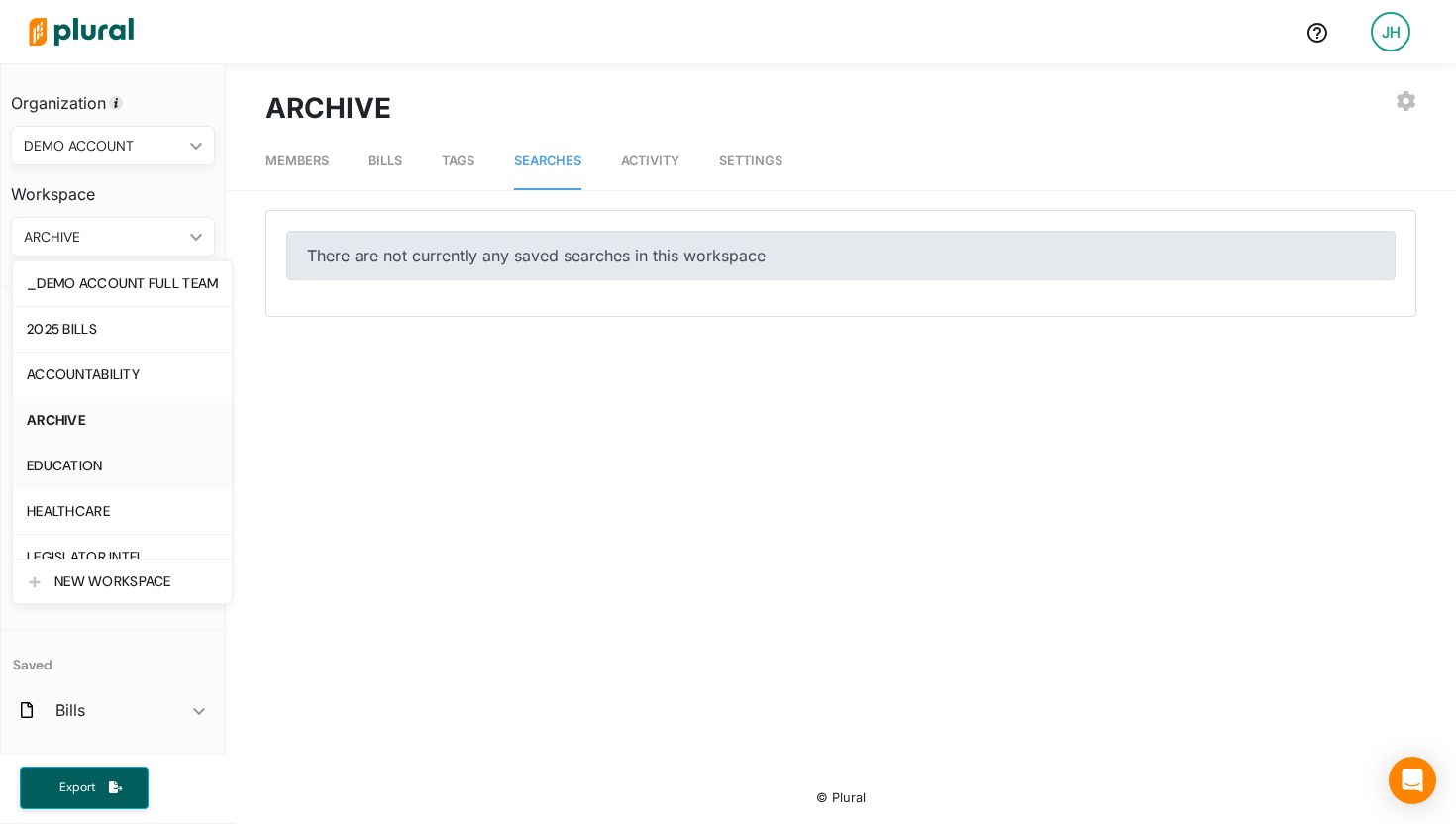 click on "EDUCATION" at bounding box center (122, 465) 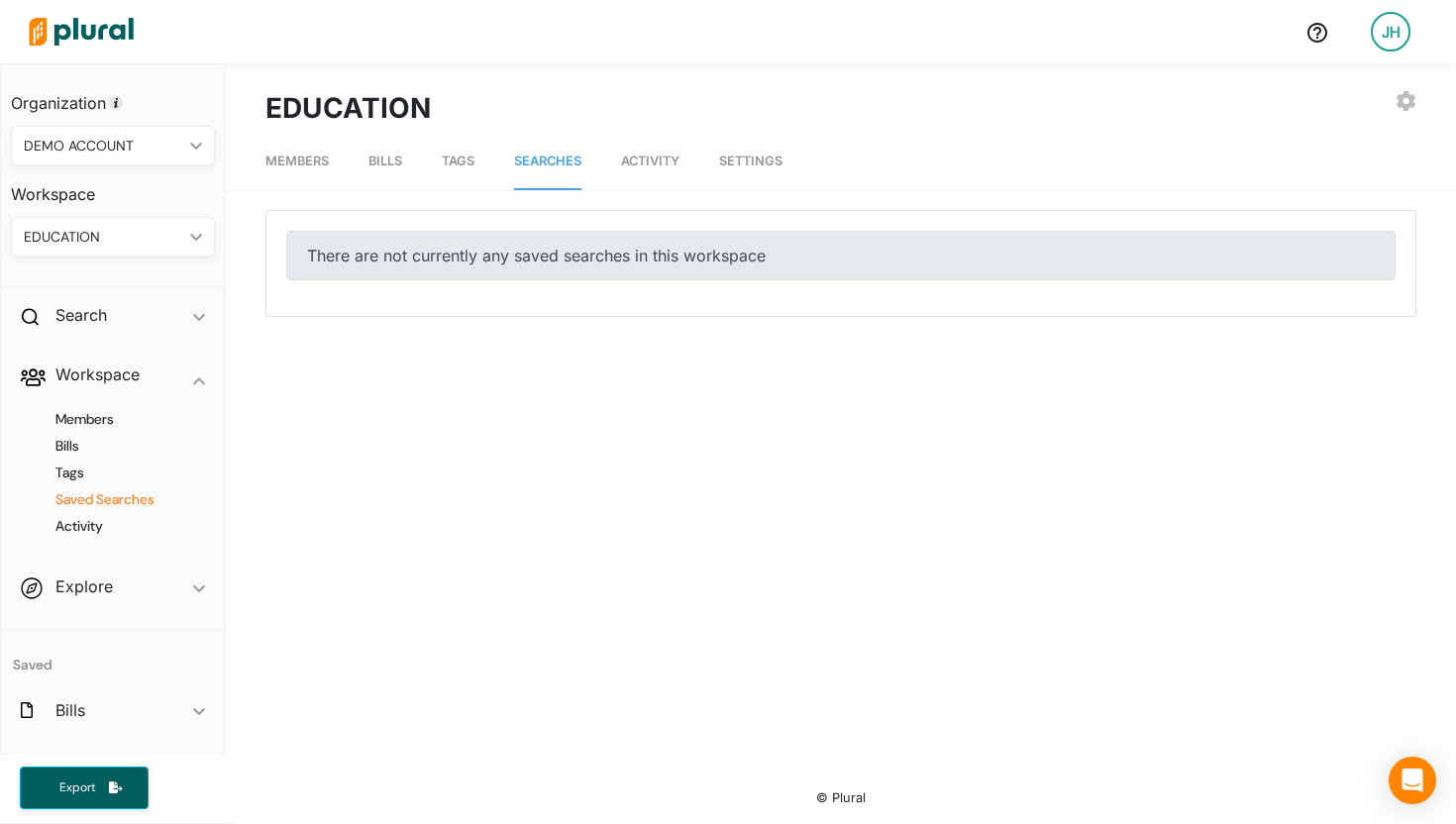 click on "EDUCATION" at bounding box center (103, 237) 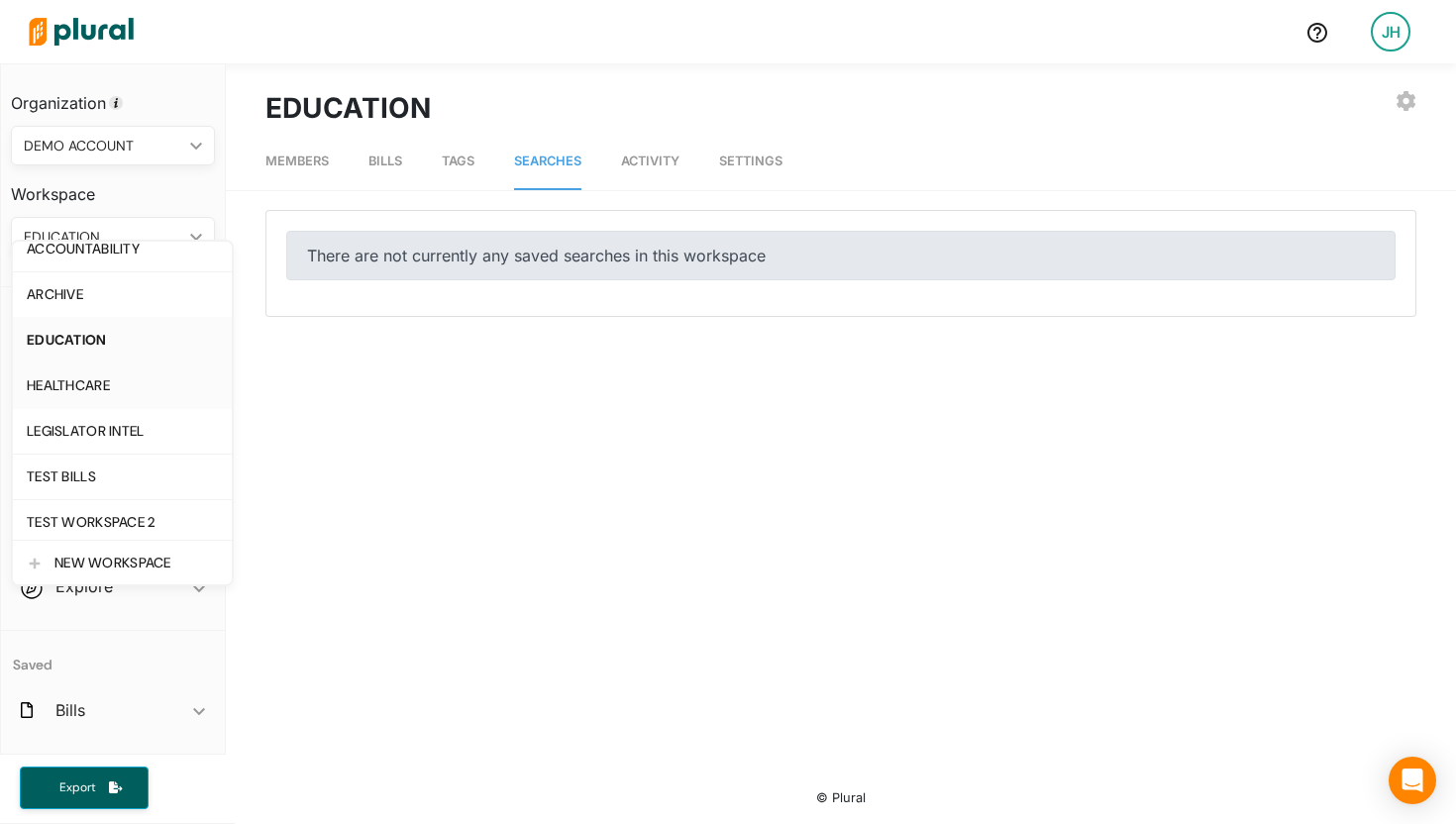 scroll, scrollTop: 113, scrollLeft: 0, axis: vertical 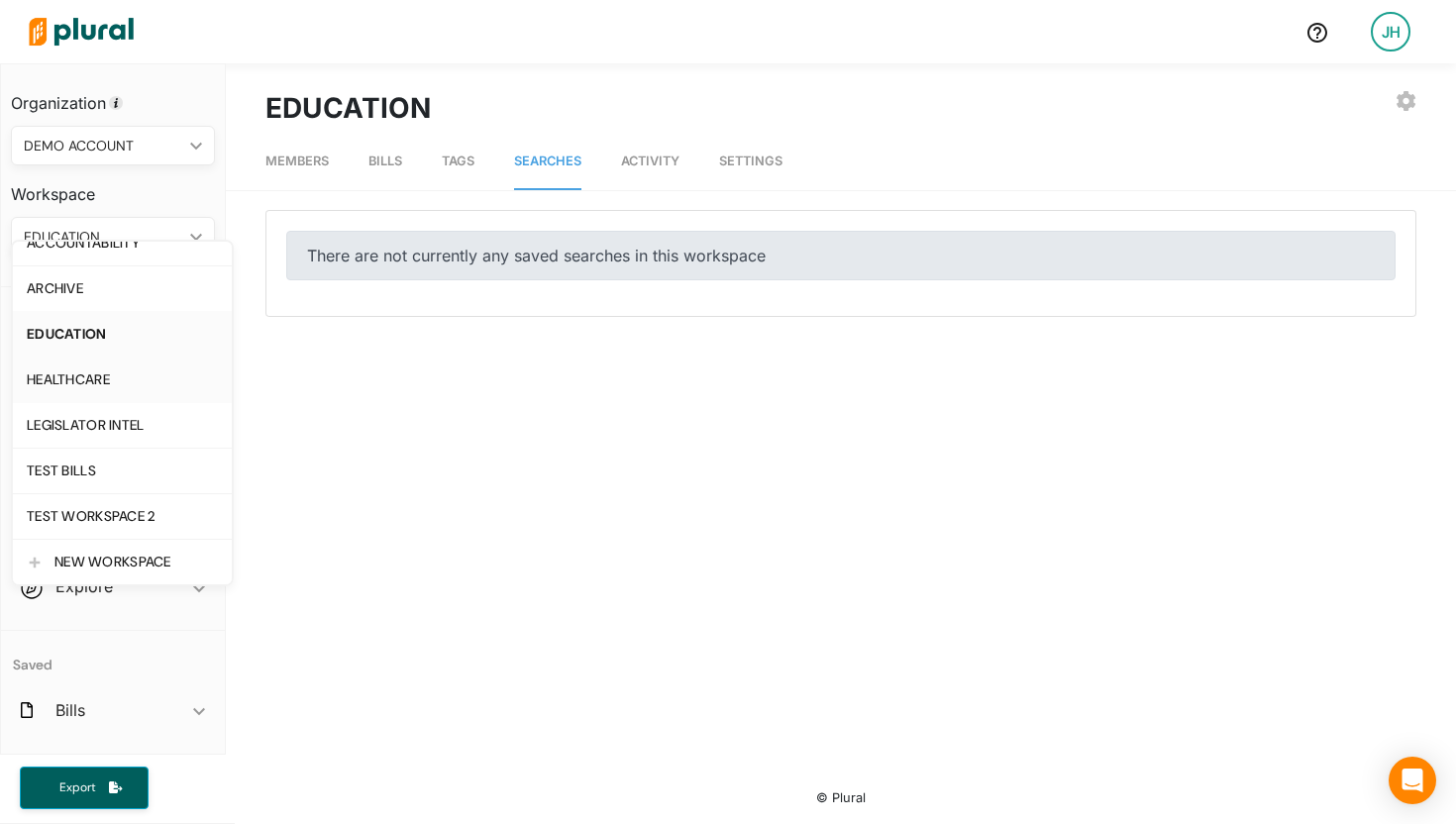 click on "HEALTHCARE" at bounding box center (122, 379) 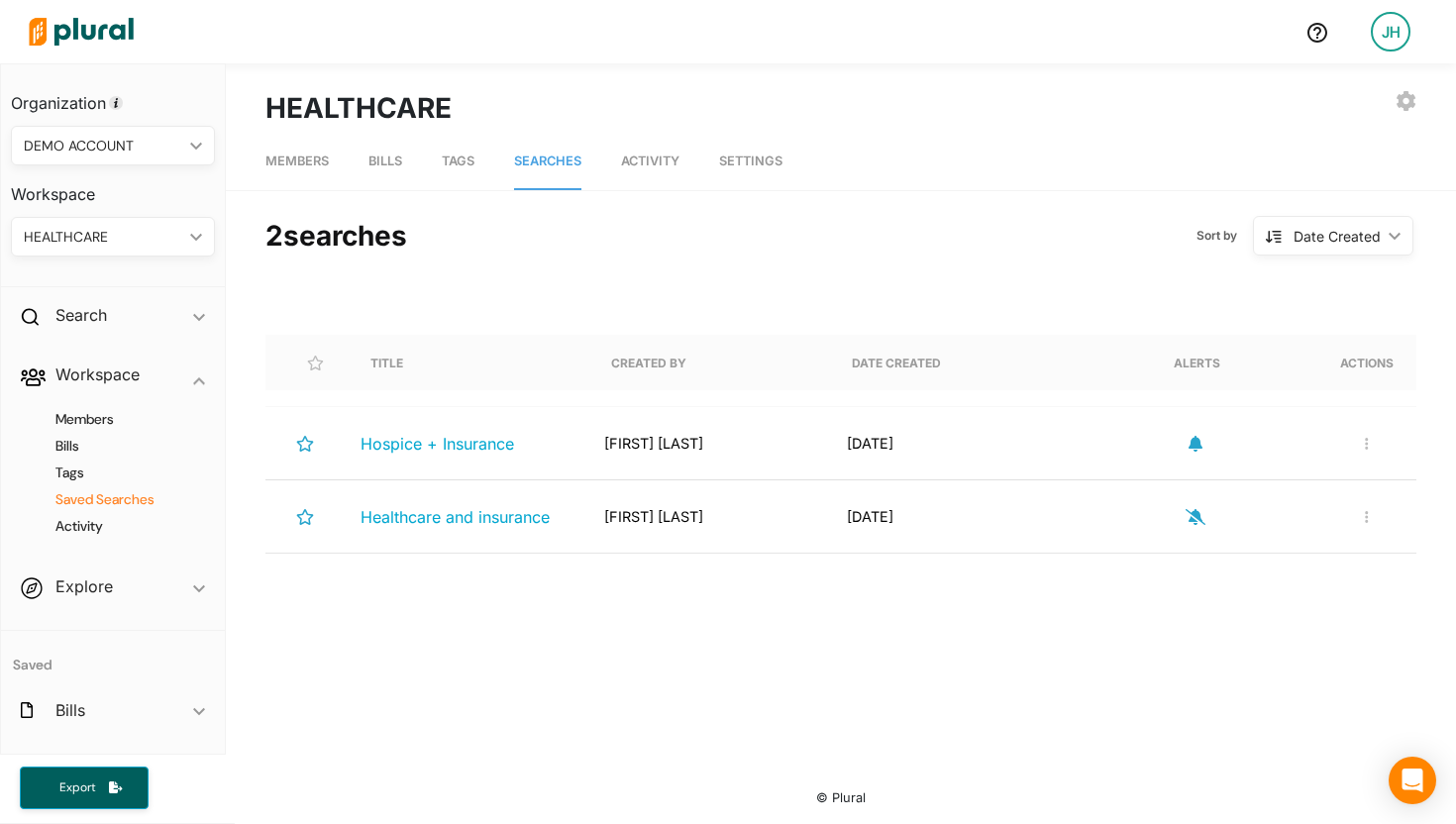 click on "HEALTHCARE" at bounding box center [103, 237] 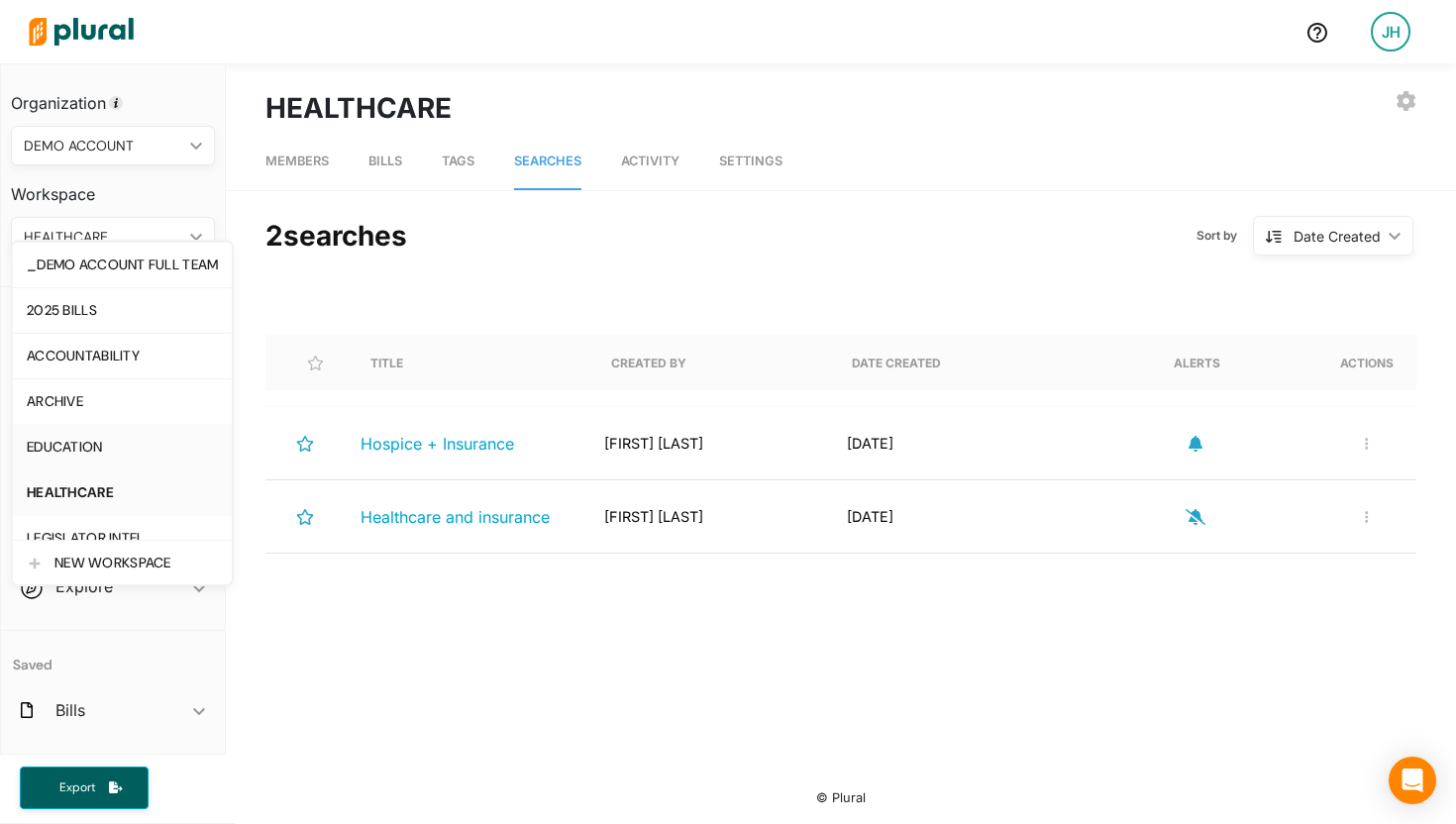 scroll, scrollTop: 113, scrollLeft: 0, axis: vertical 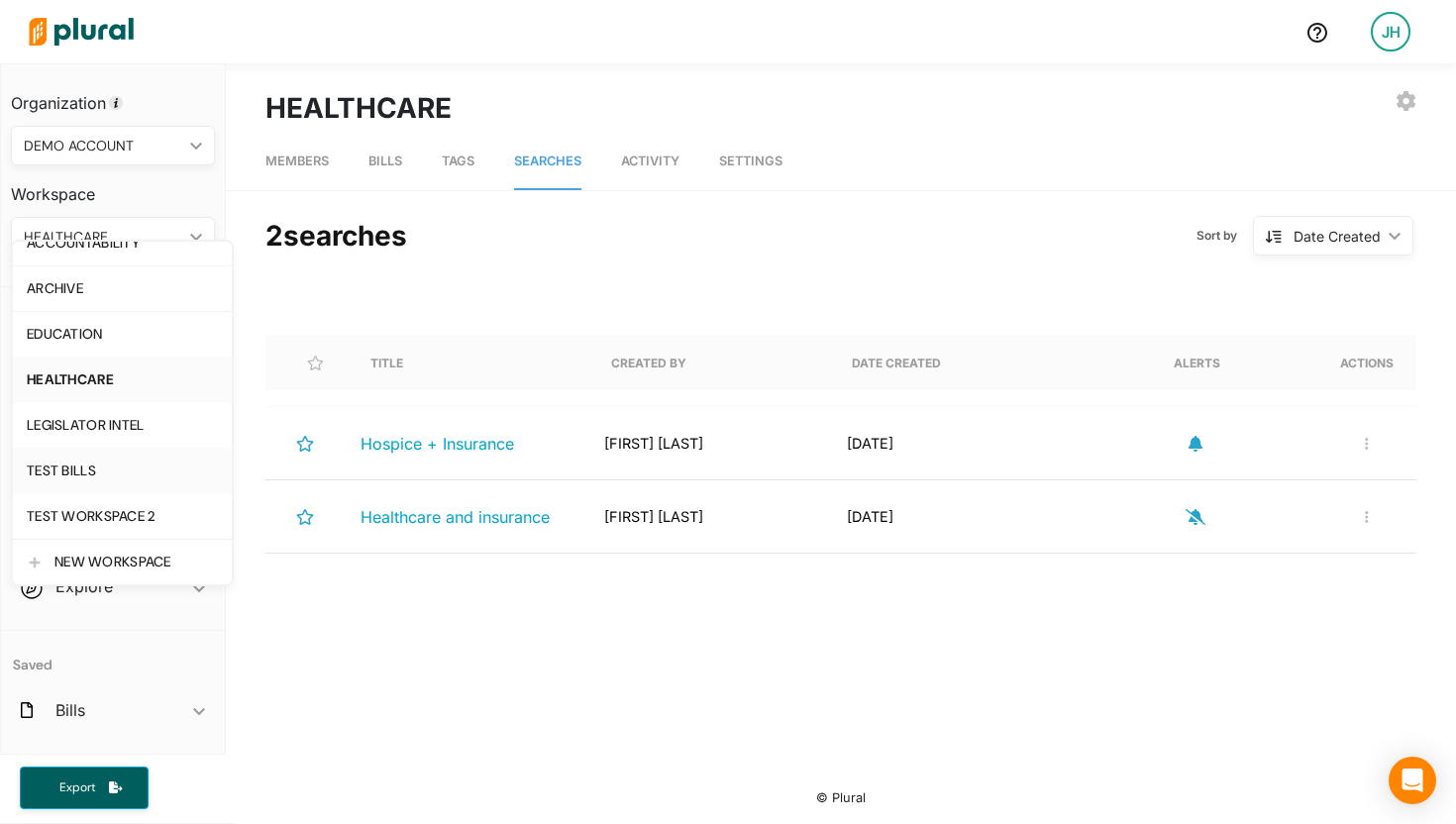 click on "TEST BILLS" at bounding box center [122, 470] 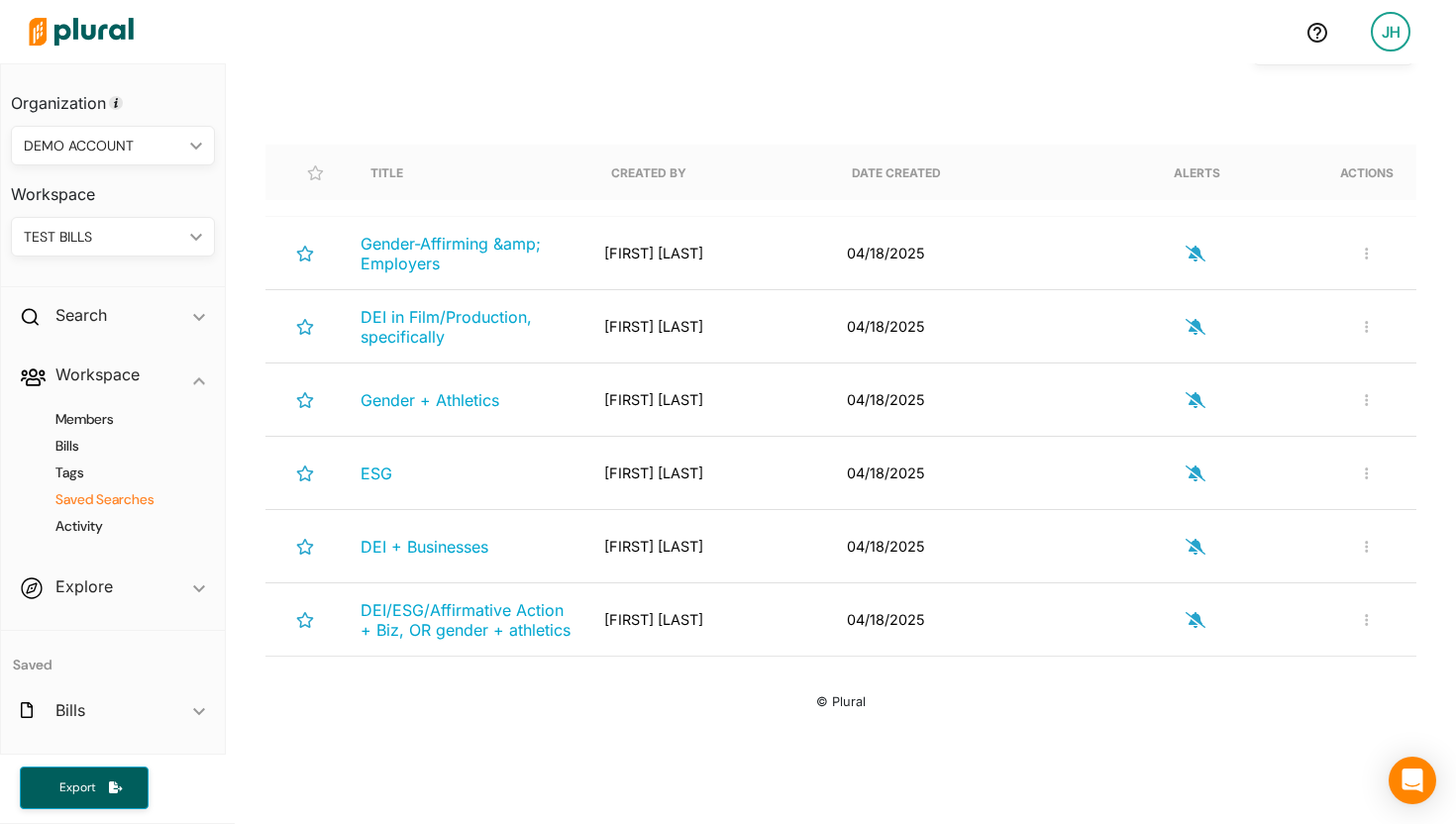 scroll, scrollTop: 192, scrollLeft: 0, axis: vertical 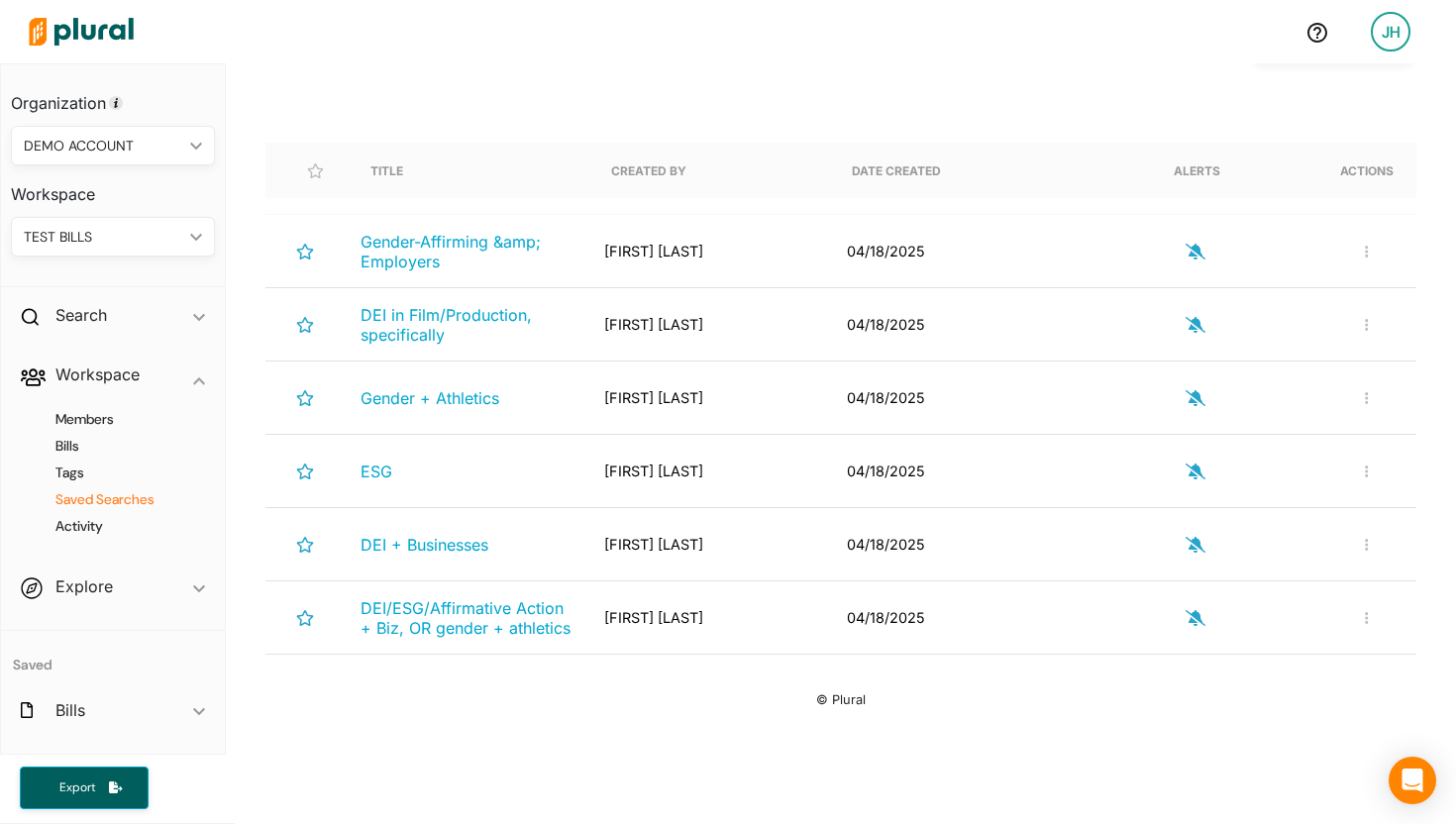 click on "TEST BILLS" at bounding box center [103, 237] 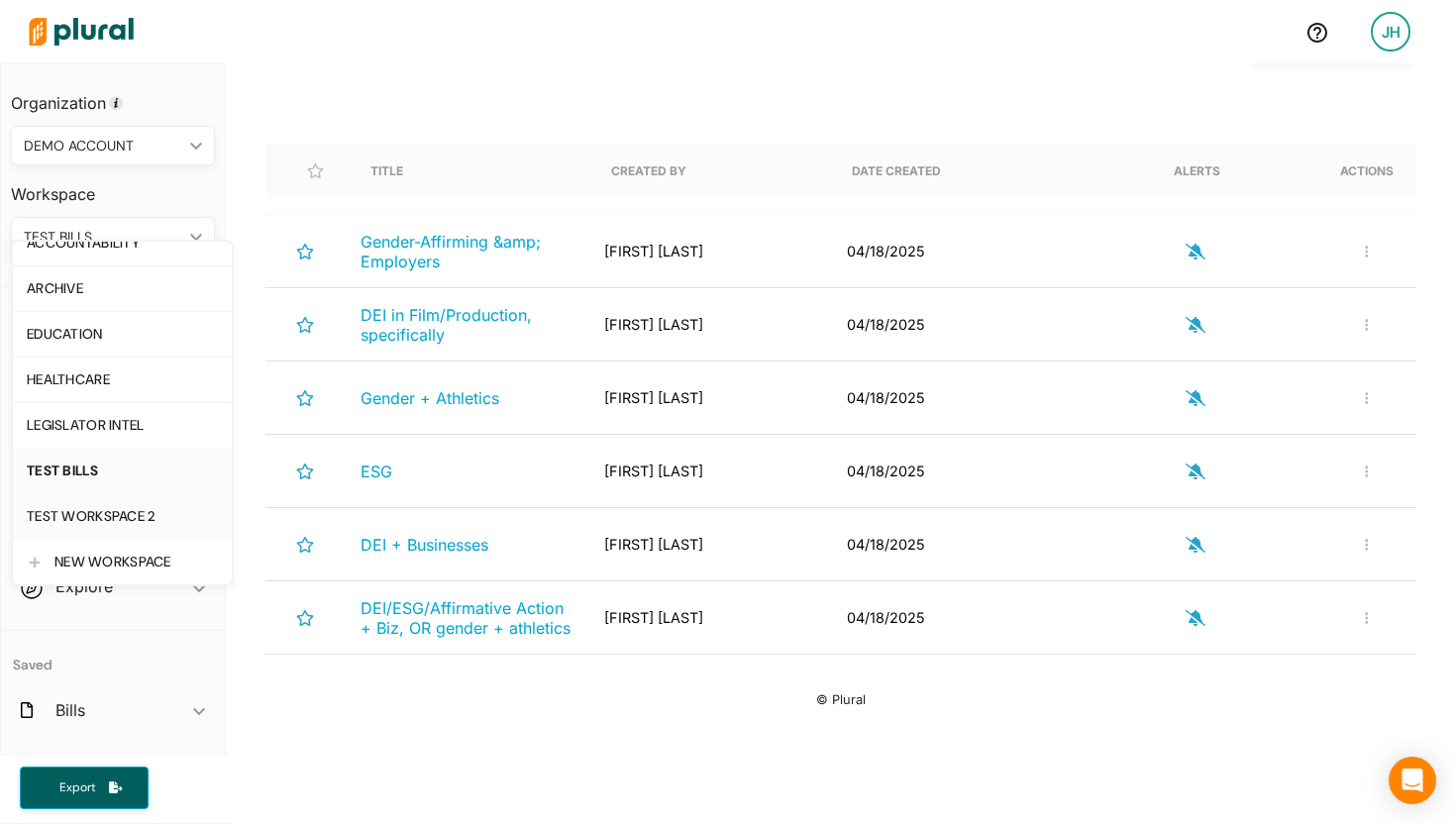 click on "TEST WORKSPACE 2" at bounding box center (122, 516) 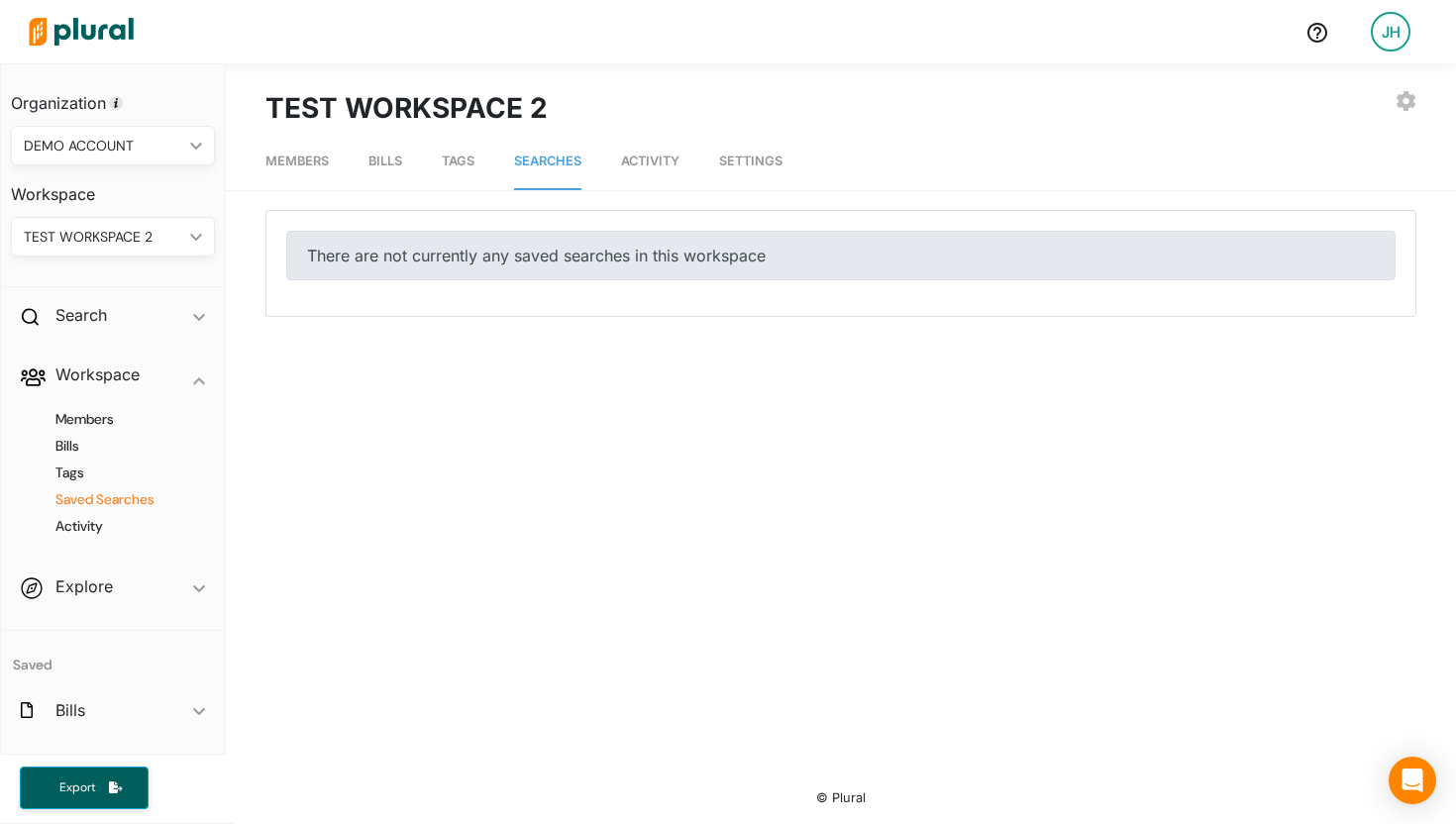 scroll, scrollTop: 0, scrollLeft: 0, axis: both 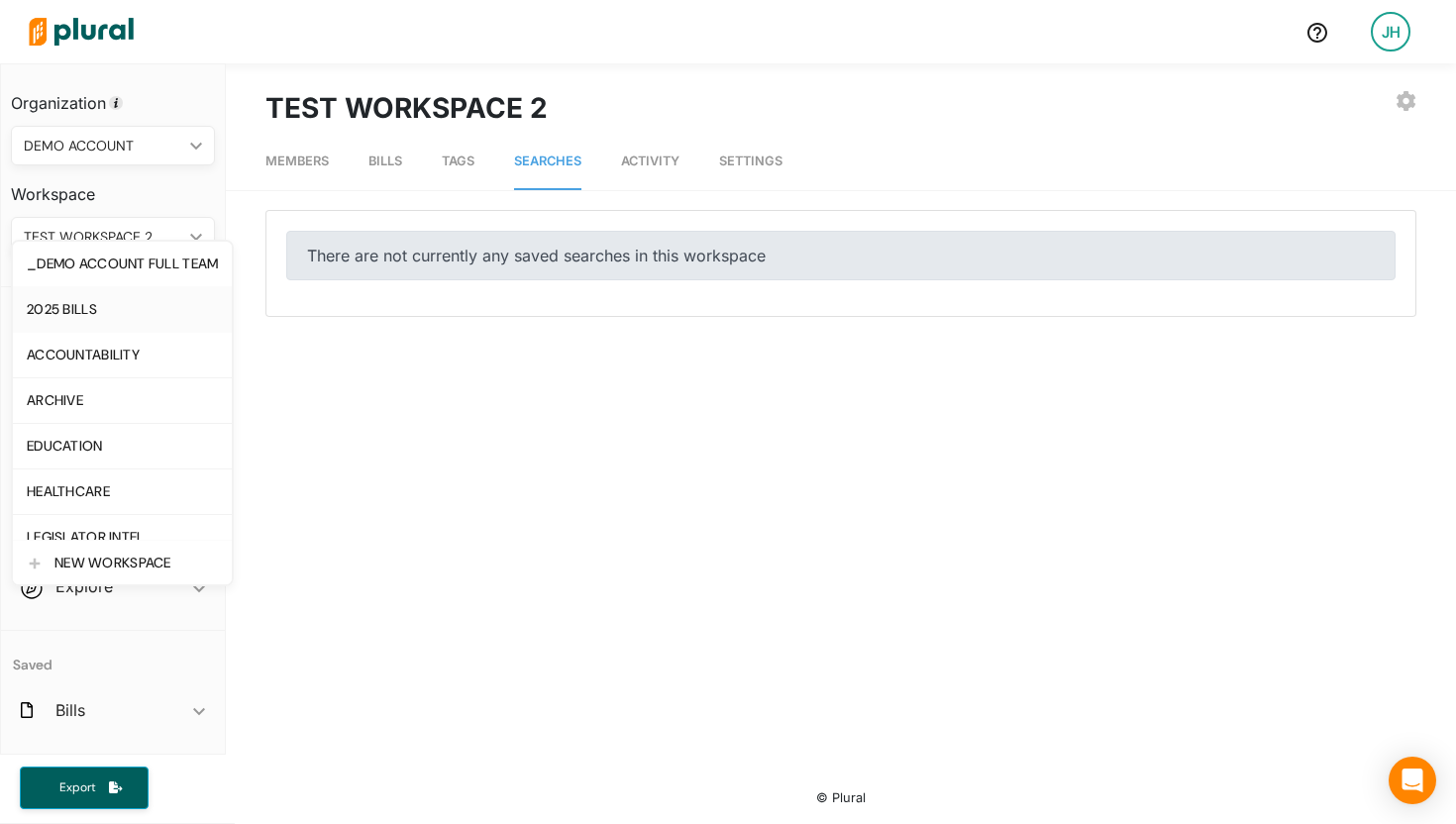 click on "2025 BILLS" at bounding box center (122, 309) 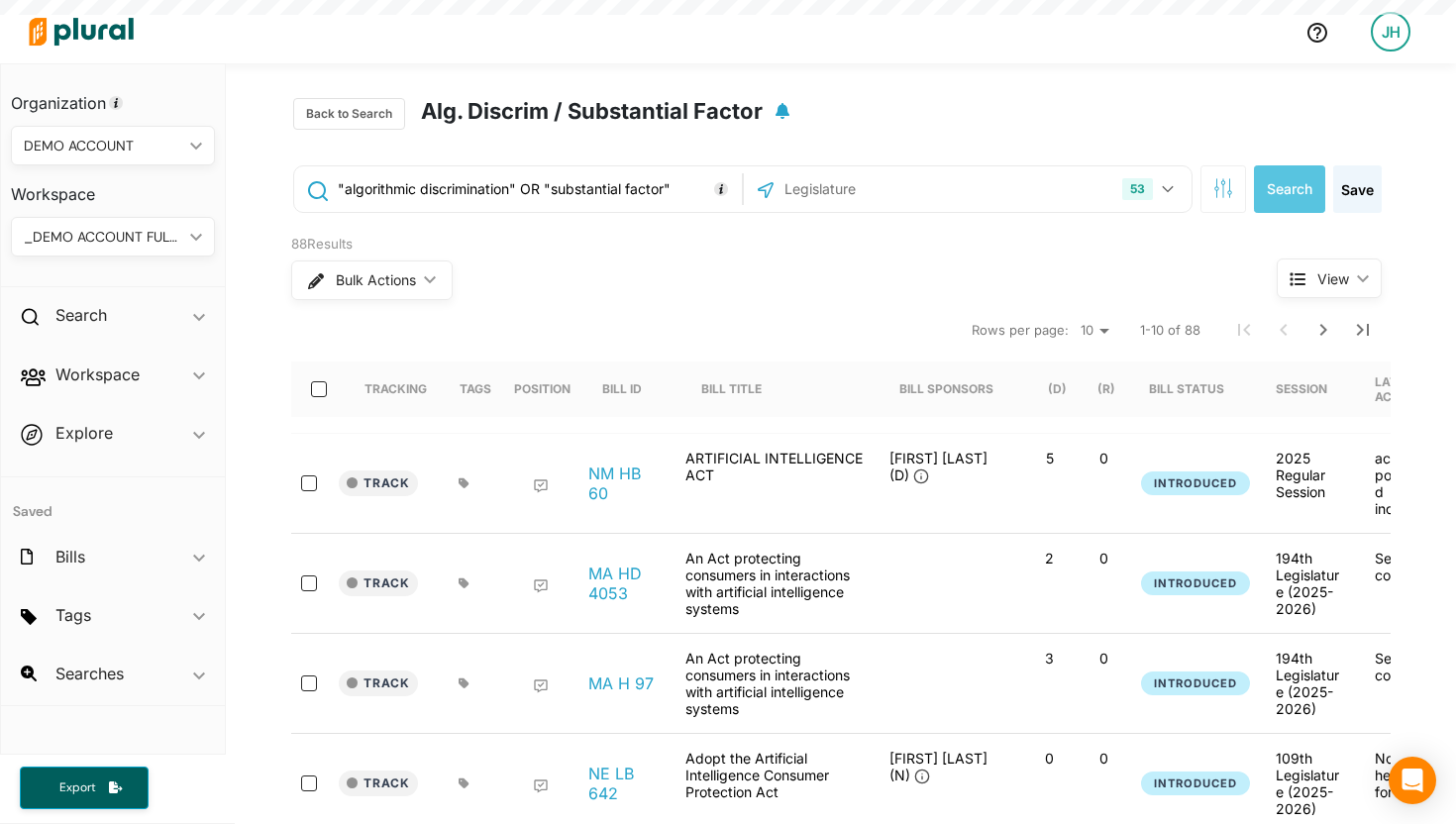 scroll, scrollTop: 0, scrollLeft: 0, axis: both 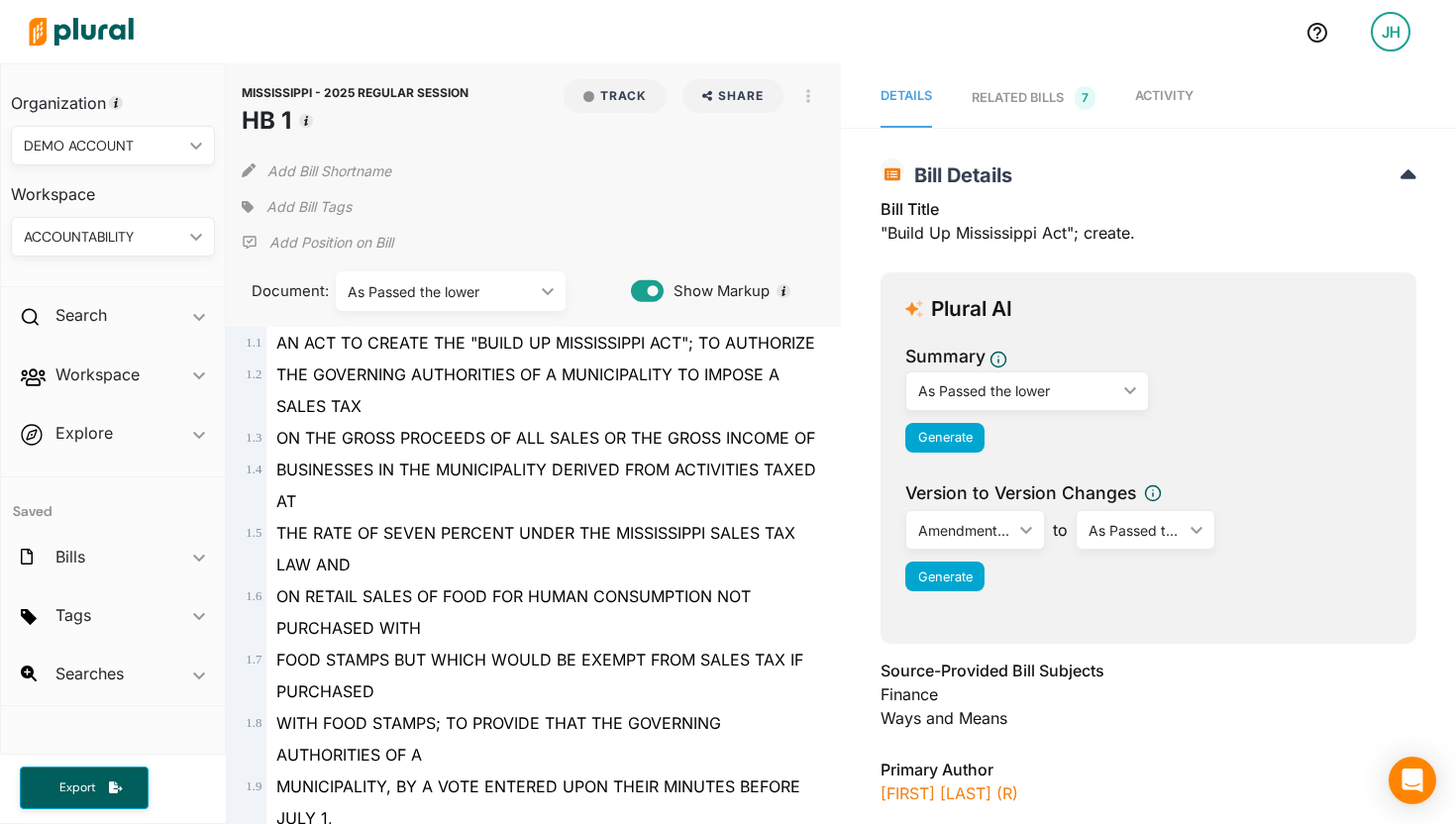 click on "As Passed the lower" at bounding box center (1016, 390) 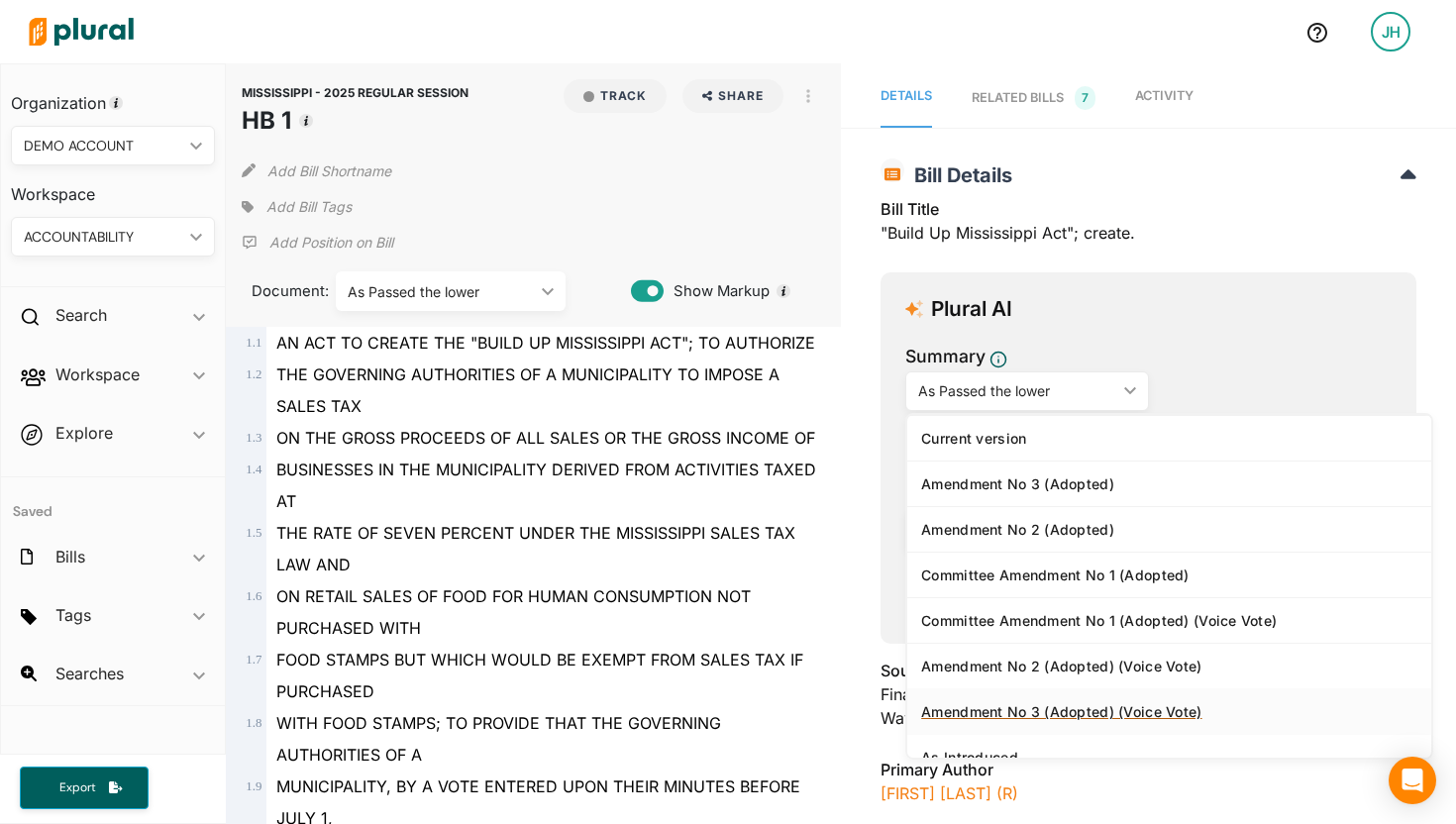 scroll, scrollTop: 250, scrollLeft: 0, axis: vertical 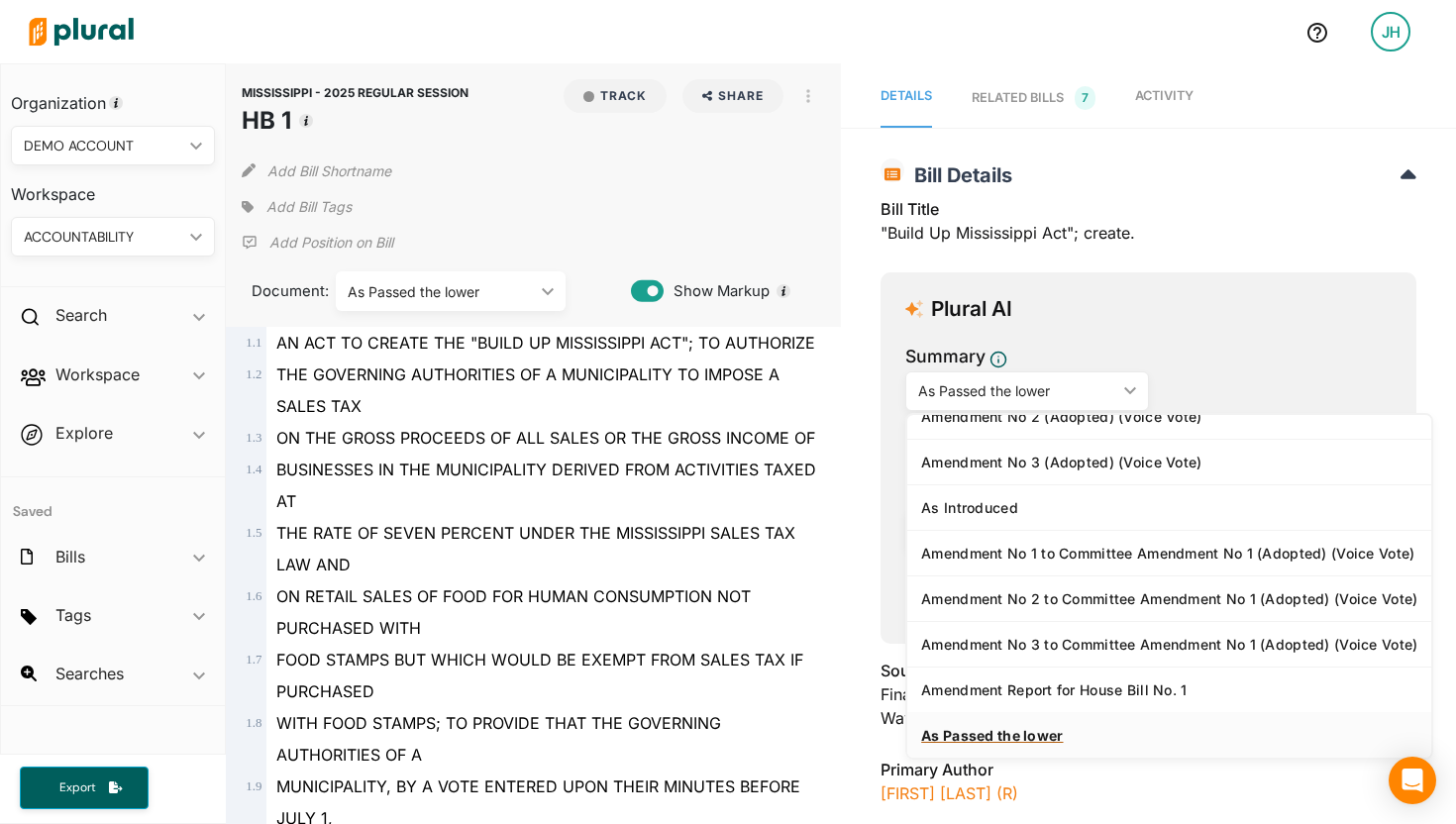 click on "As Passed the lower" at bounding box center [1169, 735] 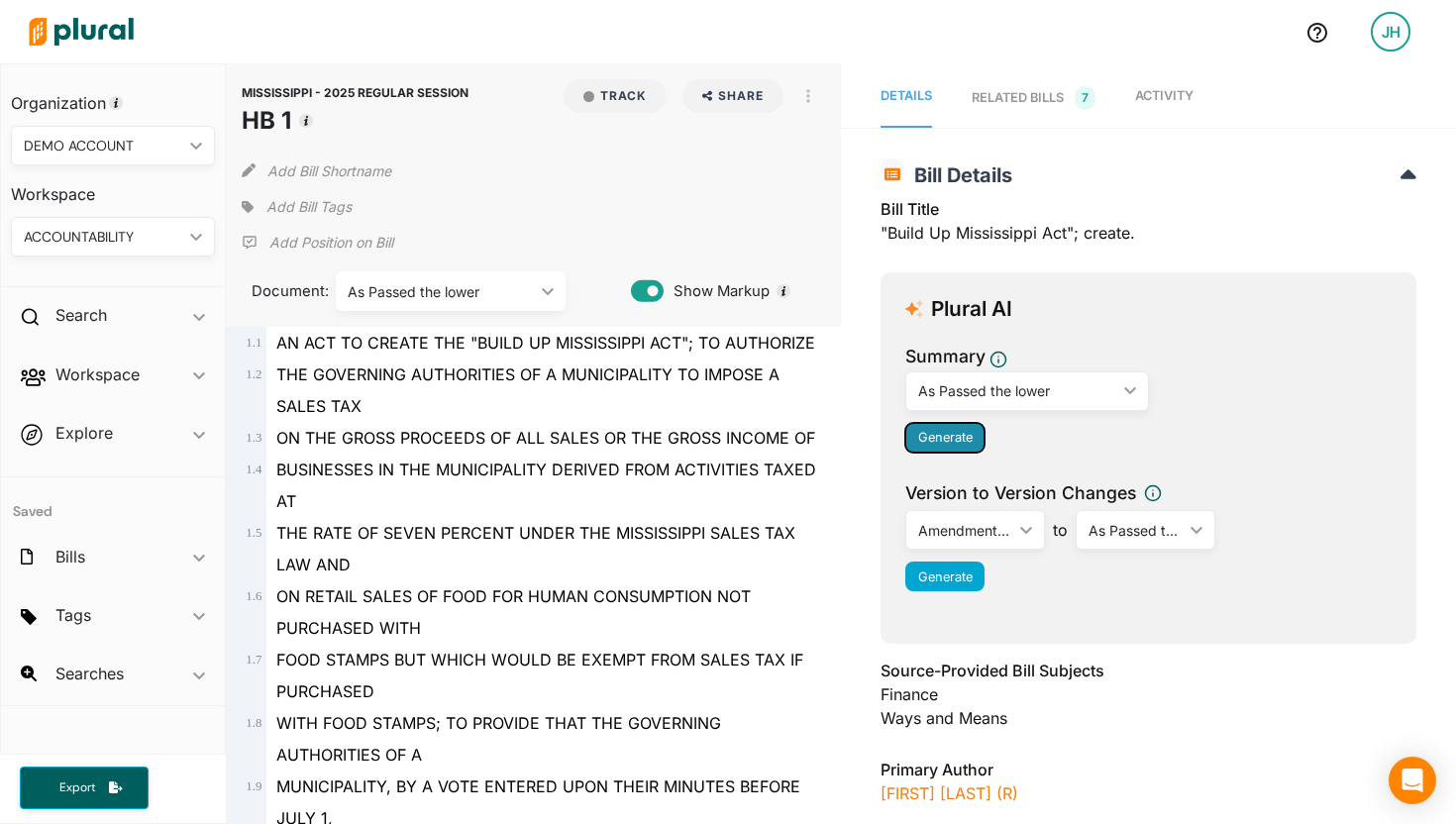 click on "Generate" at bounding box center [945, 438] 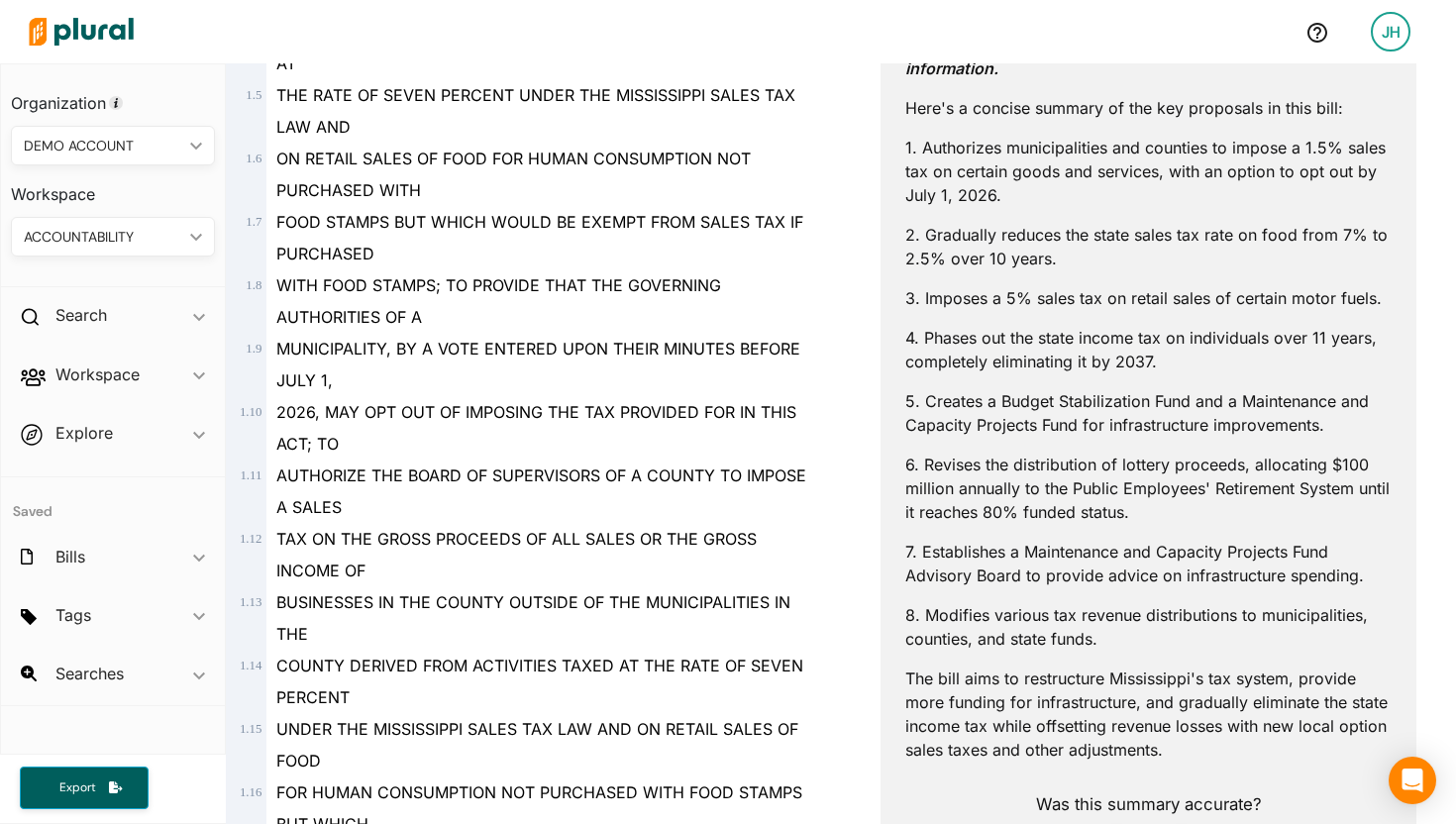 scroll, scrollTop: 0, scrollLeft: 0, axis: both 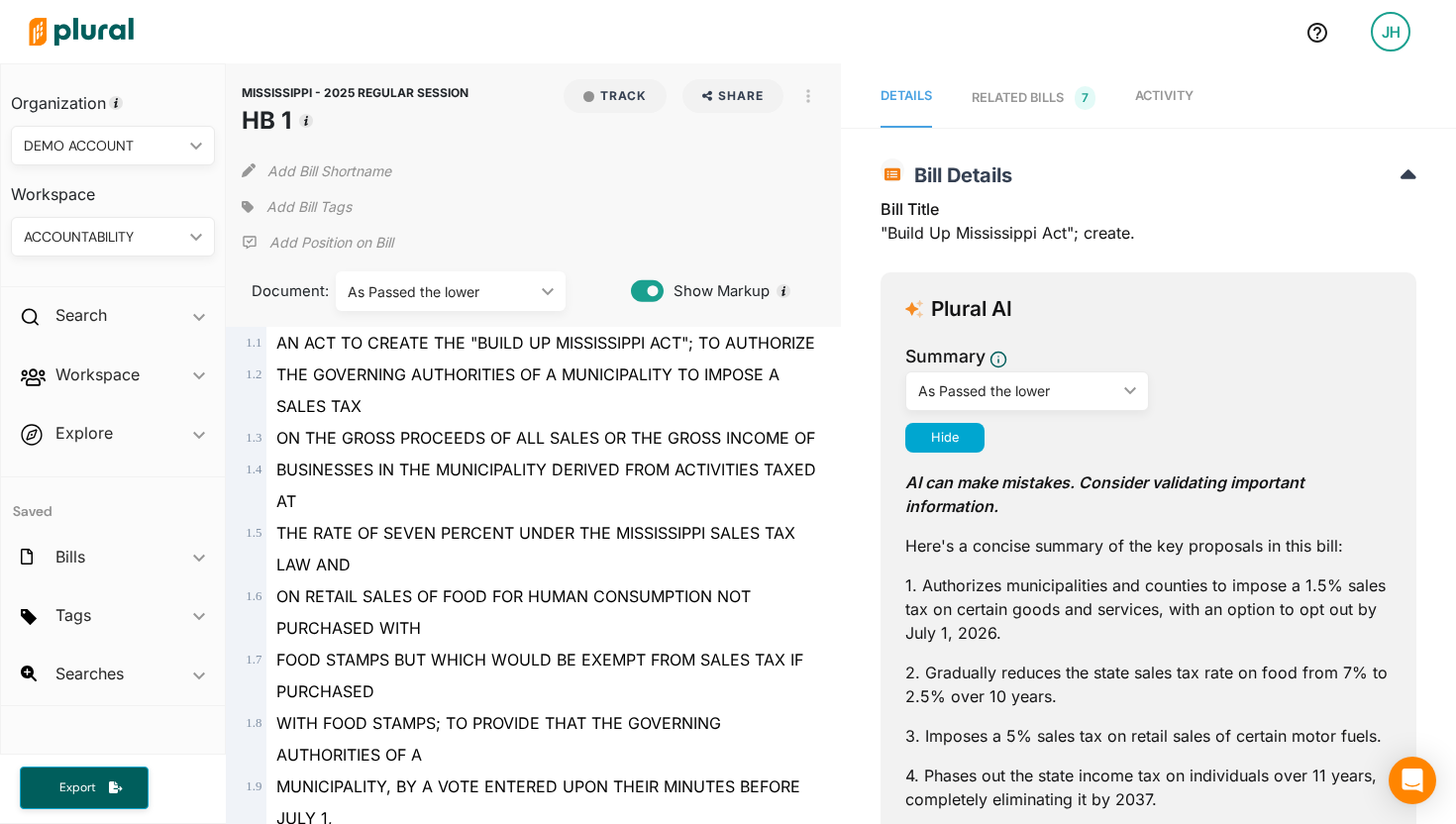 click on "RELATED BILLS   7" at bounding box center [1033, 98] 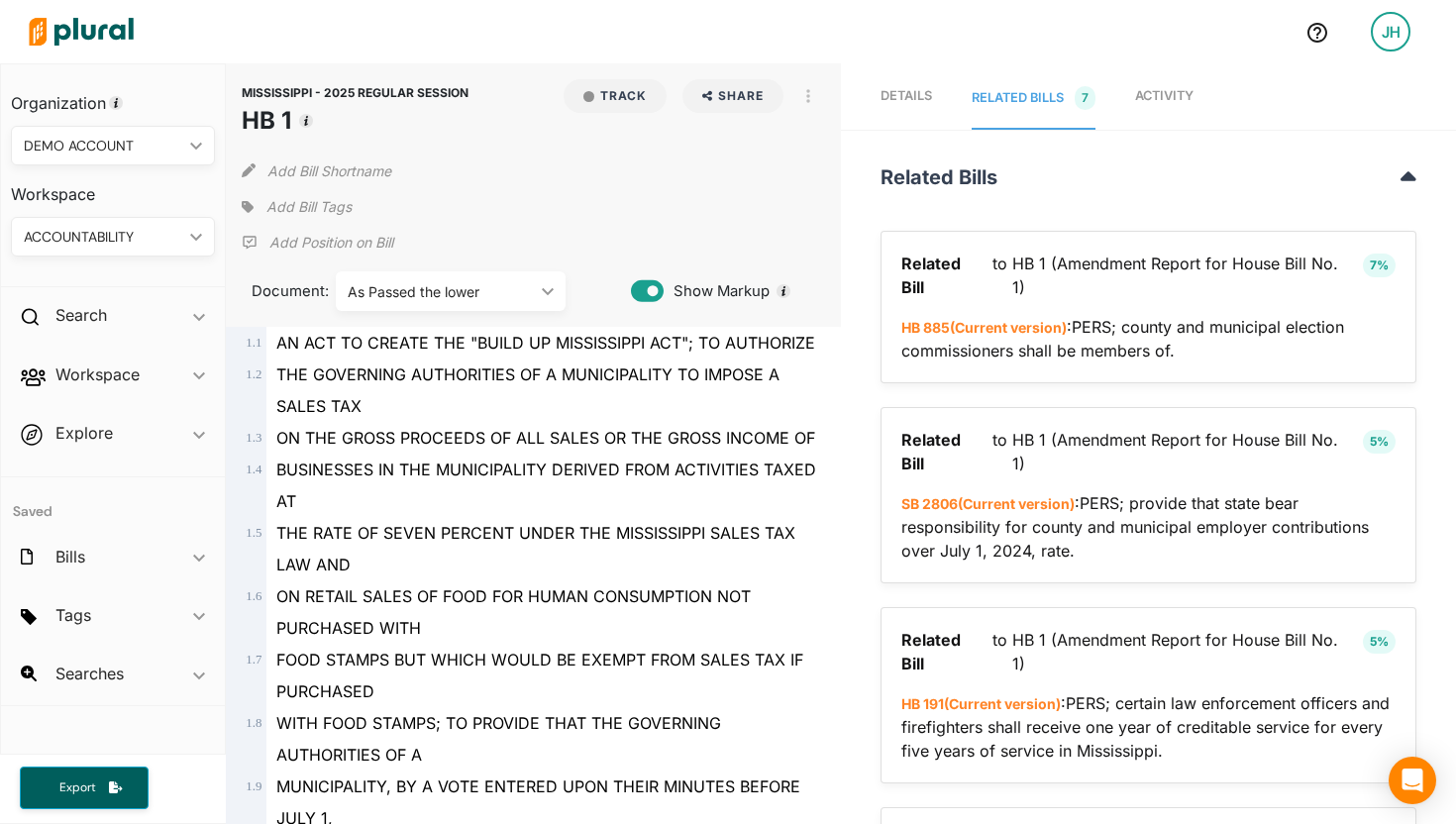 click on "Details" at bounding box center (906, 99) 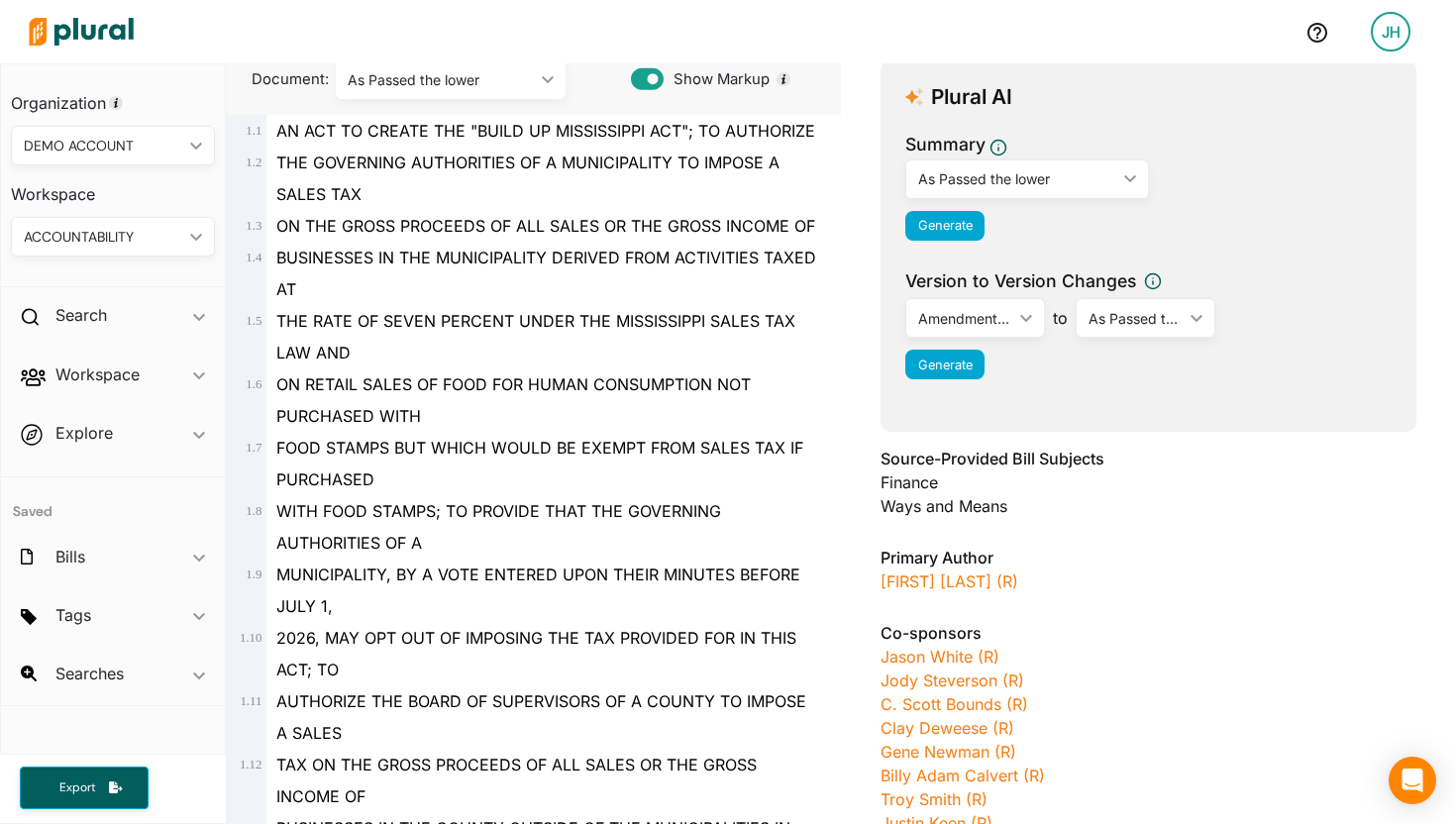 scroll, scrollTop: 0, scrollLeft: 0, axis: both 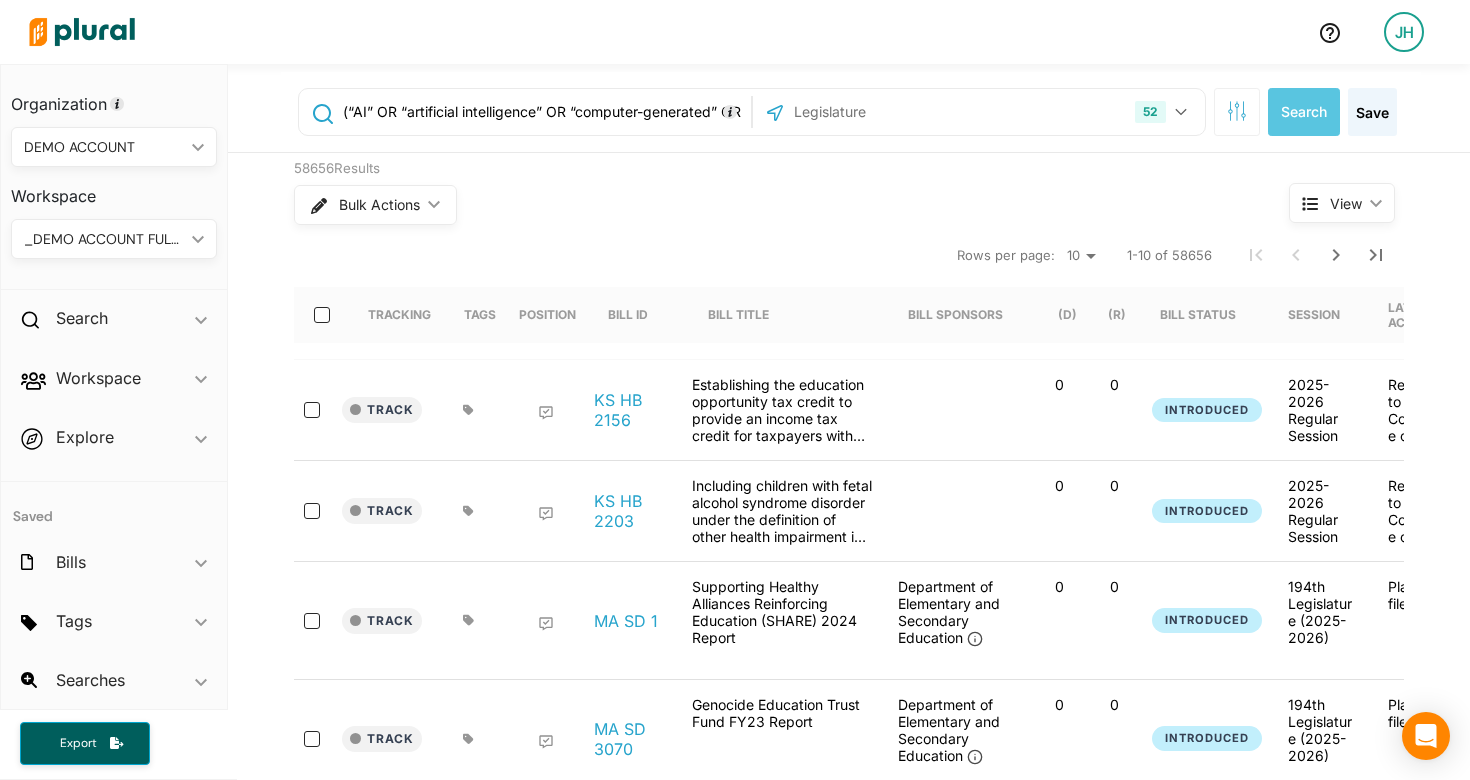 drag, startPoint x: 399, startPoint y: 171, endPoint x: 285, endPoint y: 175, distance: 114.07015 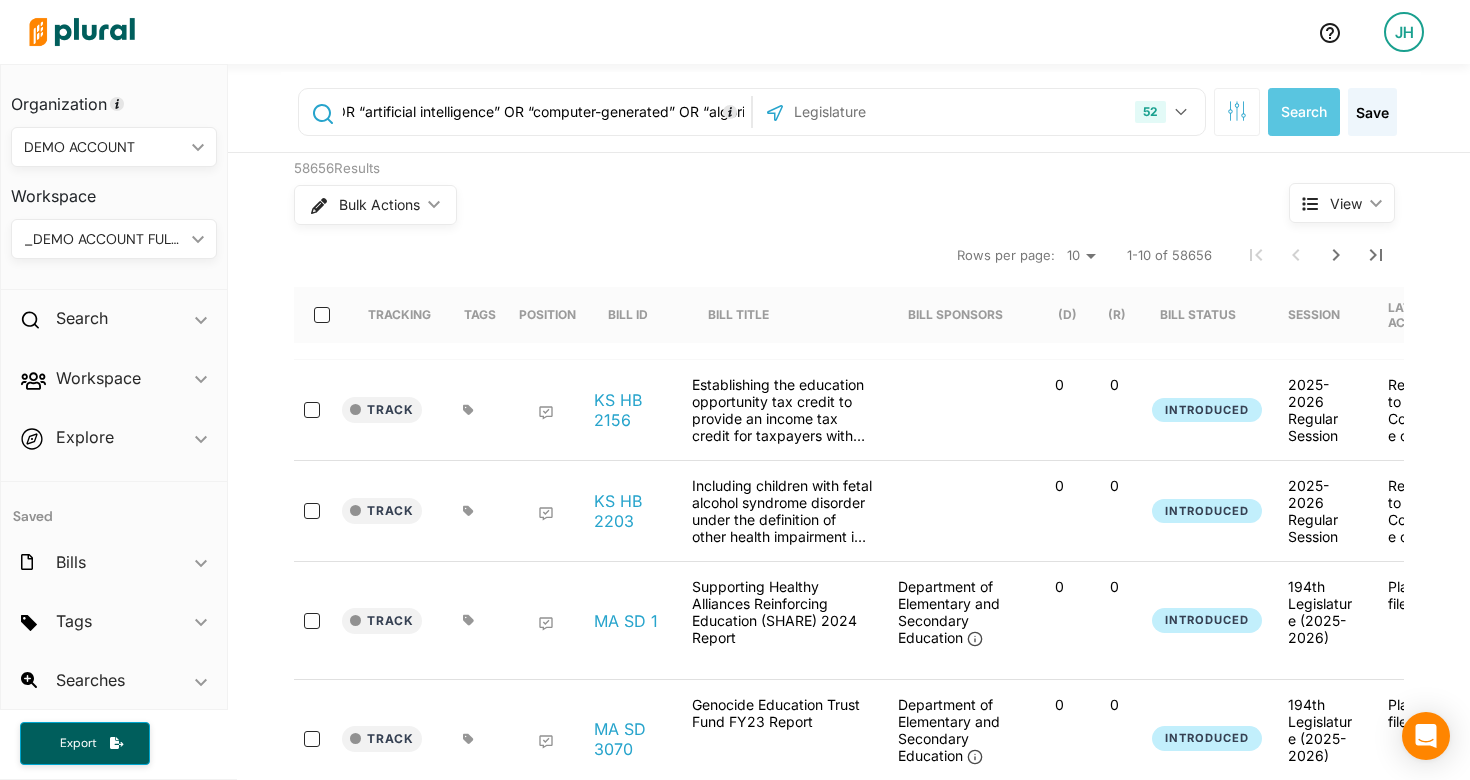 scroll, scrollTop: 0, scrollLeft: 51, axis: horizontal 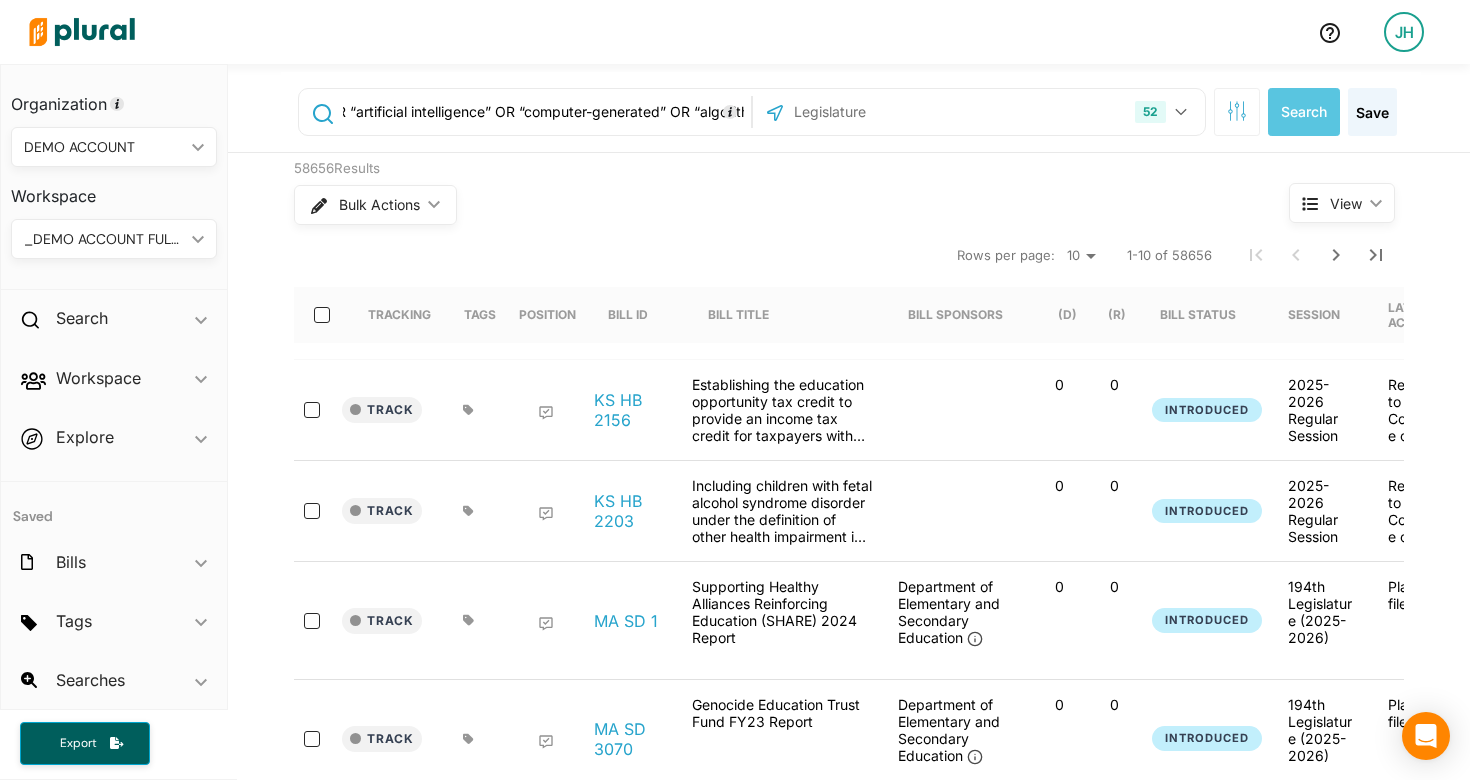 click on "(“AI” OR “artificial intelligence” OR “computer-generated” OR “algorithm”) AND (“public education” OR “elementary school” OR “K-12”) NOT (“data storage” OR “data mining” OR “data privacy”)" at bounding box center [543, 112] 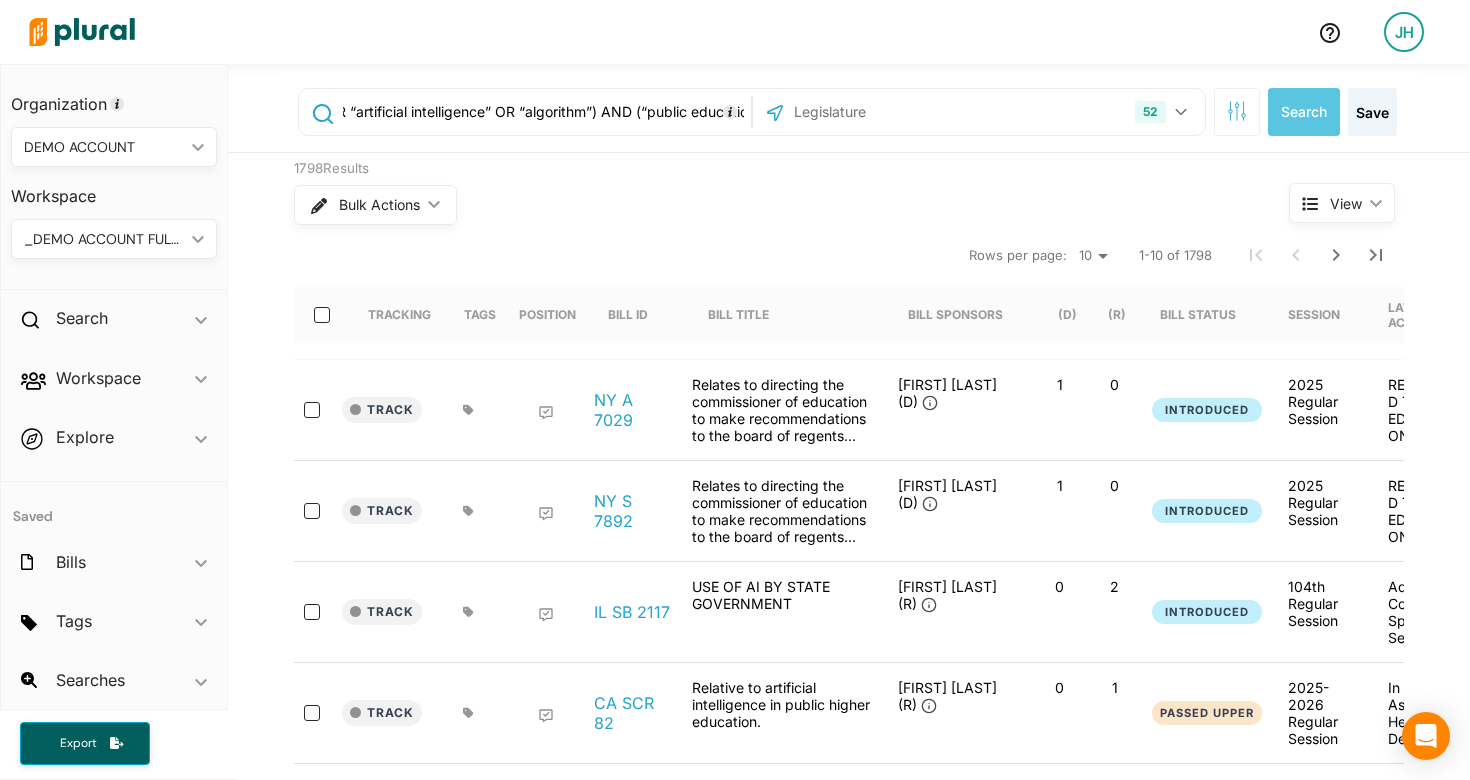click on "(“AI” OR “artificial intelligence” OR “algorithm”) AND (“public education” OR “elementary school” OR “K-12”) NOT (“data storage” OR “data mining” OR “data privacy”)" at bounding box center [543, 112] 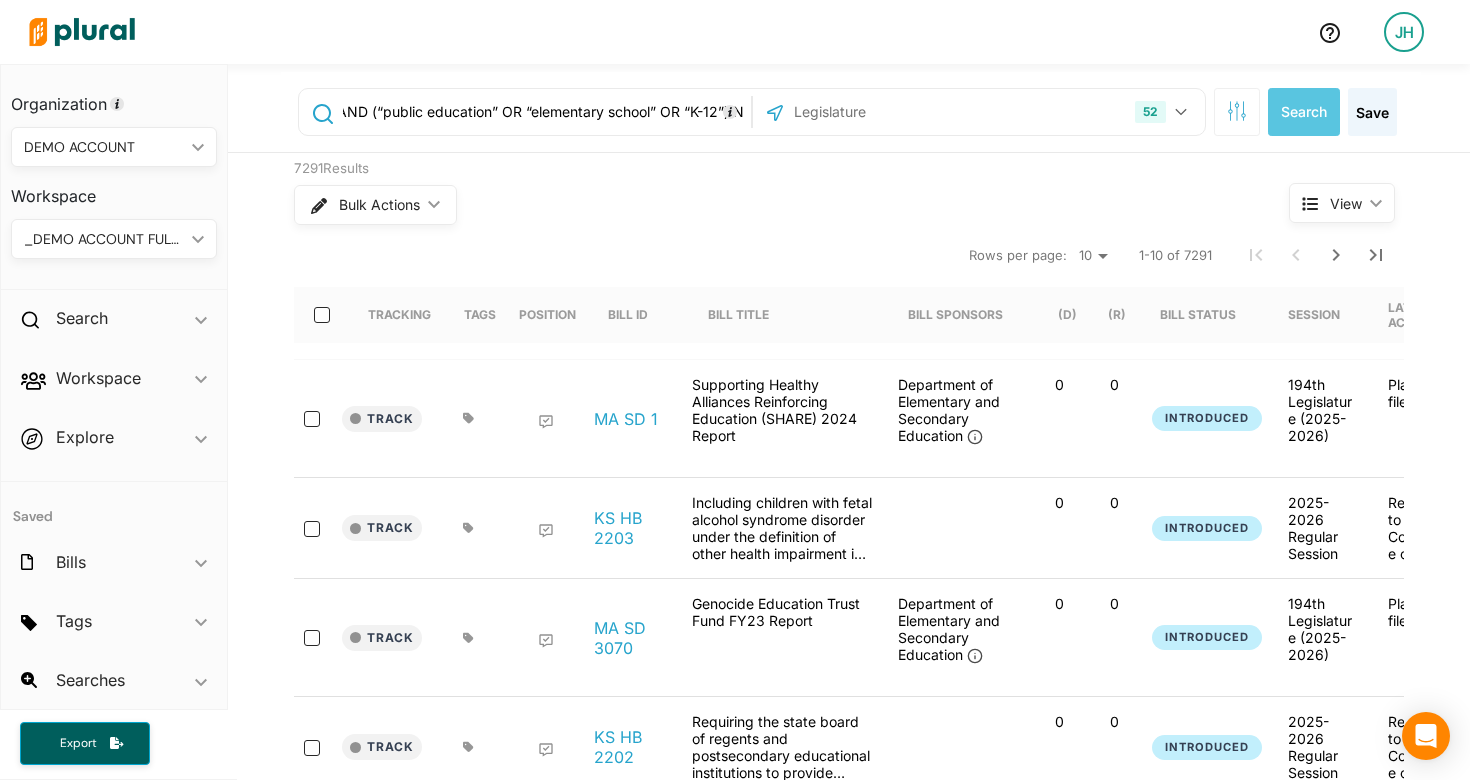 scroll, scrollTop: 0, scrollLeft: 384, axis: horizontal 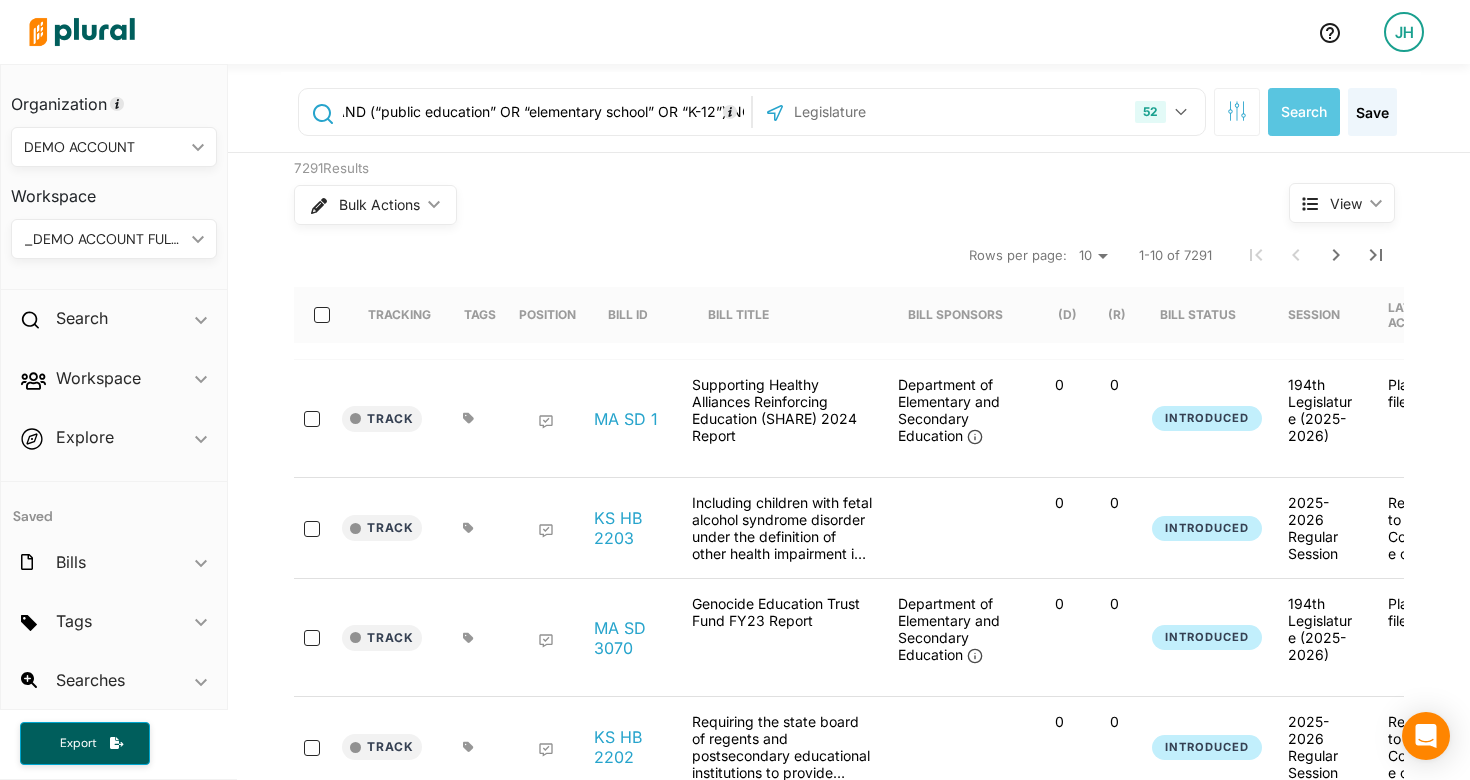 drag, startPoint x: 667, startPoint y: 111, endPoint x: 537, endPoint y: 114, distance: 130.0346 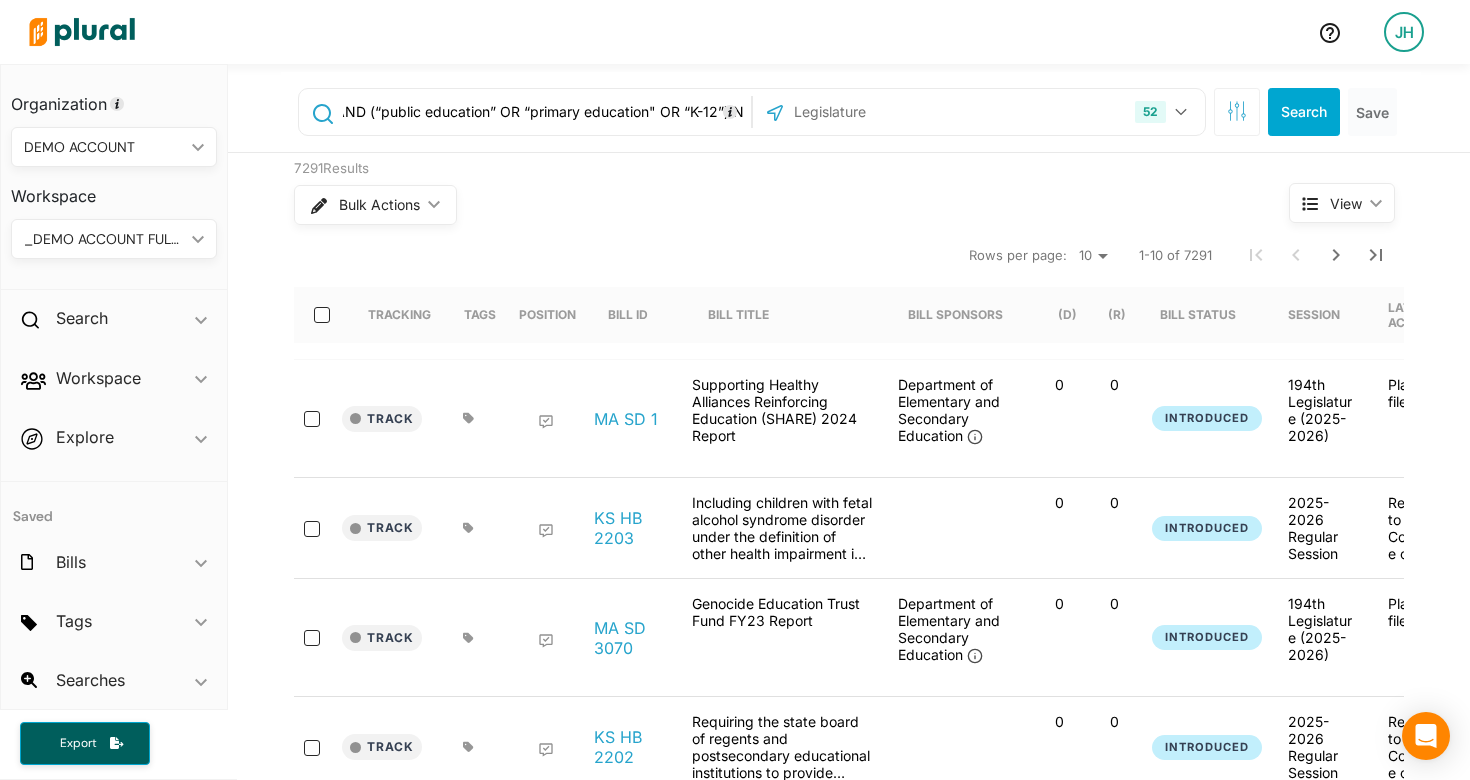 click on "(“AI” OR “artificial intelligence” OR “algorithmic learning”) AND (“public education” OR “primary education" OR “K-12”) NOT (“data storage” OR “data mining” OR “data privacy”)" at bounding box center [543, 112] 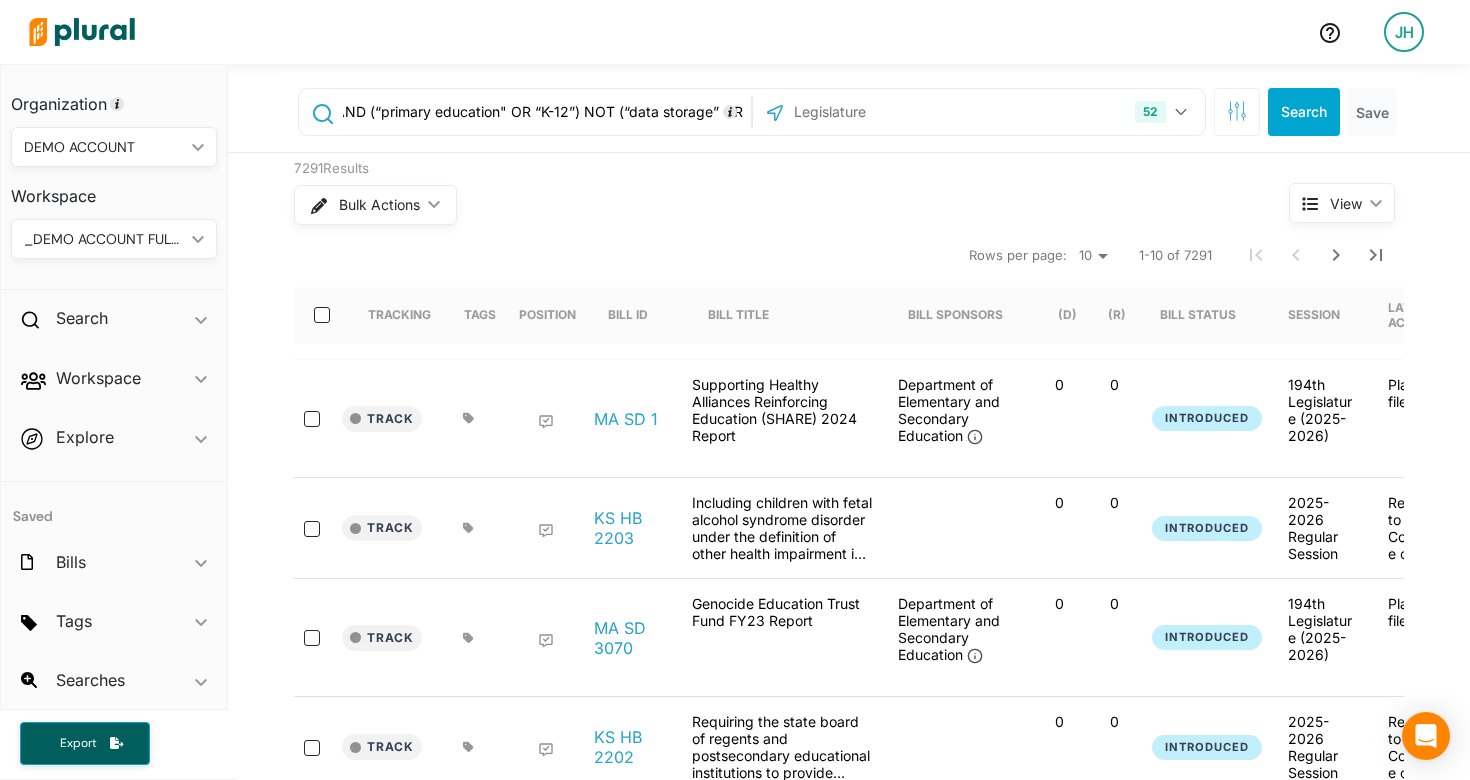 type on "(“AI” OR “artificial intelligence” OR “algorithmic learning”) AND (“primary education" OR “K-12”) NOT (“data storage” OR “data mining” OR “data privacy”)" 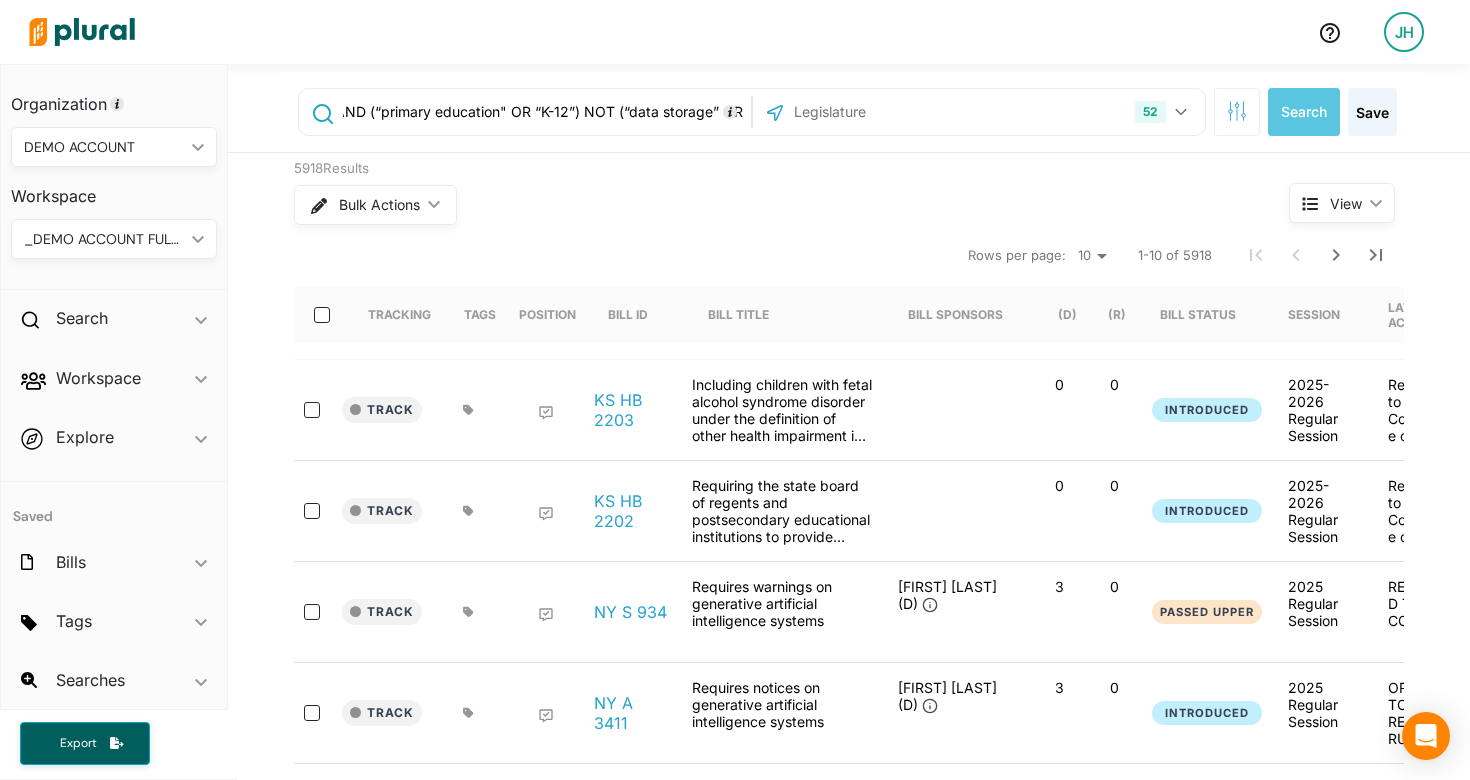 scroll, scrollTop: 0, scrollLeft: 0, axis: both 